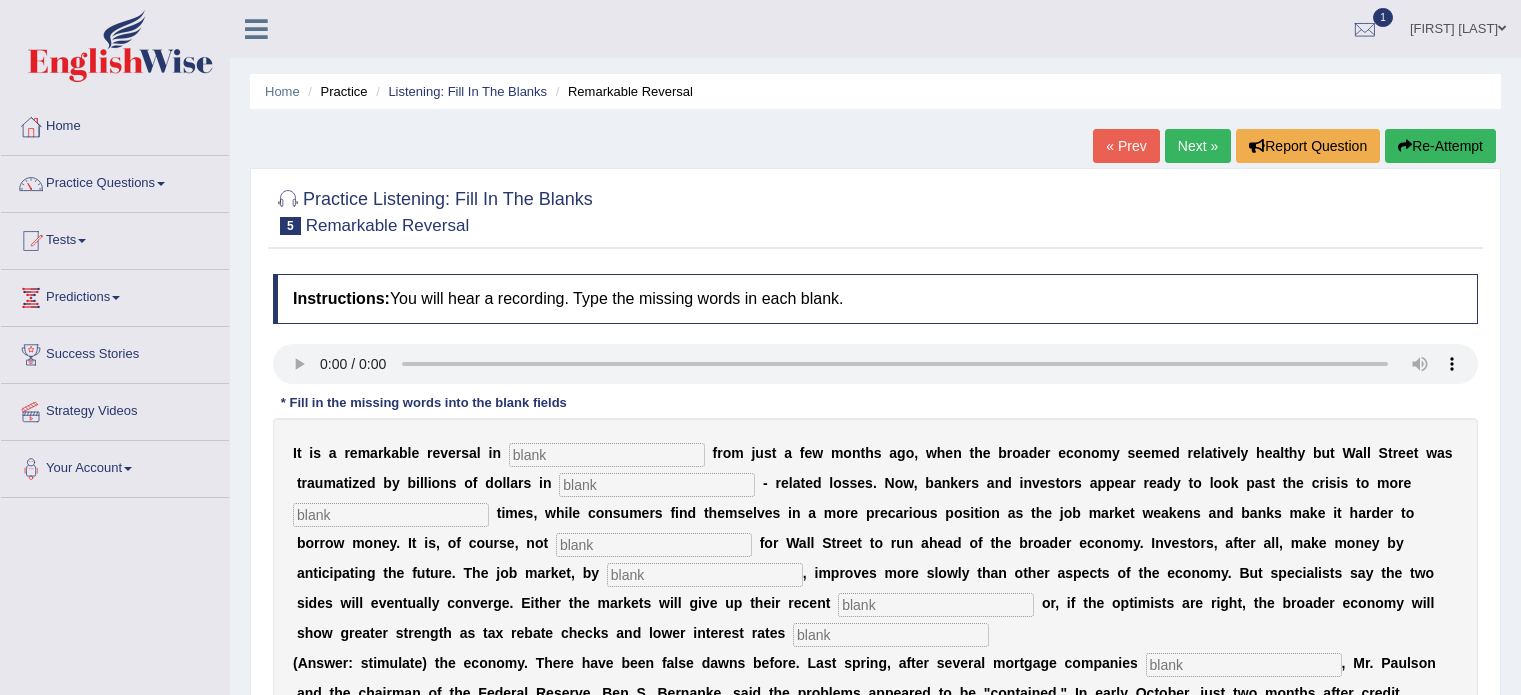 scroll, scrollTop: 0, scrollLeft: 0, axis: both 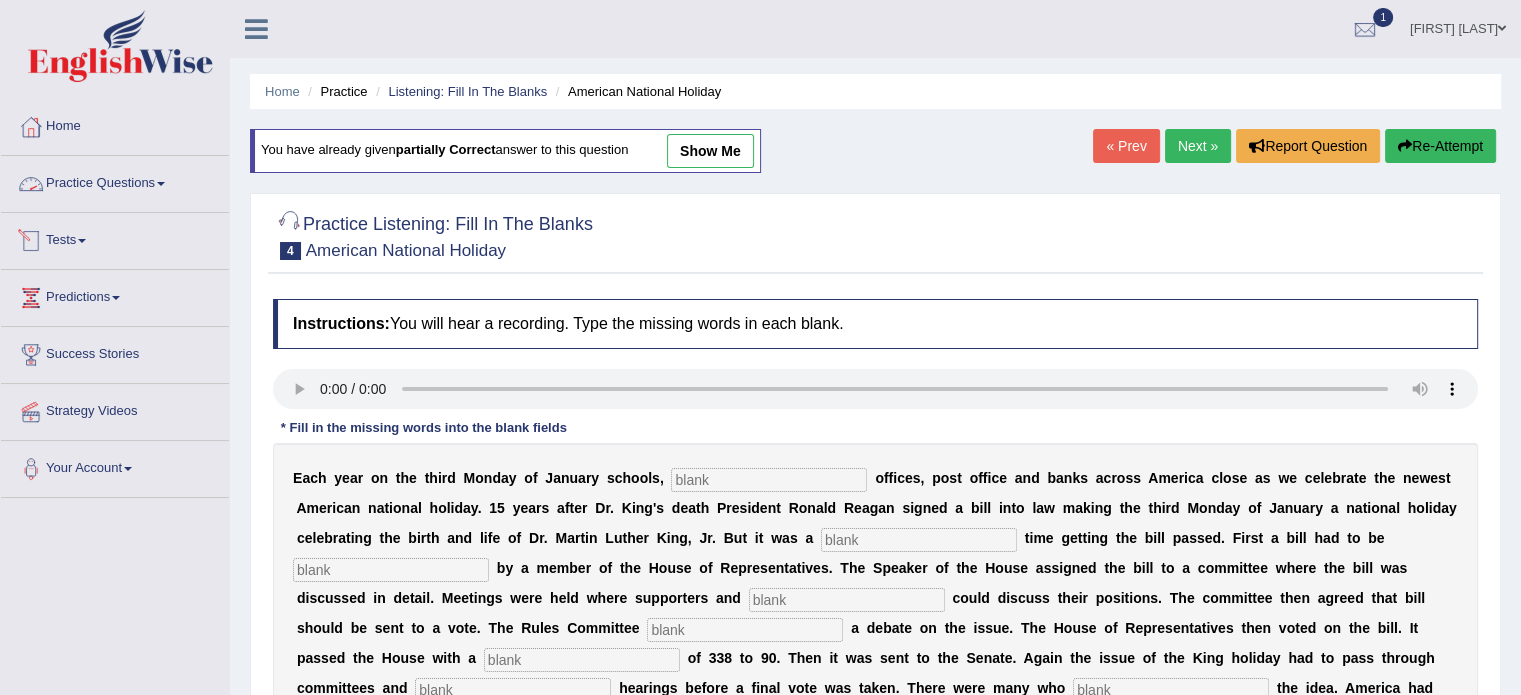 click on "Practice Questions" at bounding box center (115, 181) 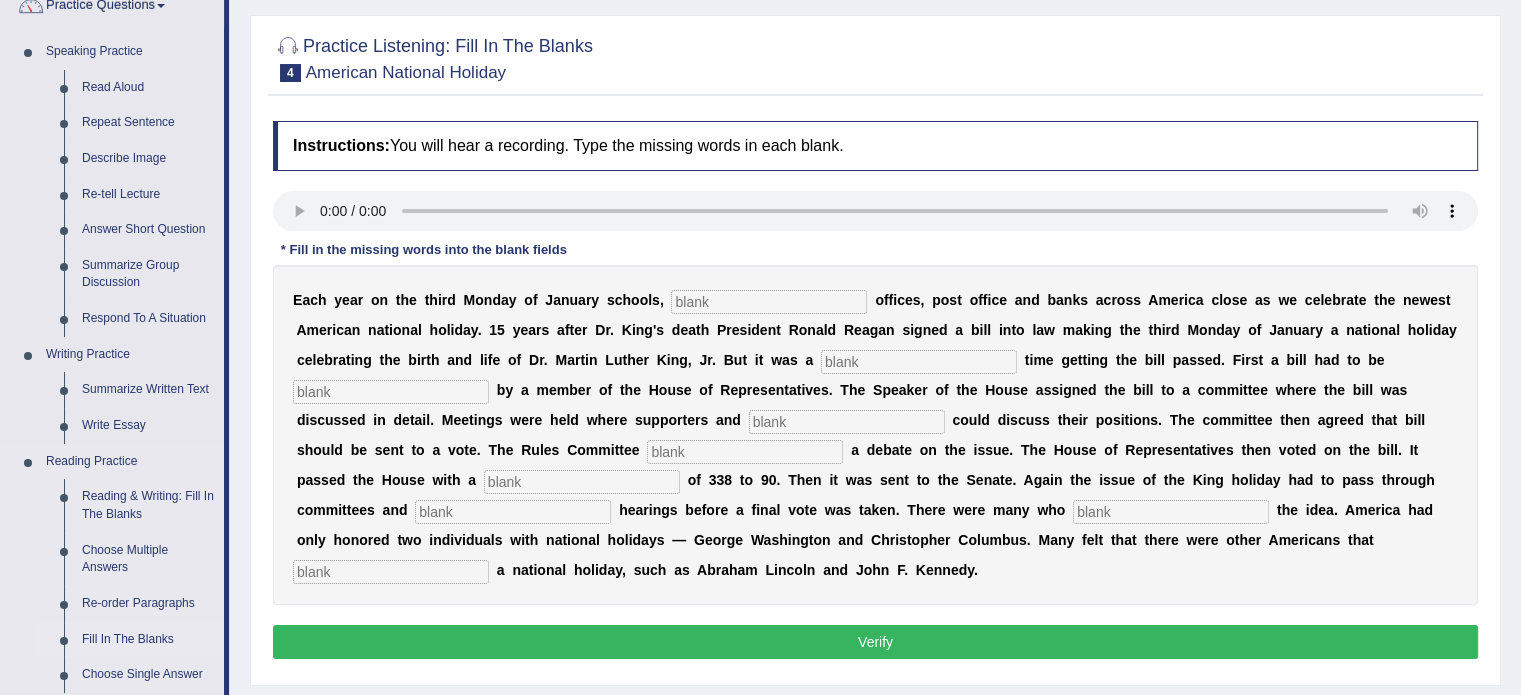 scroll, scrollTop: 400, scrollLeft: 0, axis: vertical 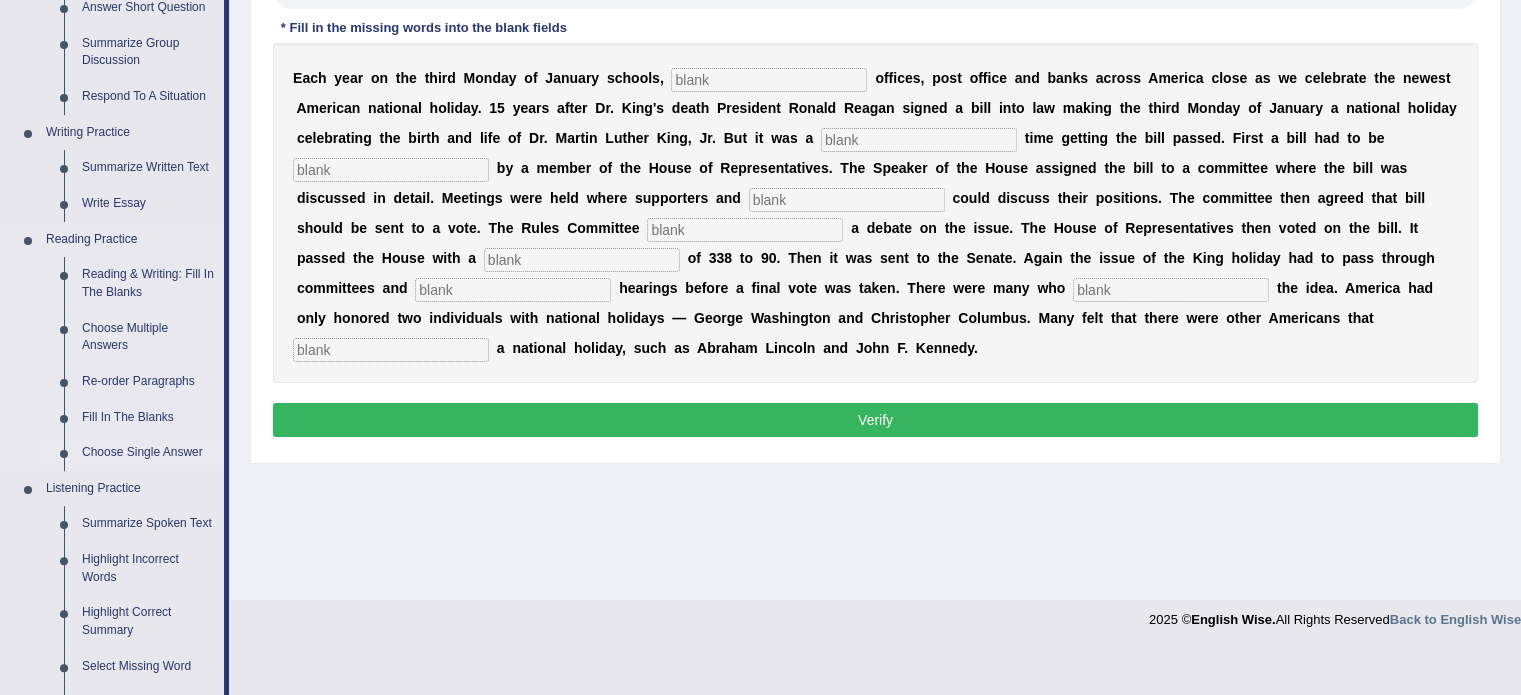 click on "Choose Single Answer" at bounding box center (148, 453) 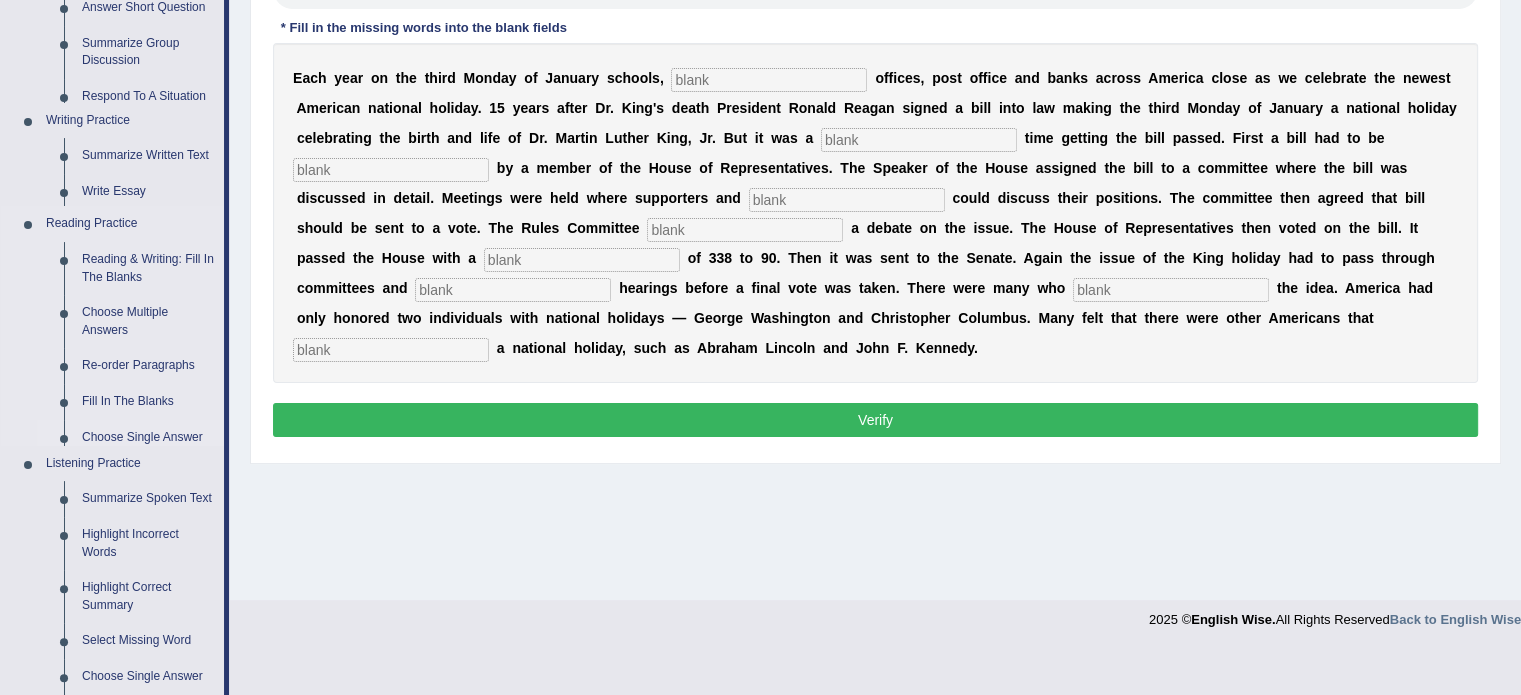 scroll, scrollTop: 355, scrollLeft: 0, axis: vertical 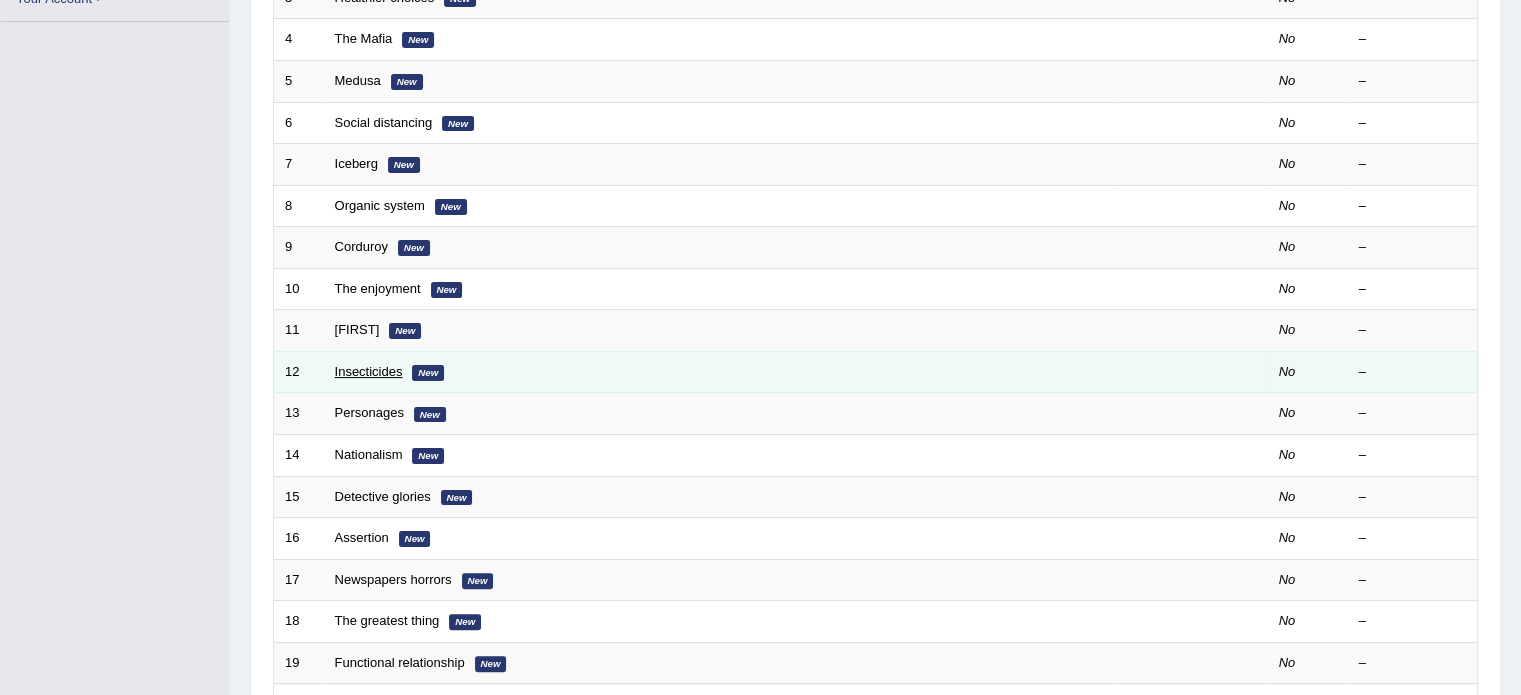 click on "1 [LAST] [CITY] –
2 A healthier life [CITY] –
3 Healthier choices [CITY] –
4 The Mafia [CITY] –
5 Medusa [CITY] –
6 Social distancing [CITY] –
7 Iceberg [CITY] –
8 Organic system [CITY] –
9 Corduroy [CITY] –
10 The enjoyment [CITY] –
11 [FIRST] [CITY] –
12 Insecticides [CITY] –
13 Personages [CITY] –
14 Nationalism [CITY] –
15 Detective glories [CITY] –
16 Assertion [CITY] –
17 Newspapers horrors [CITY] –
18 The greatest thing [CITY] –
19 Functional relationship [CITY] –
20 The quintessential [CITY] –" at bounding box center (876, 310) 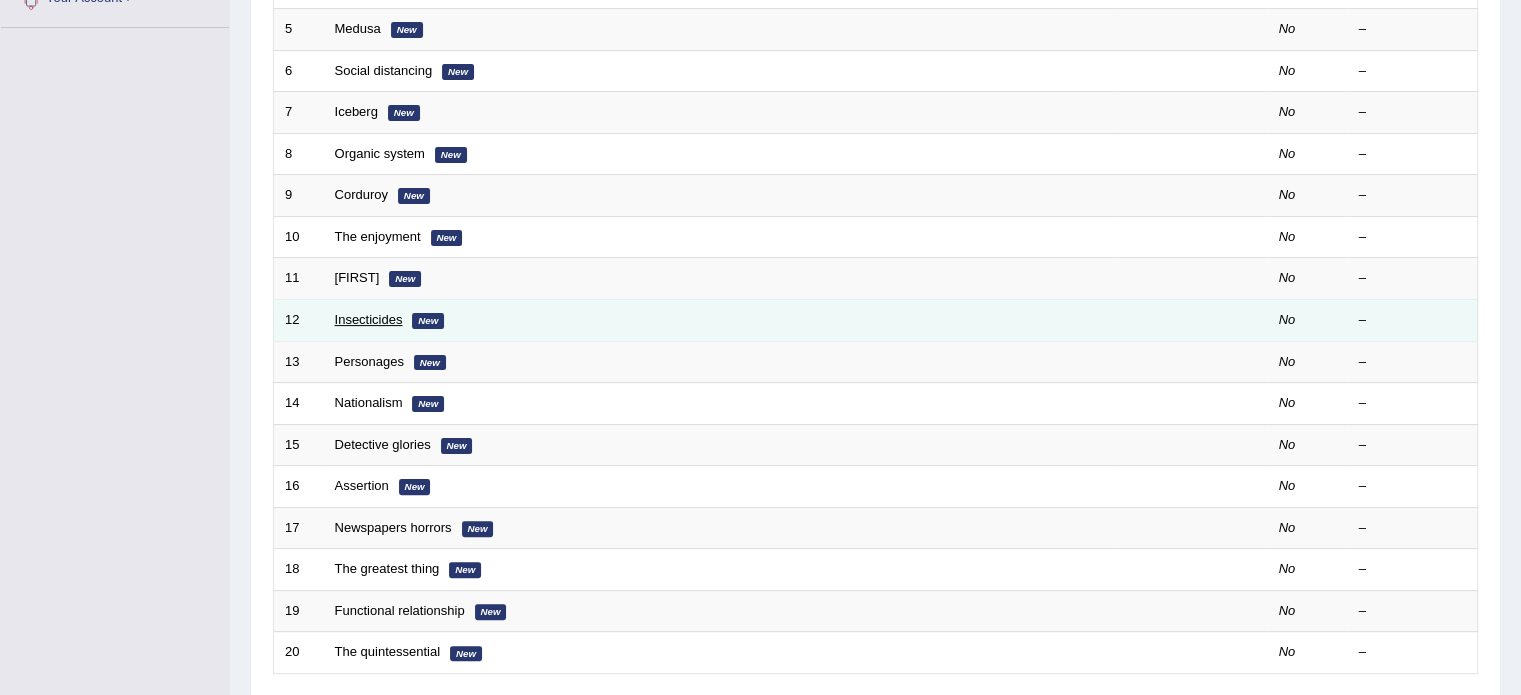 click on "Insecticides" at bounding box center [369, 319] 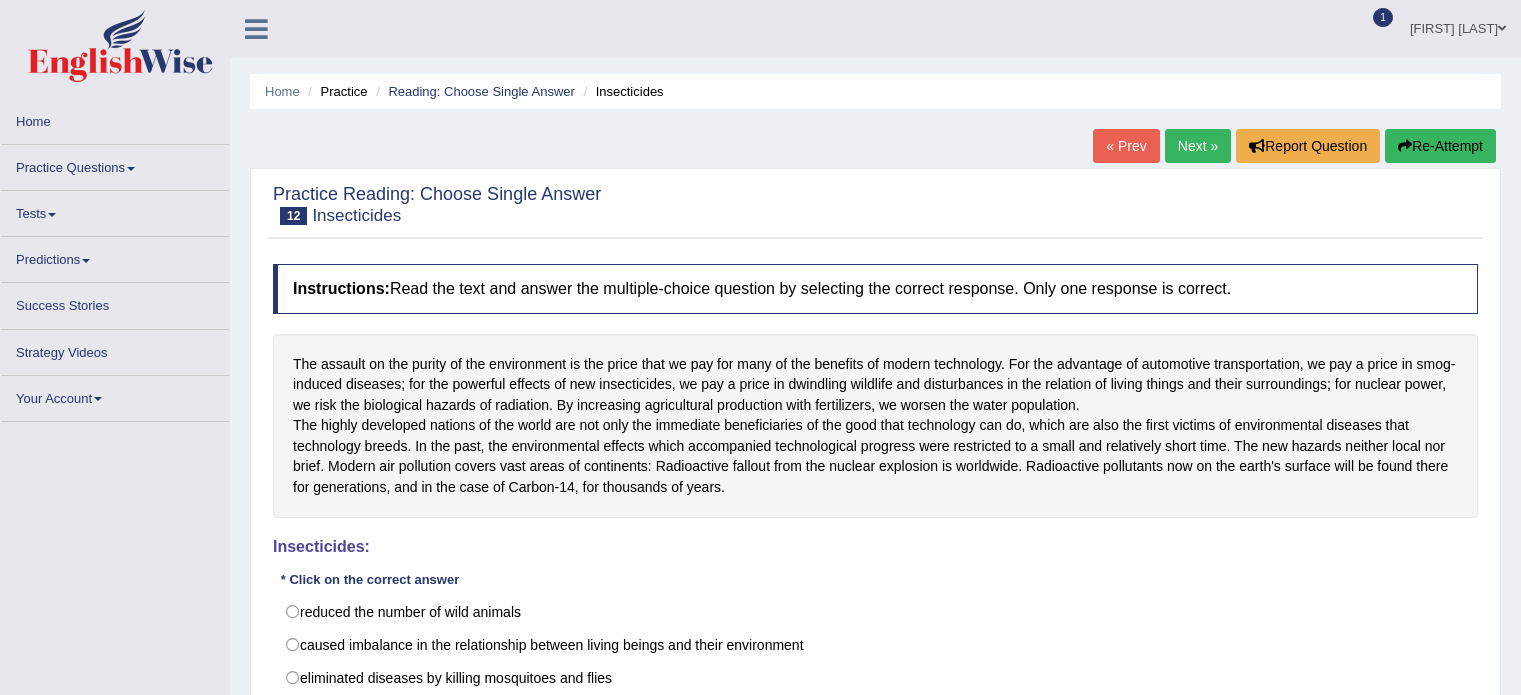 scroll, scrollTop: 0, scrollLeft: 0, axis: both 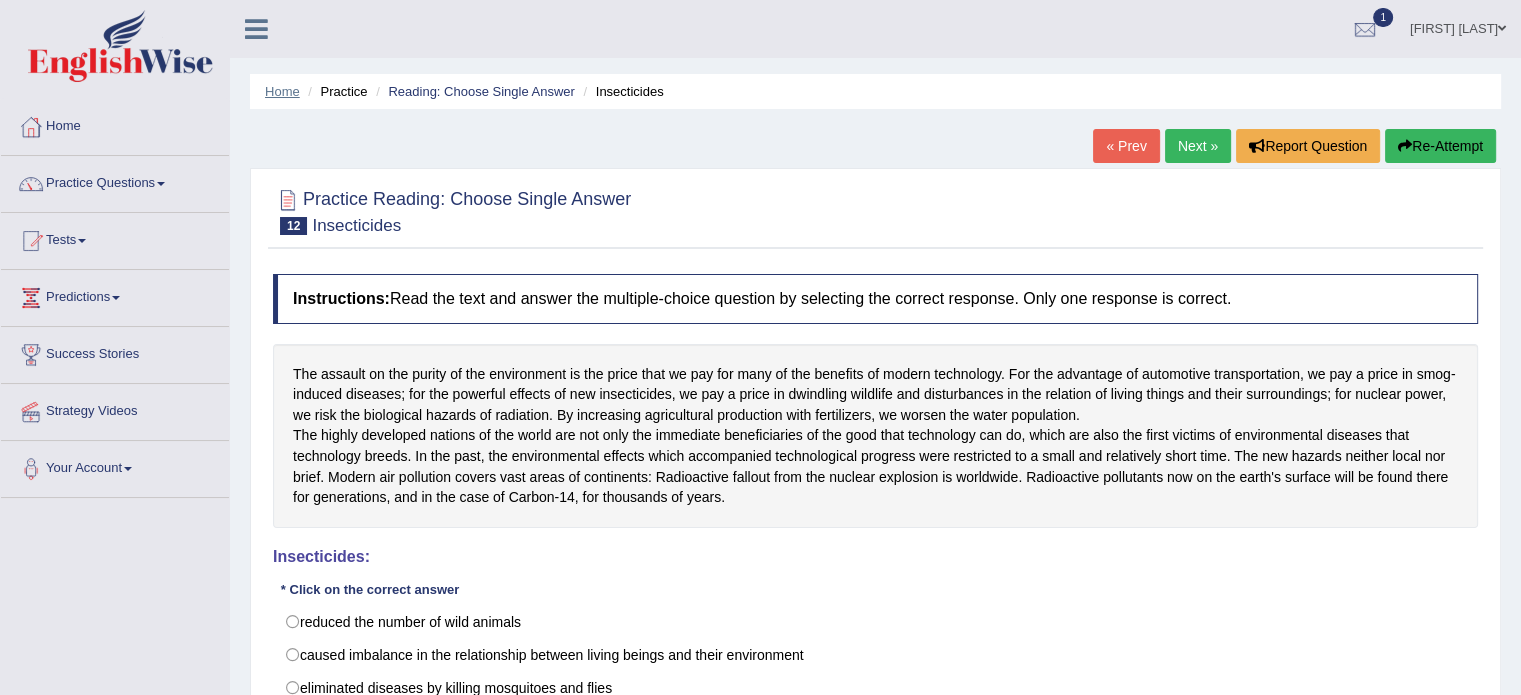 click on "Home" at bounding box center [282, 91] 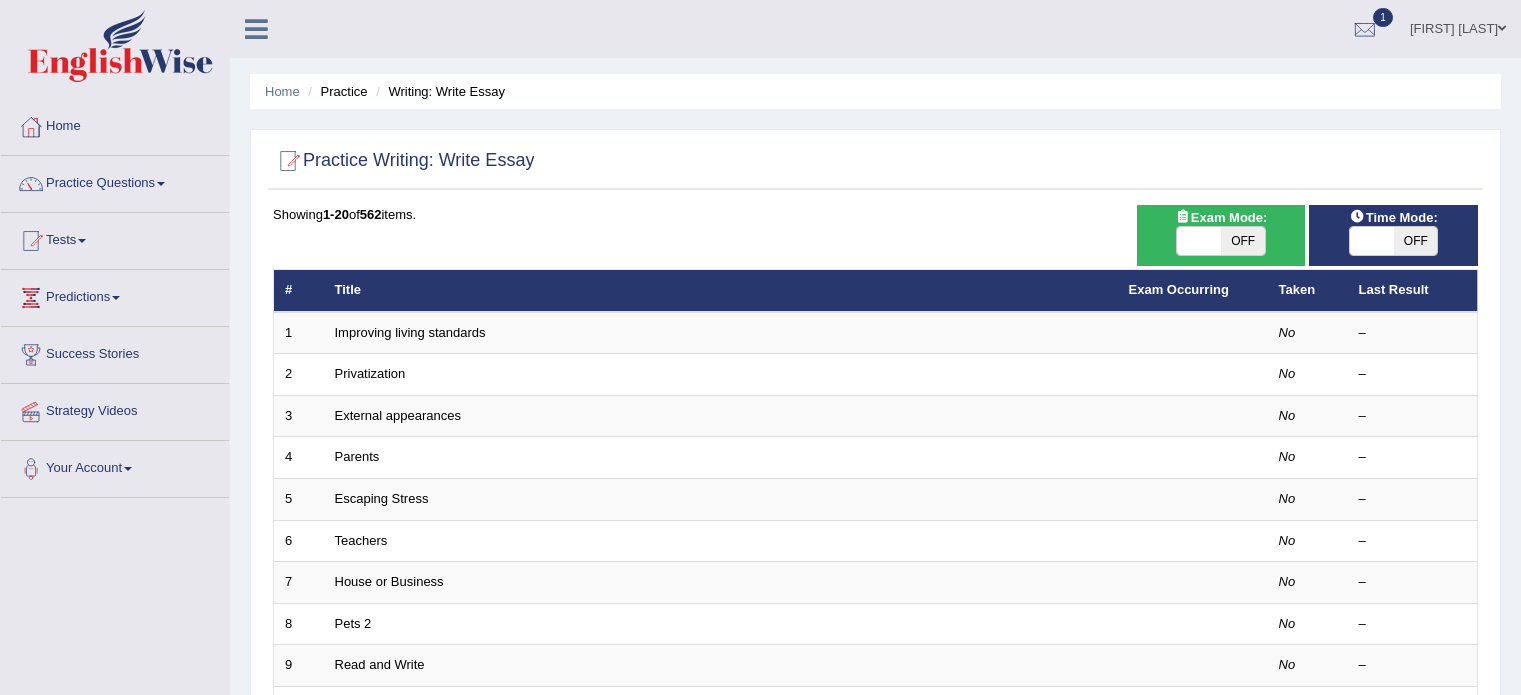 scroll, scrollTop: 0, scrollLeft: 0, axis: both 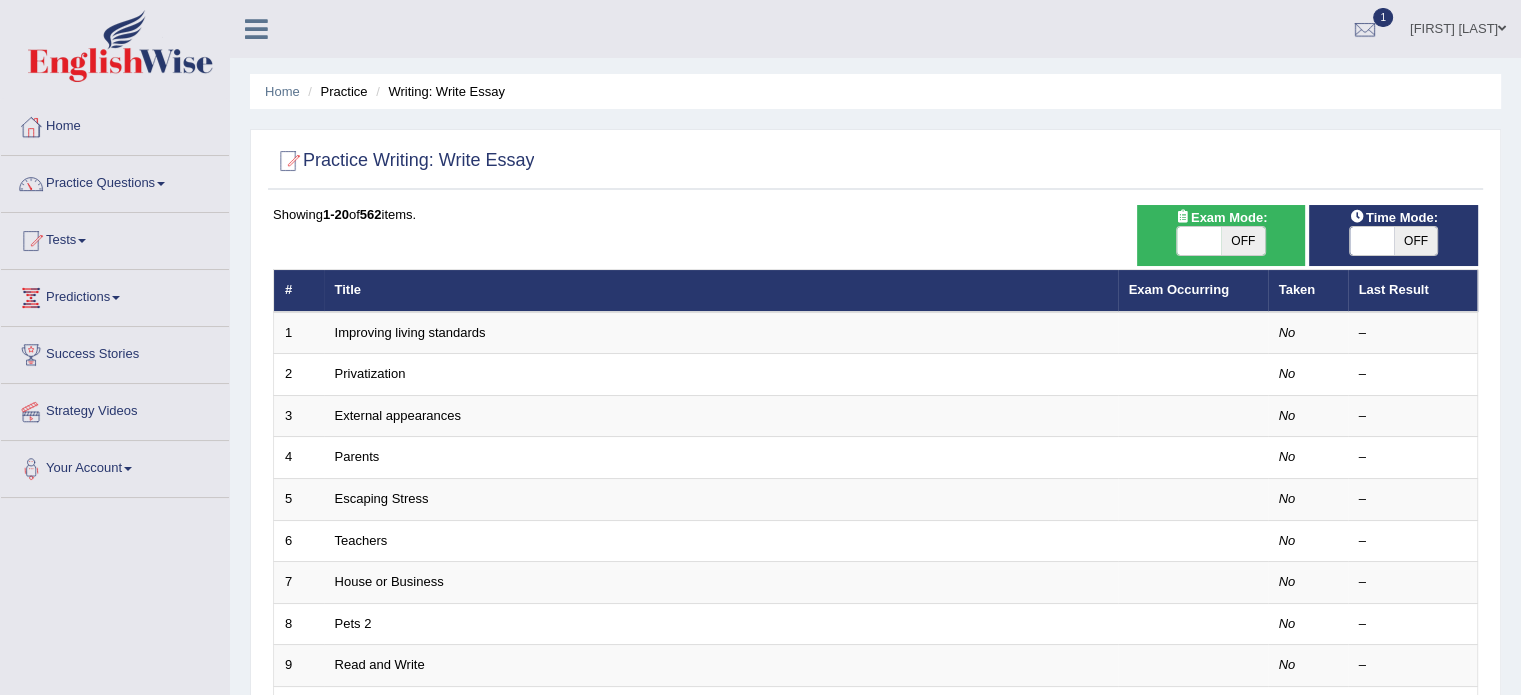 click on "Strategy Videos" at bounding box center (115, 409) 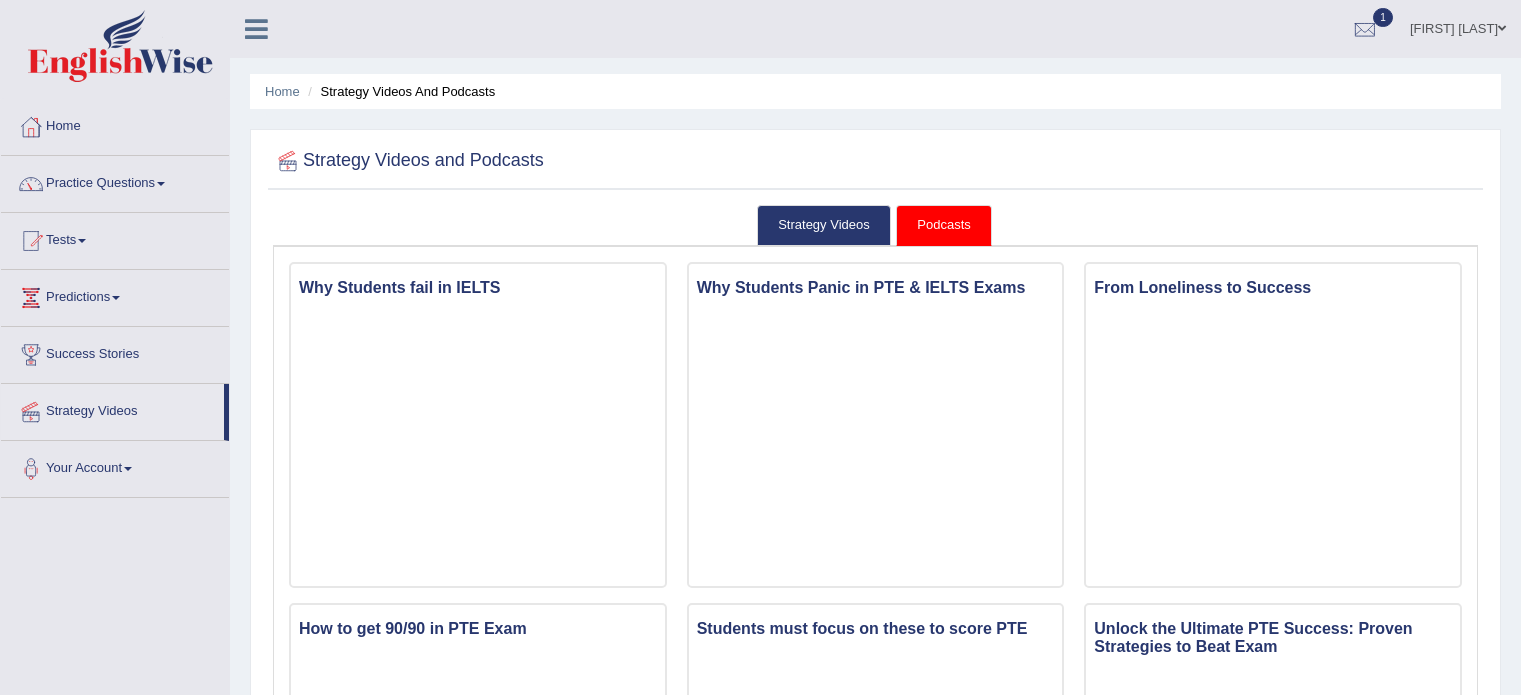scroll, scrollTop: 0, scrollLeft: 0, axis: both 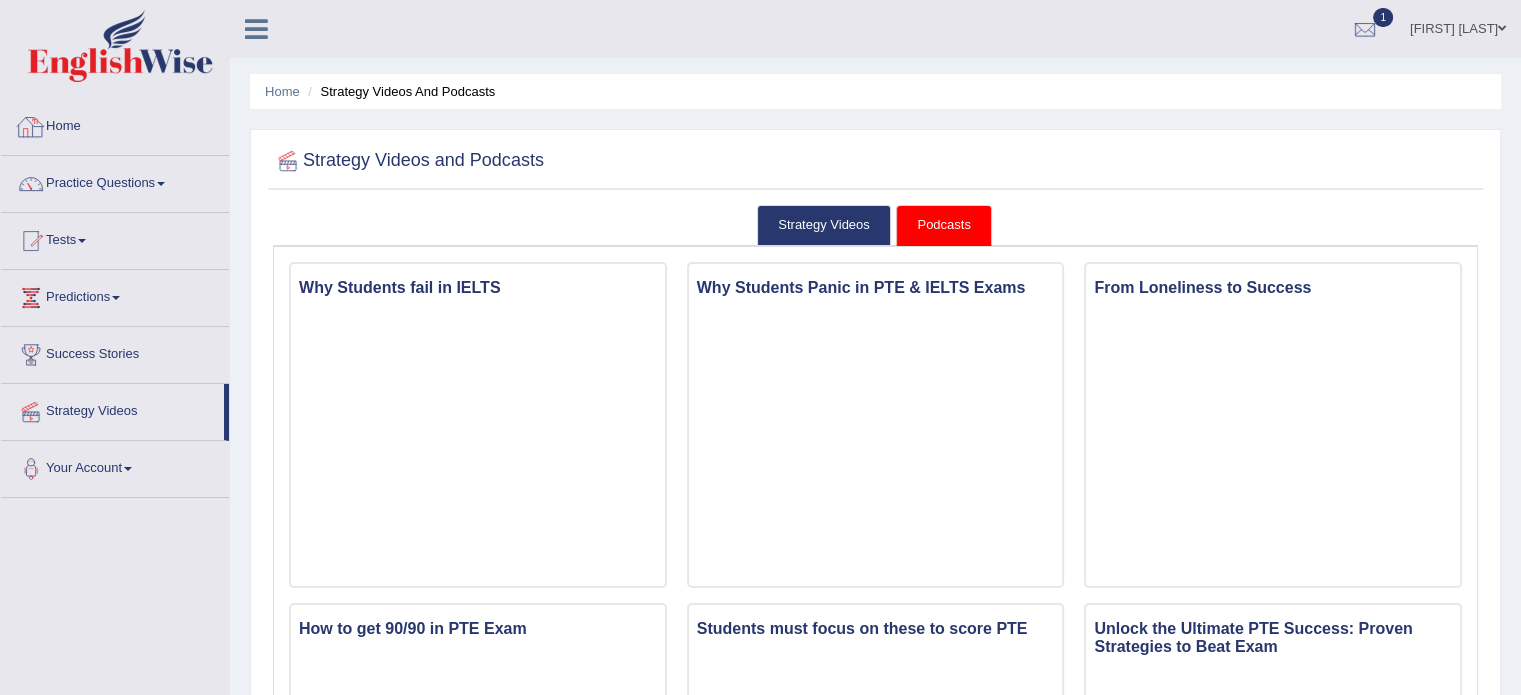 click on "Home" at bounding box center (115, 124) 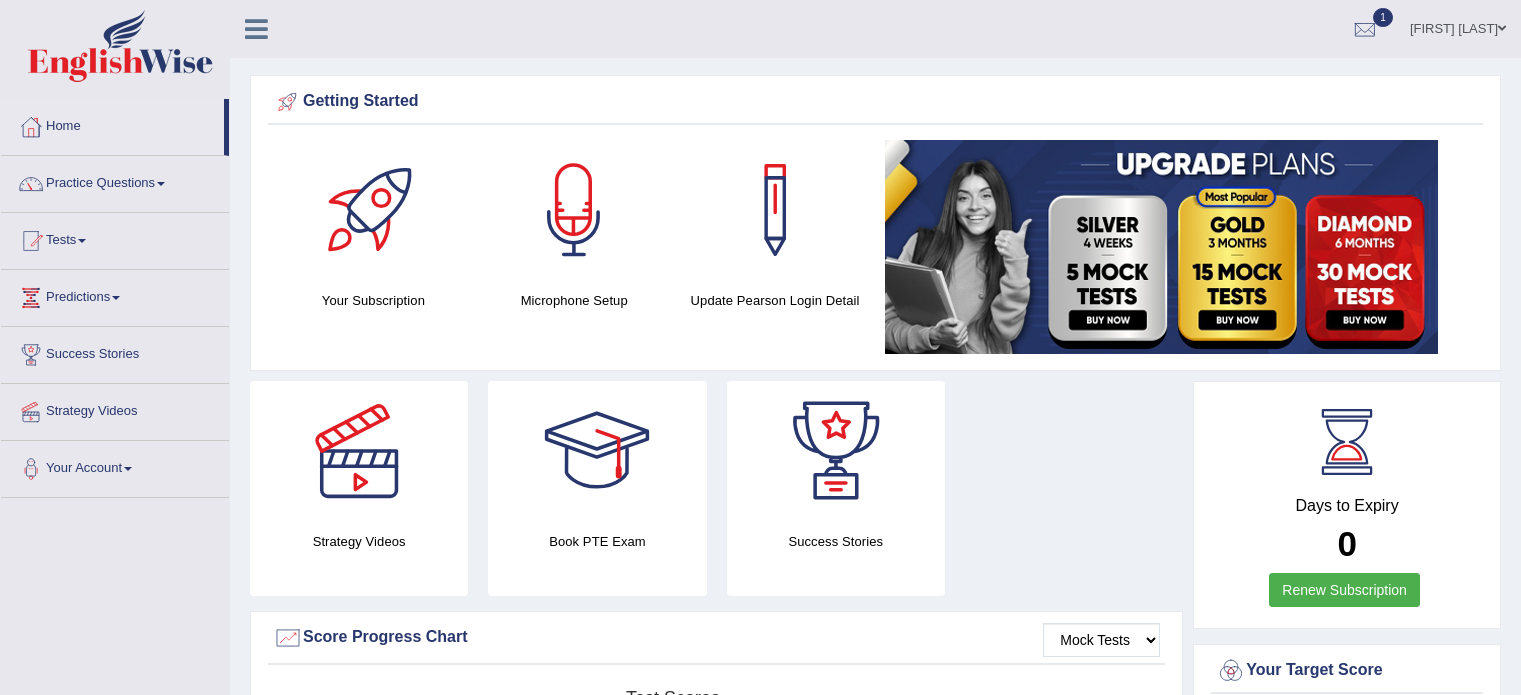 scroll, scrollTop: 0, scrollLeft: 0, axis: both 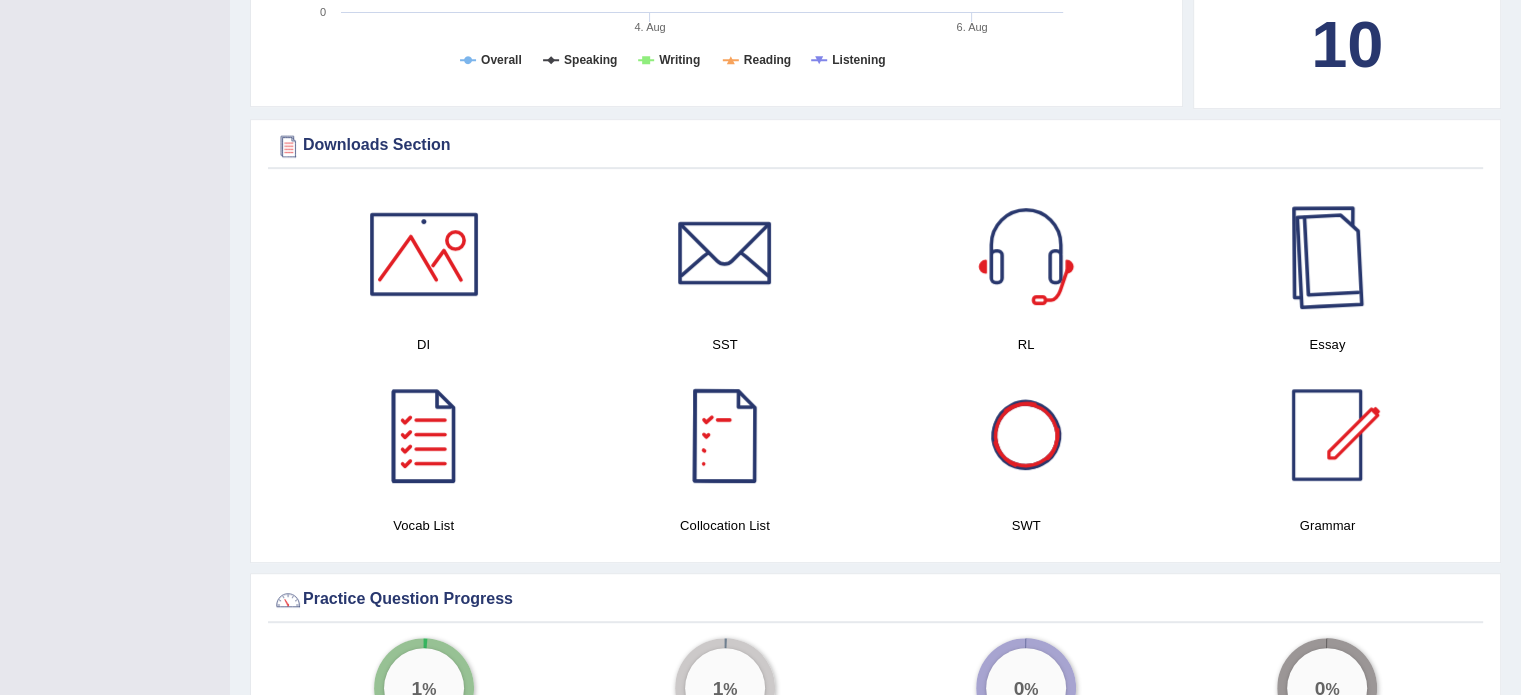 click at bounding box center (1327, 254) 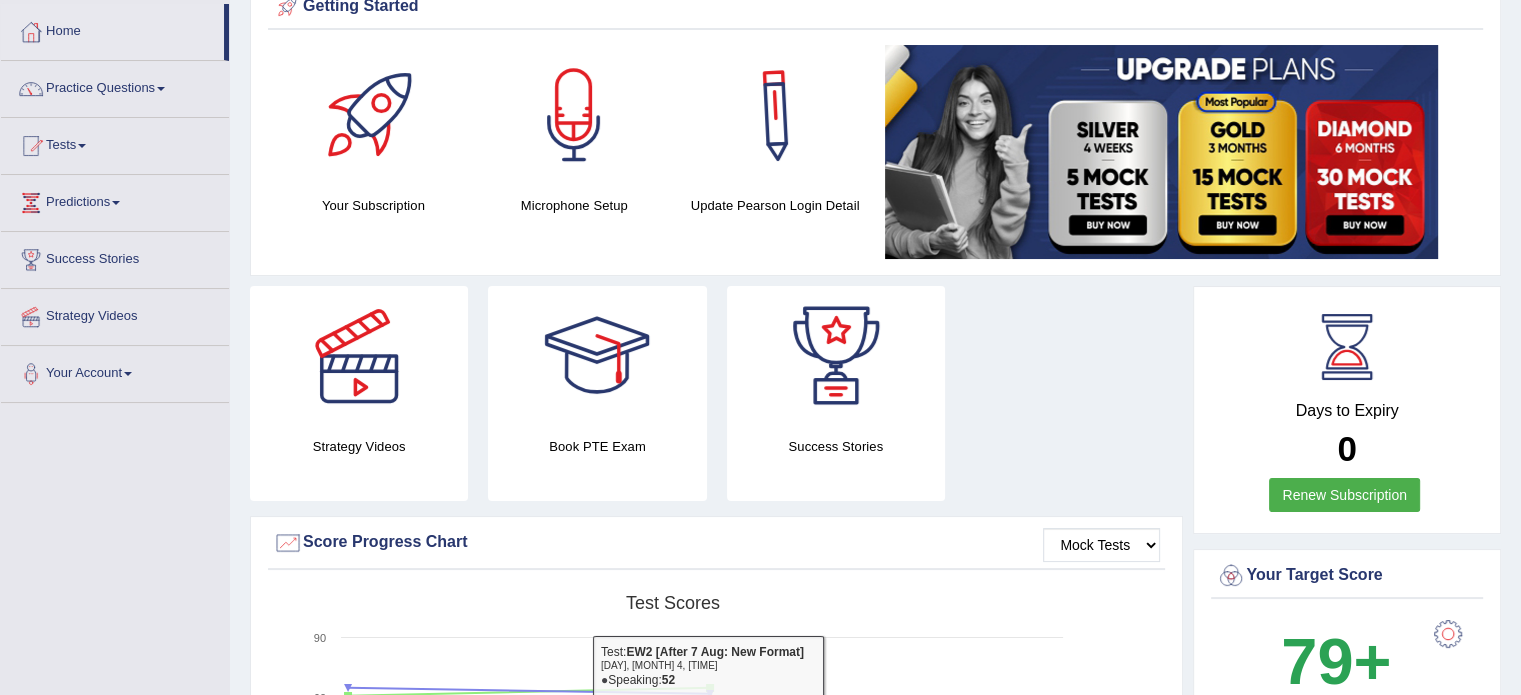 scroll, scrollTop: 0, scrollLeft: 0, axis: both 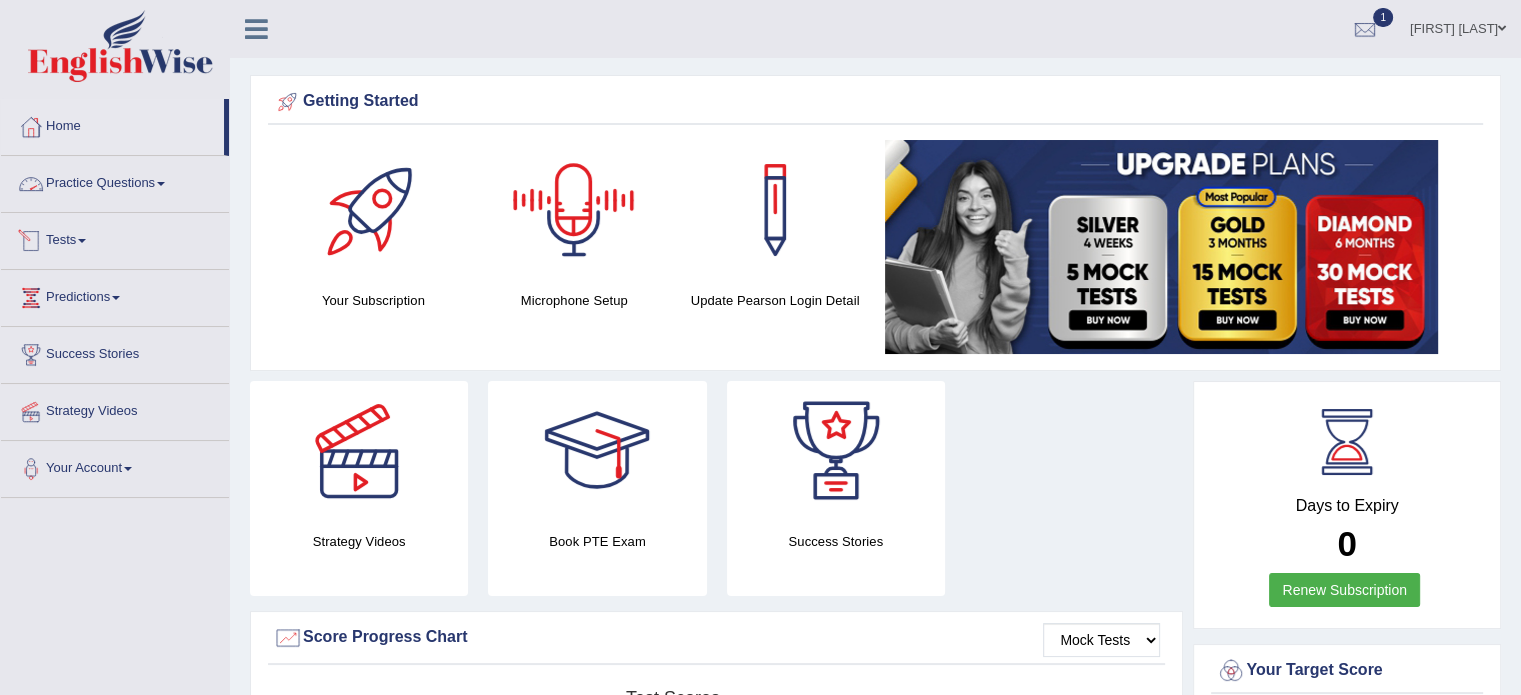 click on "Practice Questions" at bounding box center (115, 181) 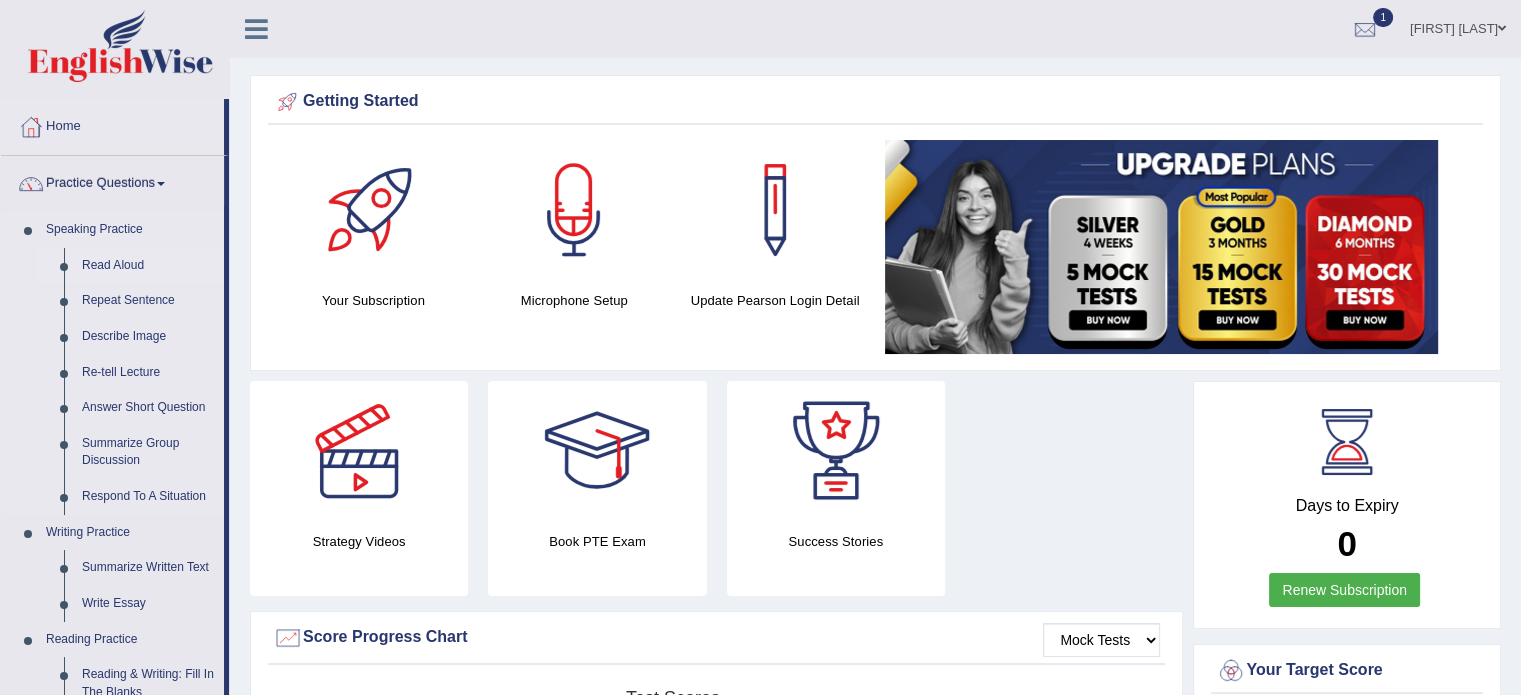 click on "Read Aloud" at bounding box center [148, 266] 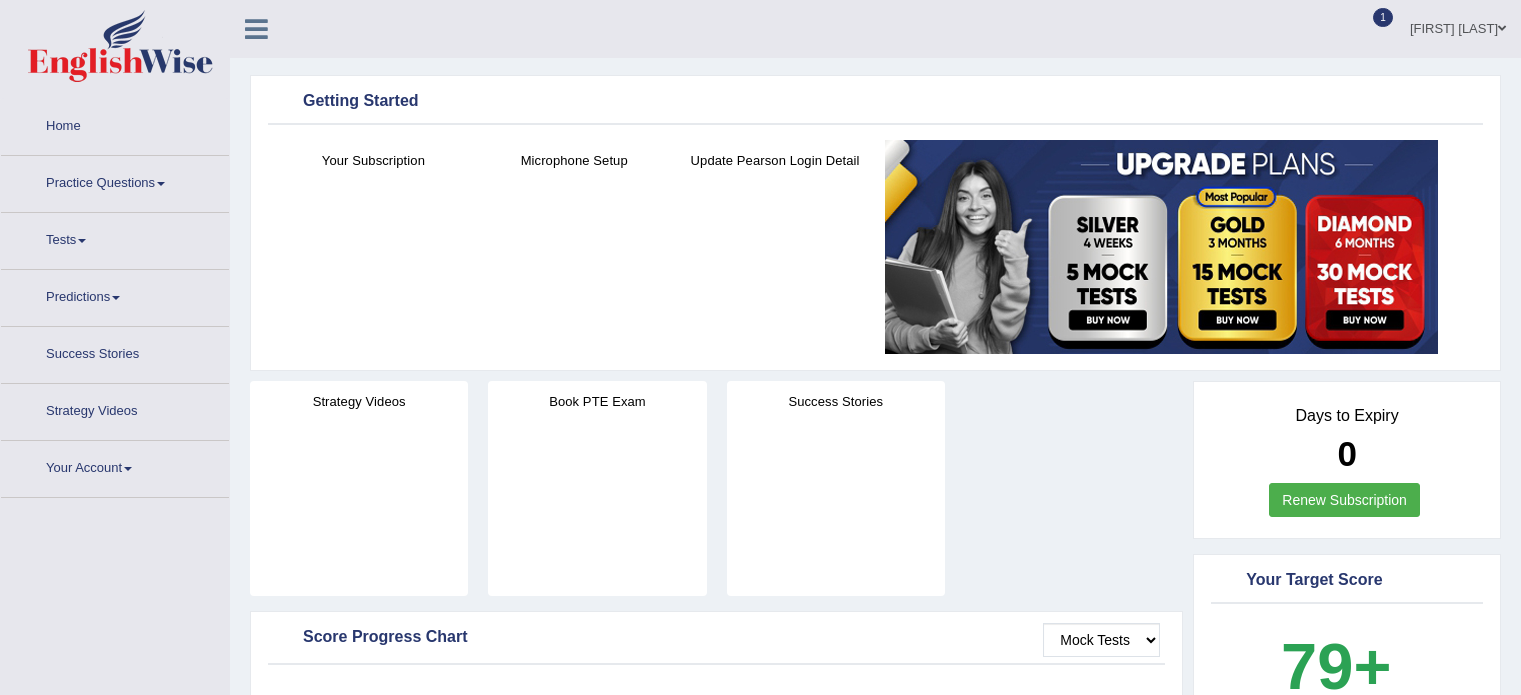 scroll, scrollTop: 0, scrollLeft: 0, axis: both 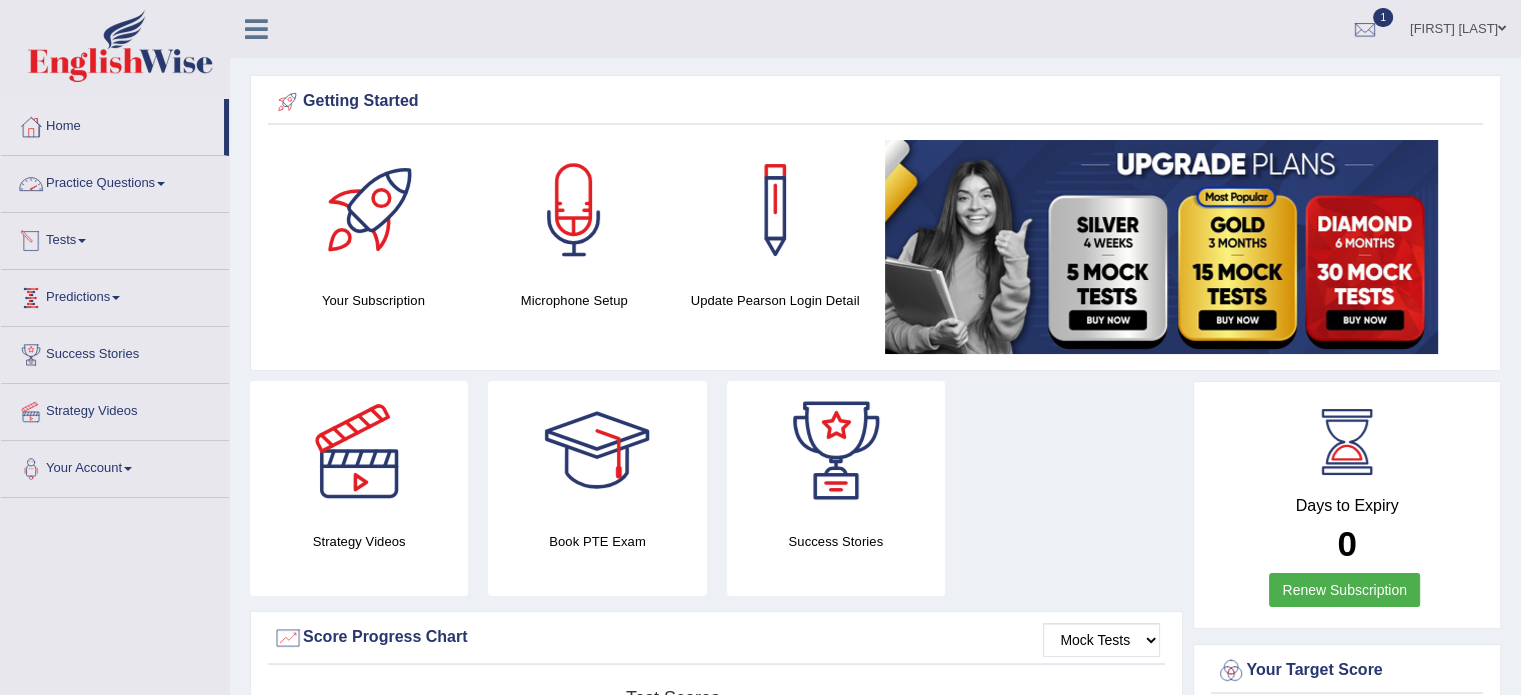 click on "Practice Questions" at bounding box center (115, 181) 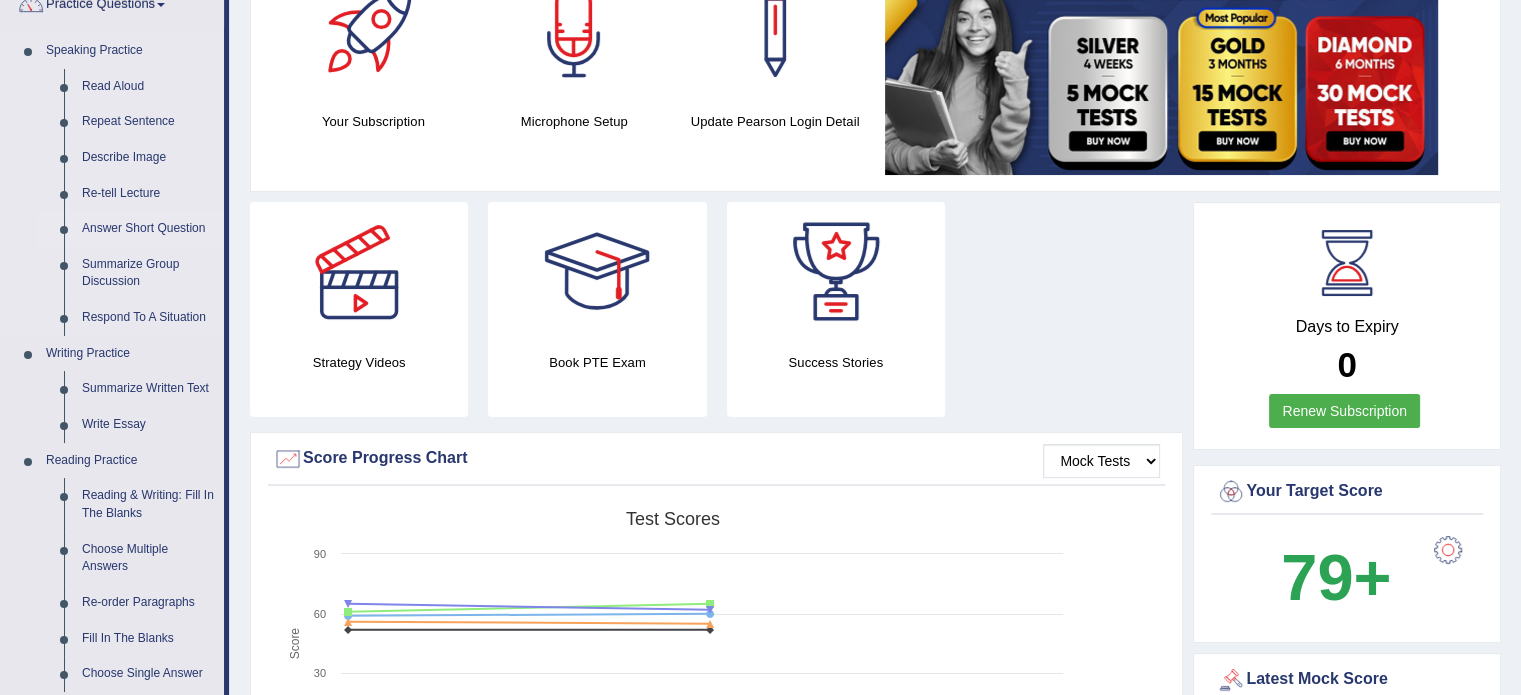 scroll, scrollTop: 400, scrollLeft: 0, axis: vertical 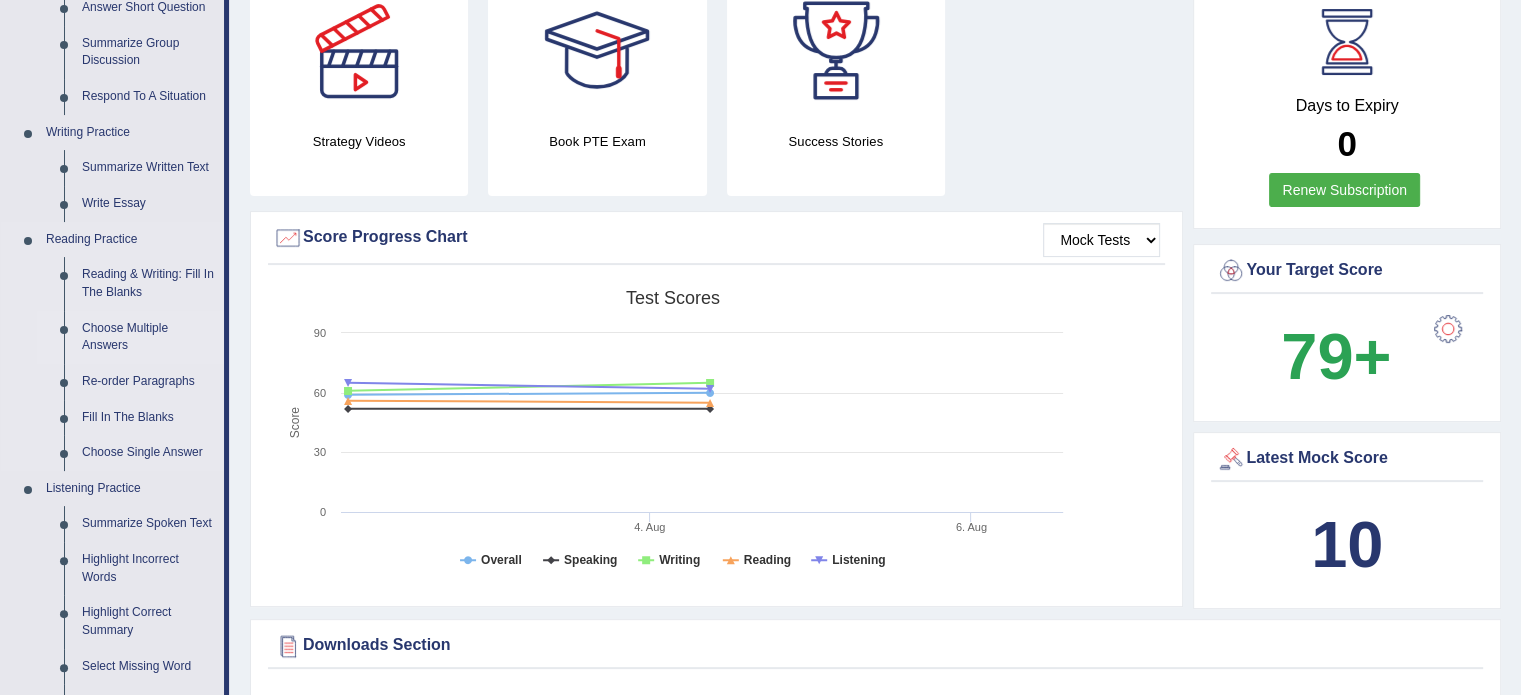 click on "Choose Multiple Answers" at bounding box center (148, 337) 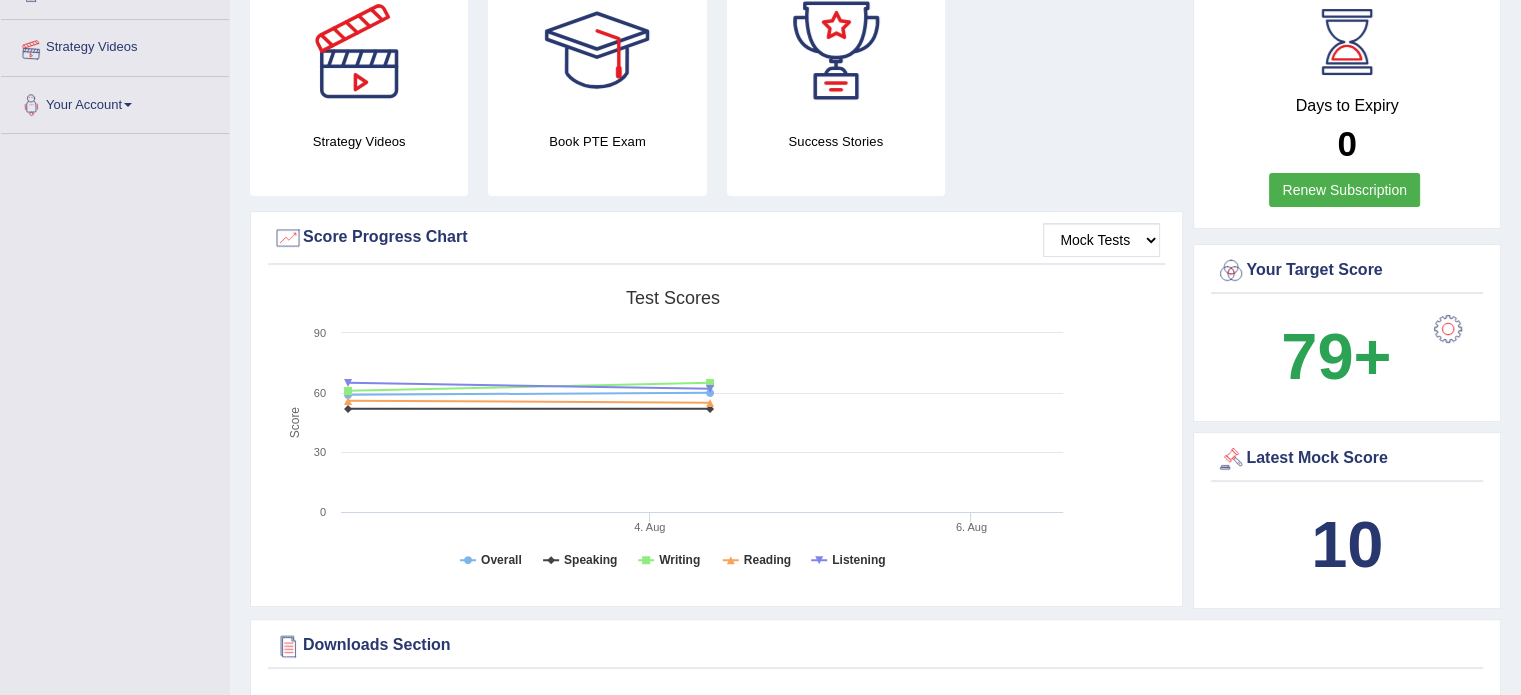 scroll, scrollTop: 396, scrollLeft: 0, axis: vertical 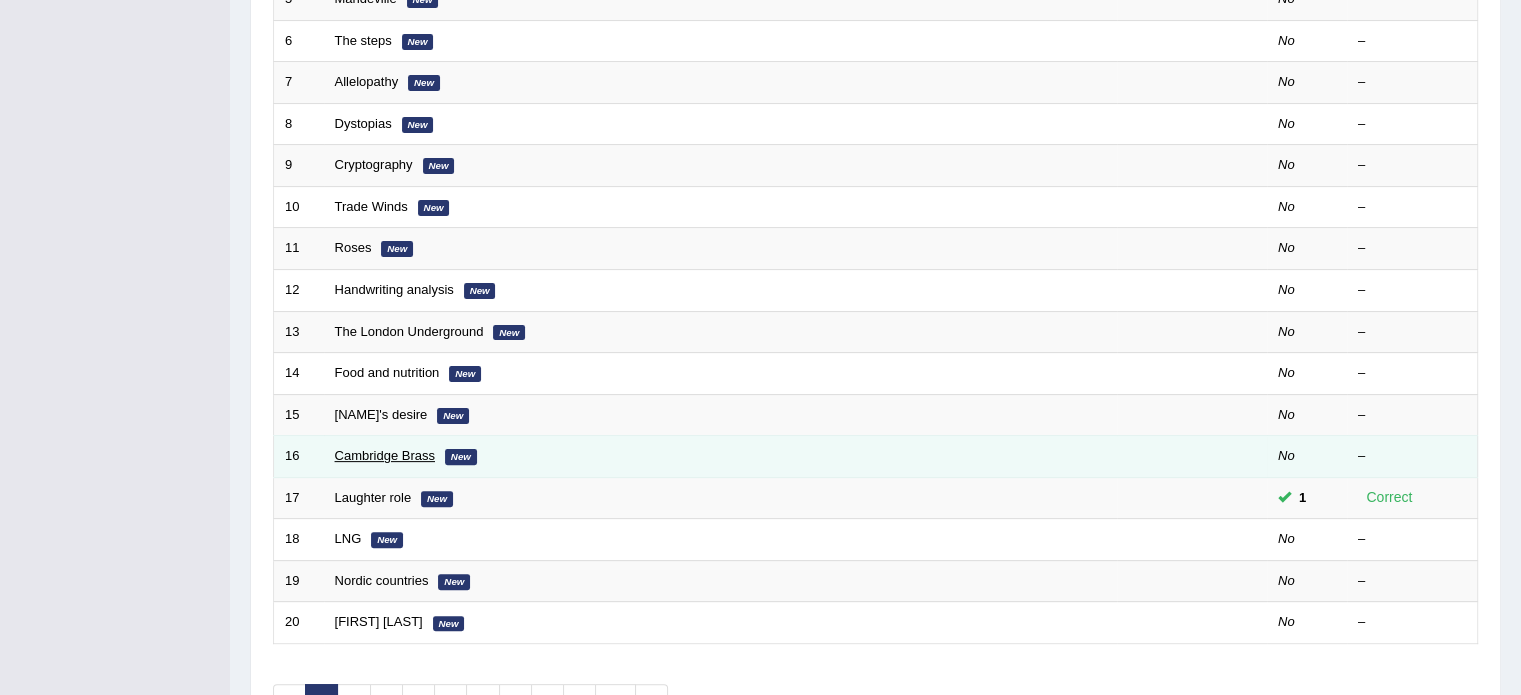 click on "Cambridge Brass" at bounding box center [385, 455] 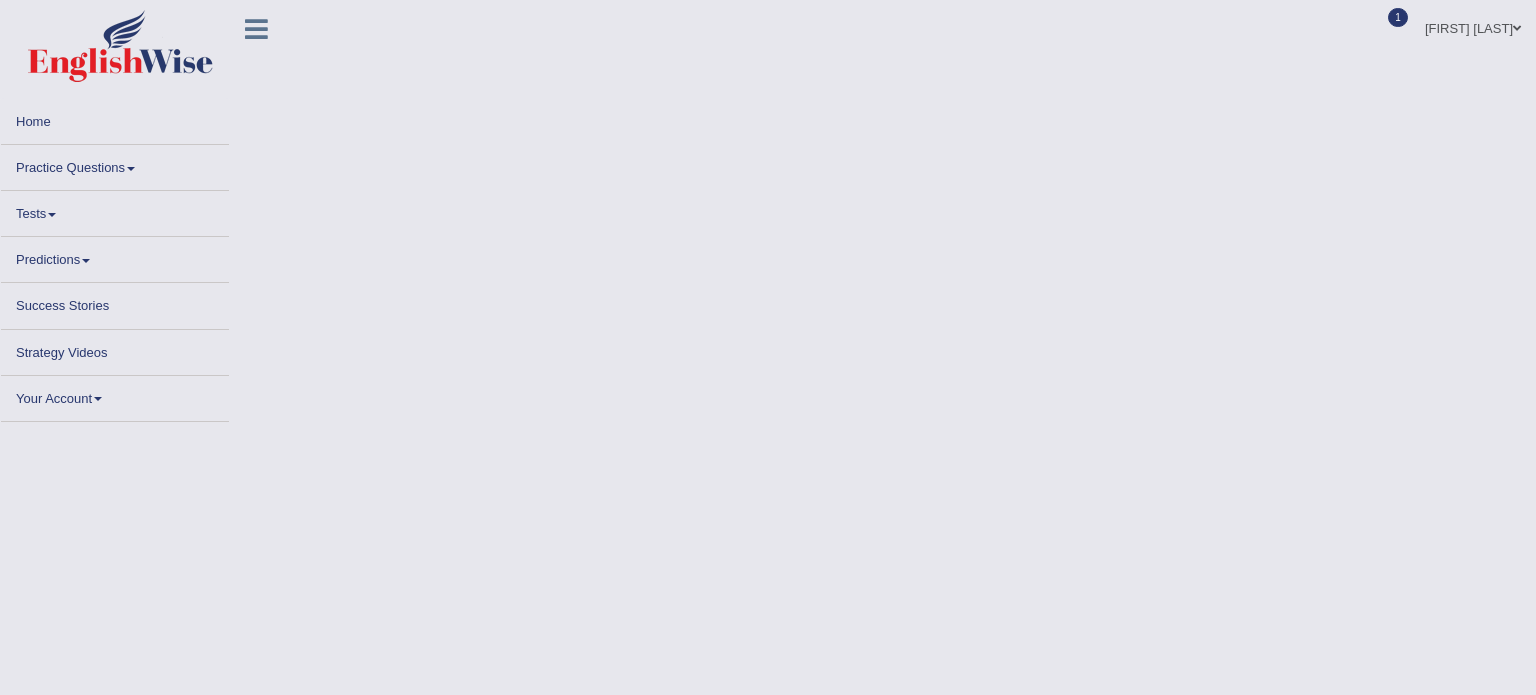 scroll, scrollTop: 0, scrollLeft: 0, axis: both 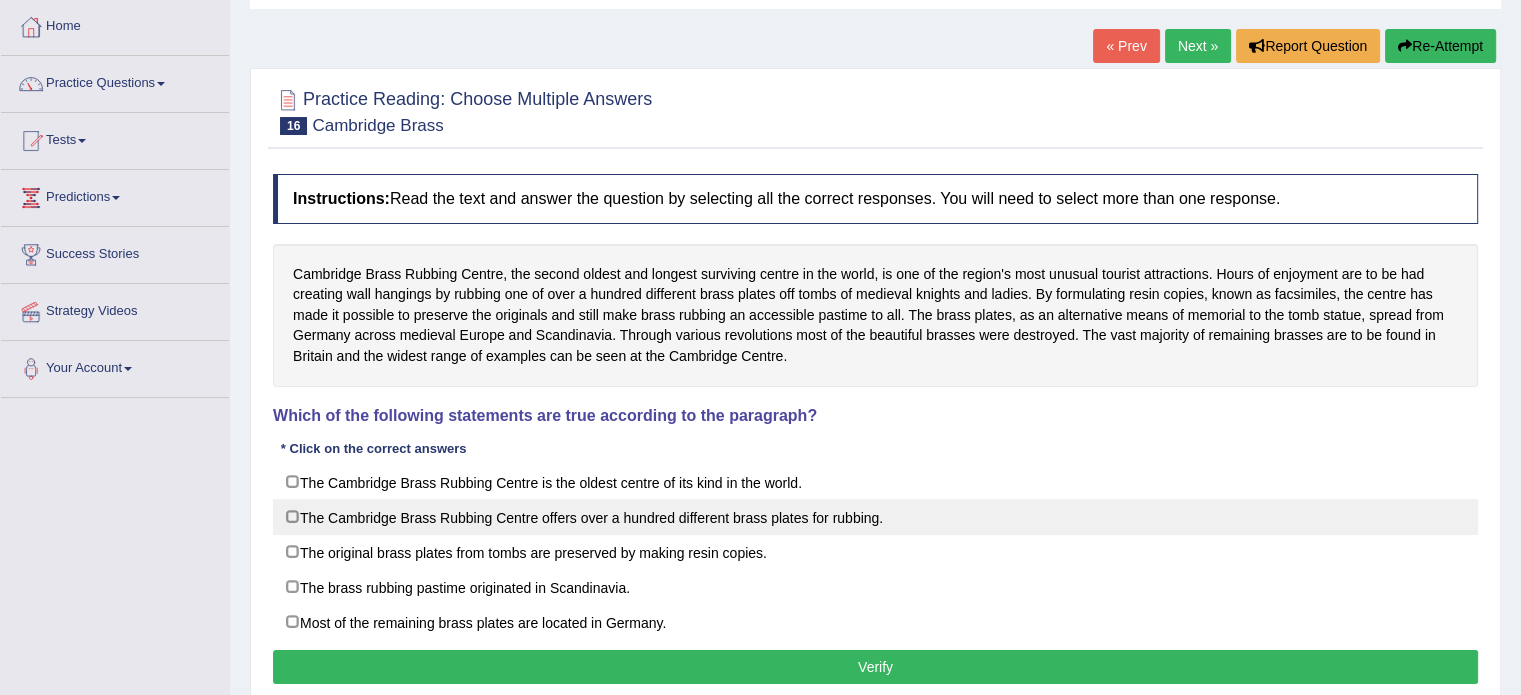 click on "The Cambridge Brass Rubbing Centre offers over a hundred different brass plates for rubbing." at bounding box center (875, 517) 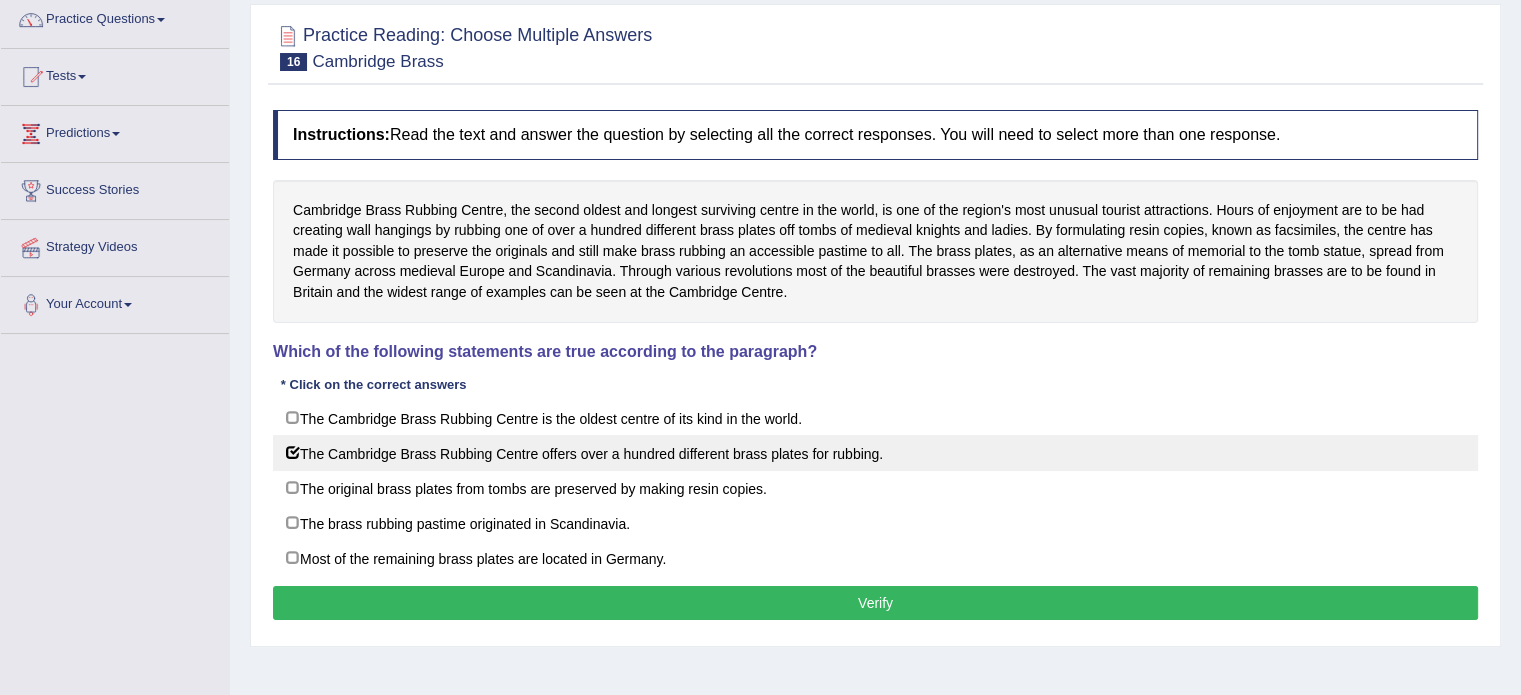 scroll, scrollTop: 200, scrollLeft: 0, axis: vertical 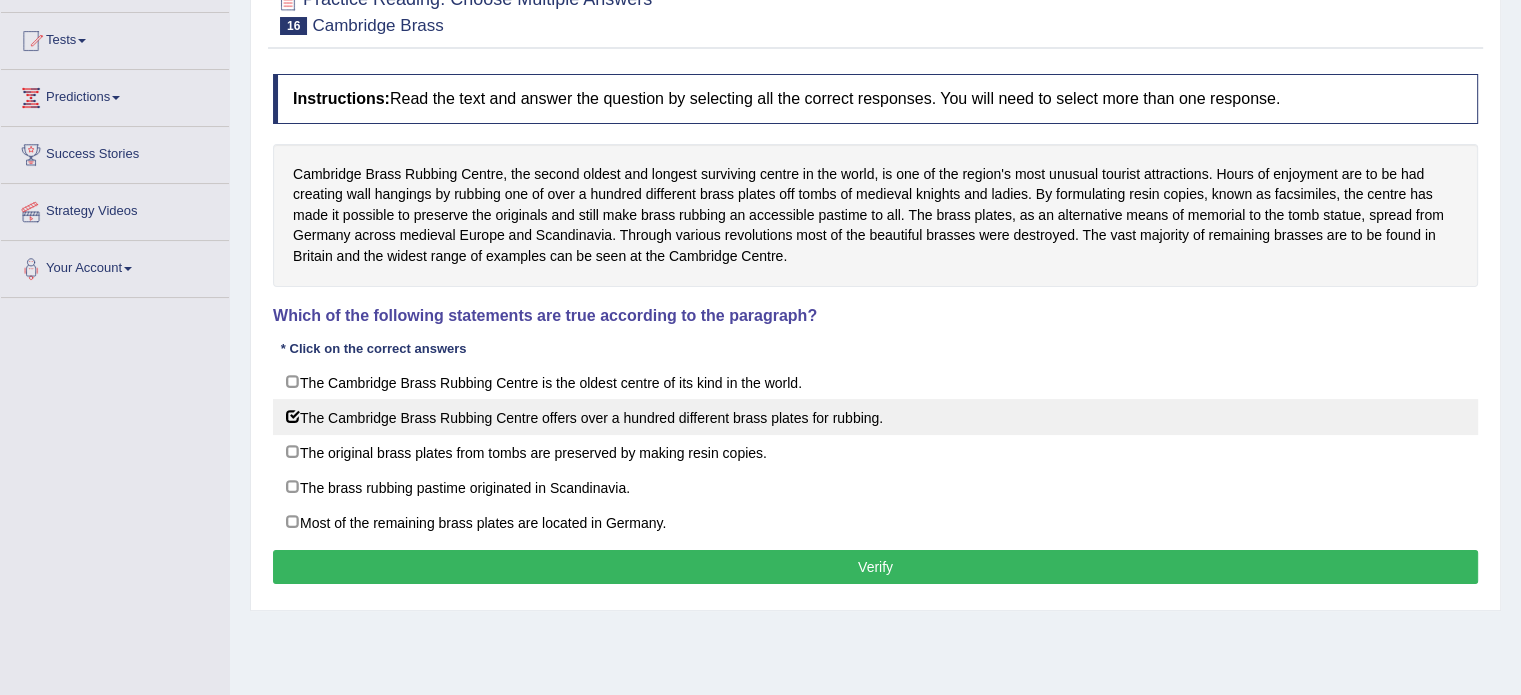 click on "The Cambridge Brass Rubbing Centre offers over a hundred different brass plates for rubbing." at bounding box center [875, 417] 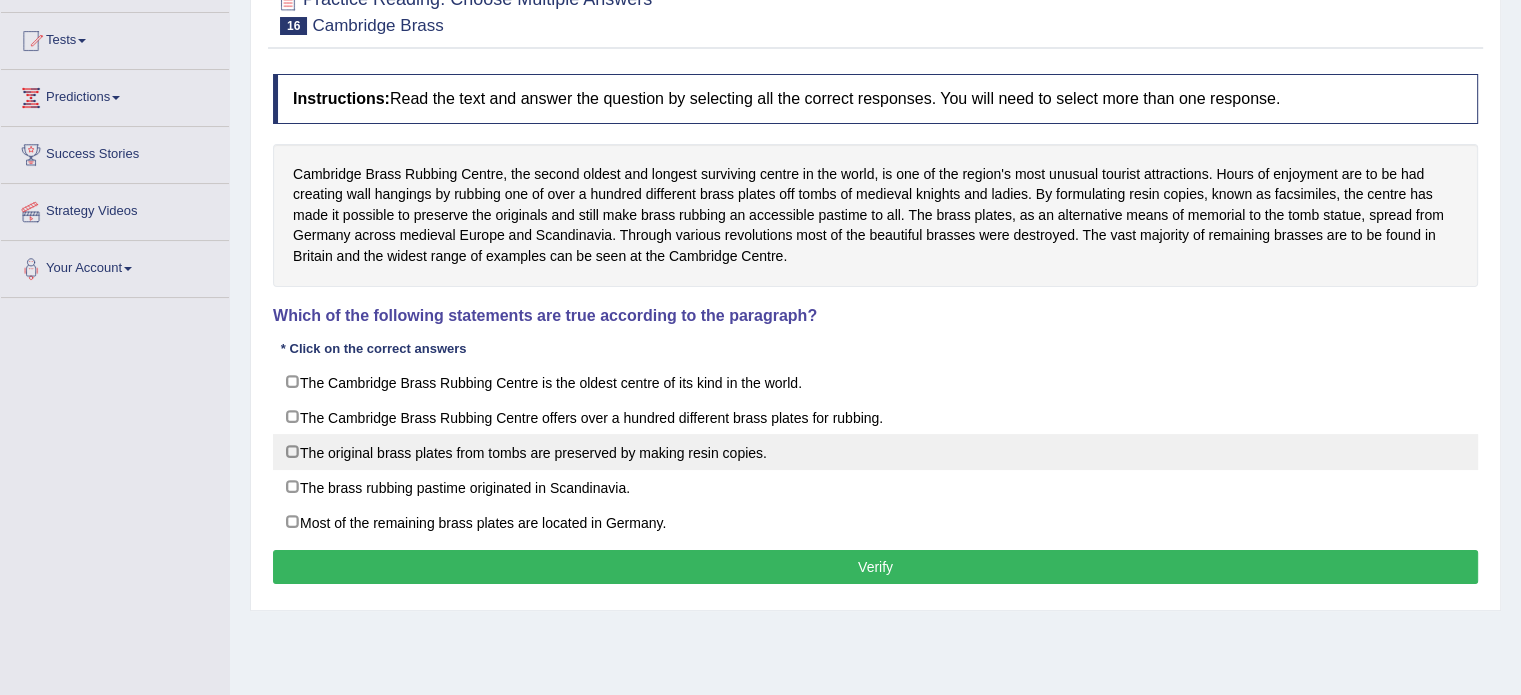 click on "The original brass plates from tombs are preserved by making resin copies." at bounding box center [875, 452] 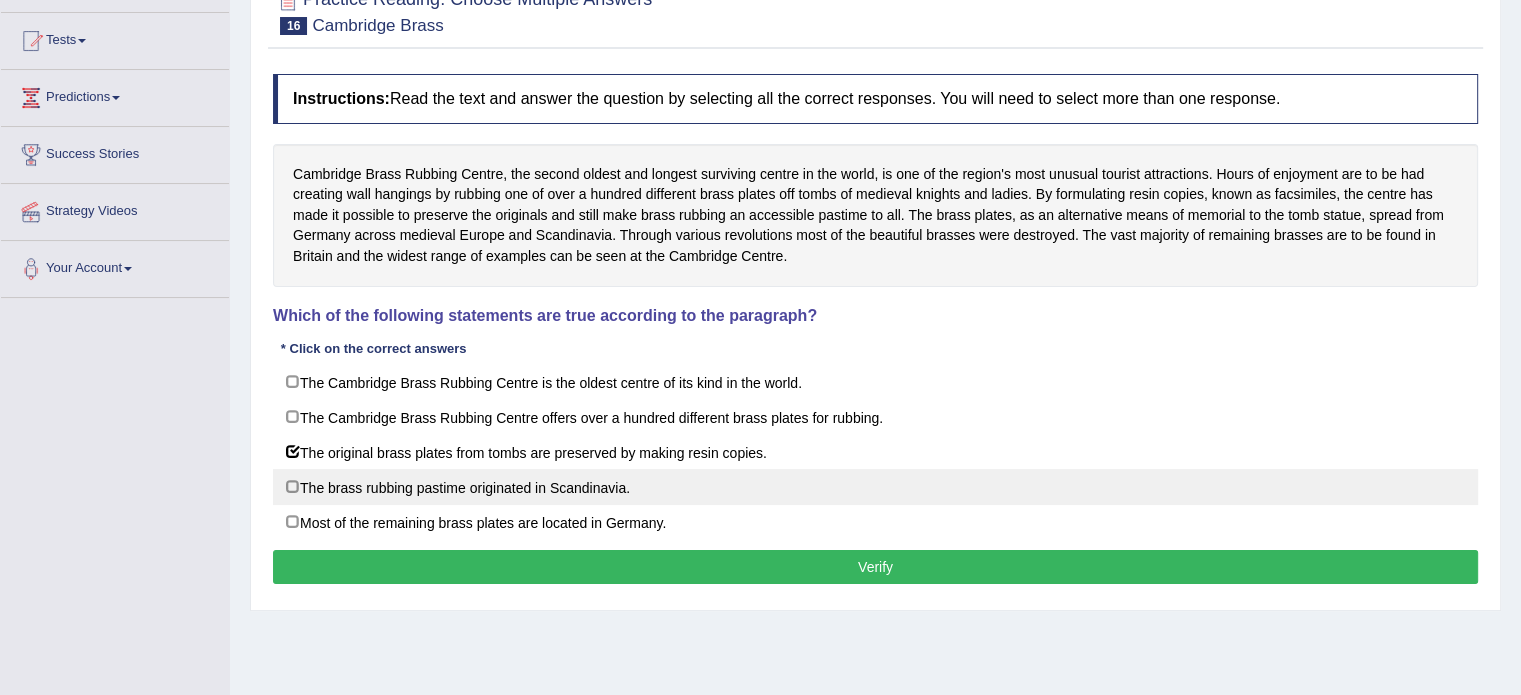 click on "The brass rubbing pastime originated in Scandinavia." at bounding box center (875, 487) 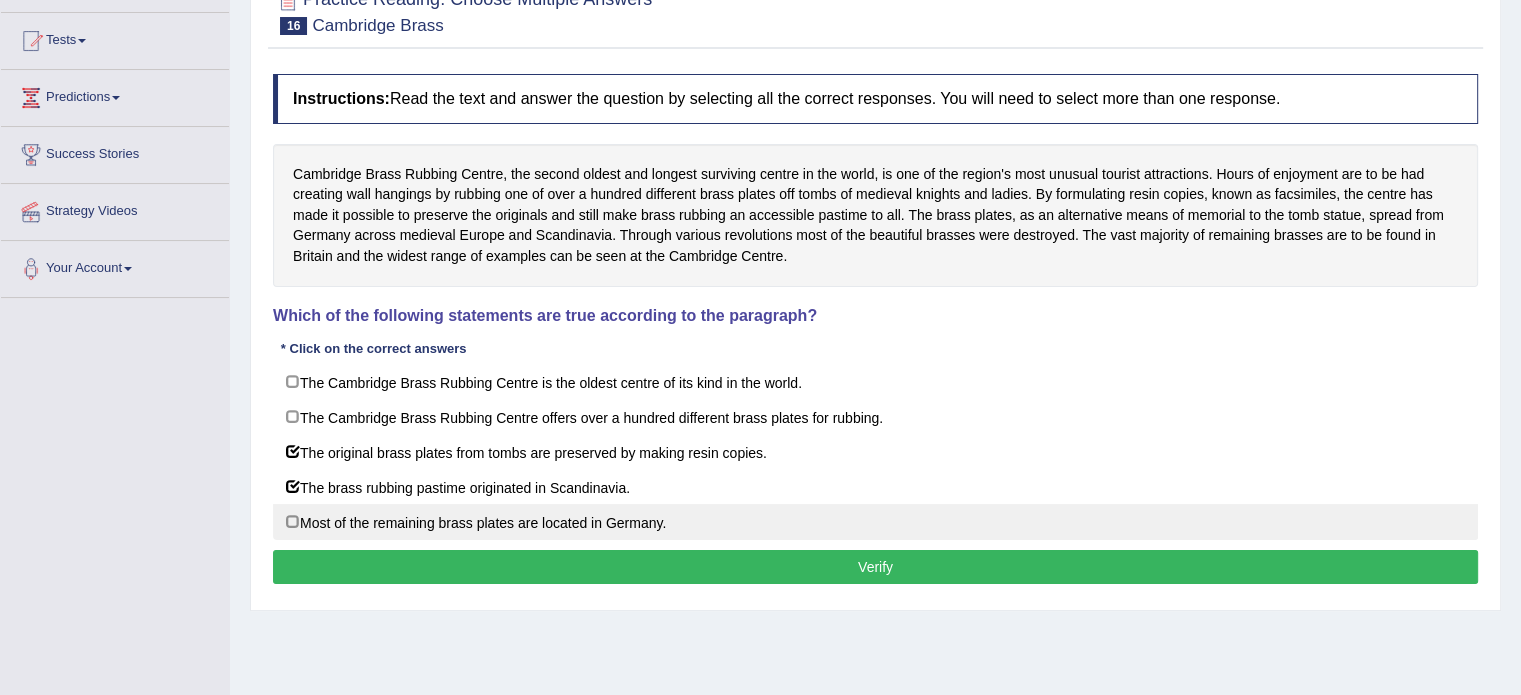 click on "Most of the remaining brass plates are located in Germany." at bounding box center [875, 522] 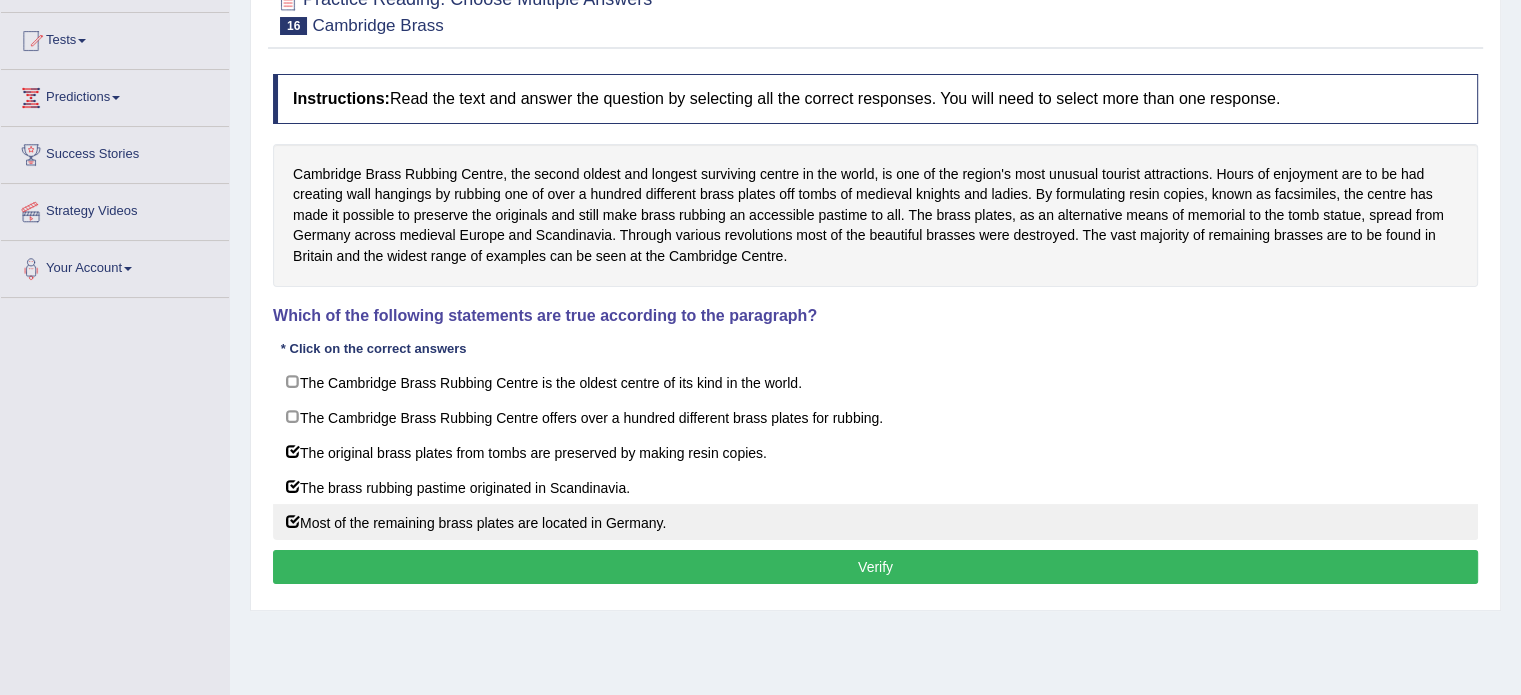 click on "Most of the remaining brass plates are located in Germany." at bounding box center (875, 522) 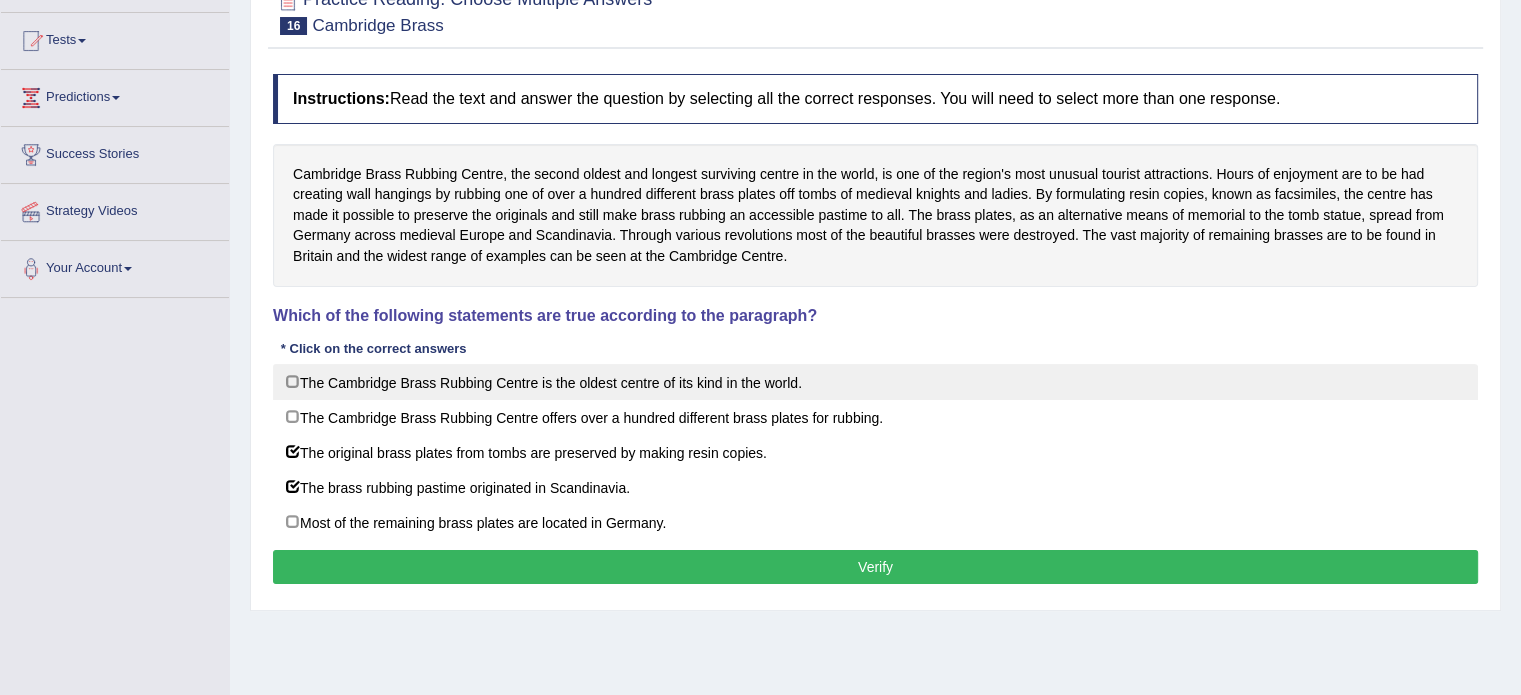 click on "The Cambridge Brass Rubbing Centre is the oldest centre of its kind in the world." at bounding box center [875, 382] 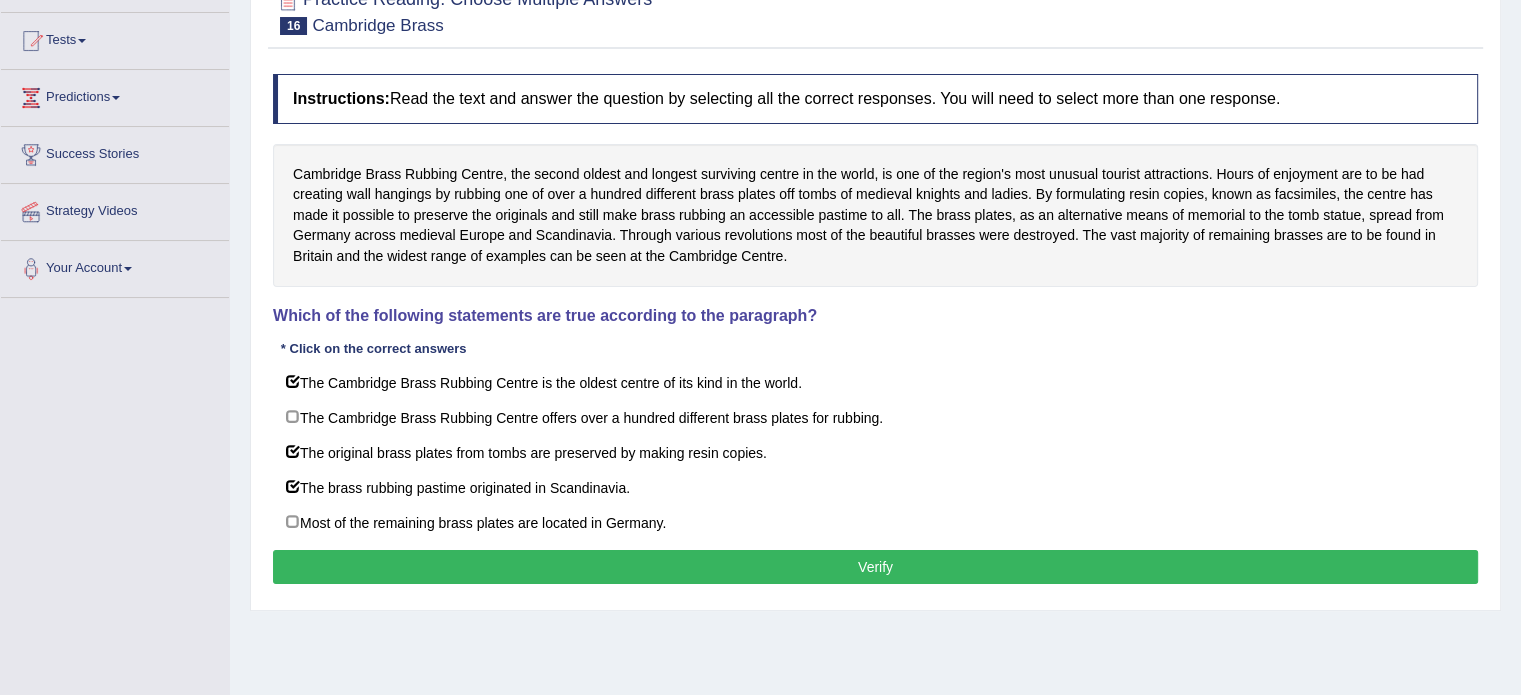 drag, startPoint x: 804, startPoint y: 582, endPoint x: 830, endPoint y: 580, distance: 26.076809 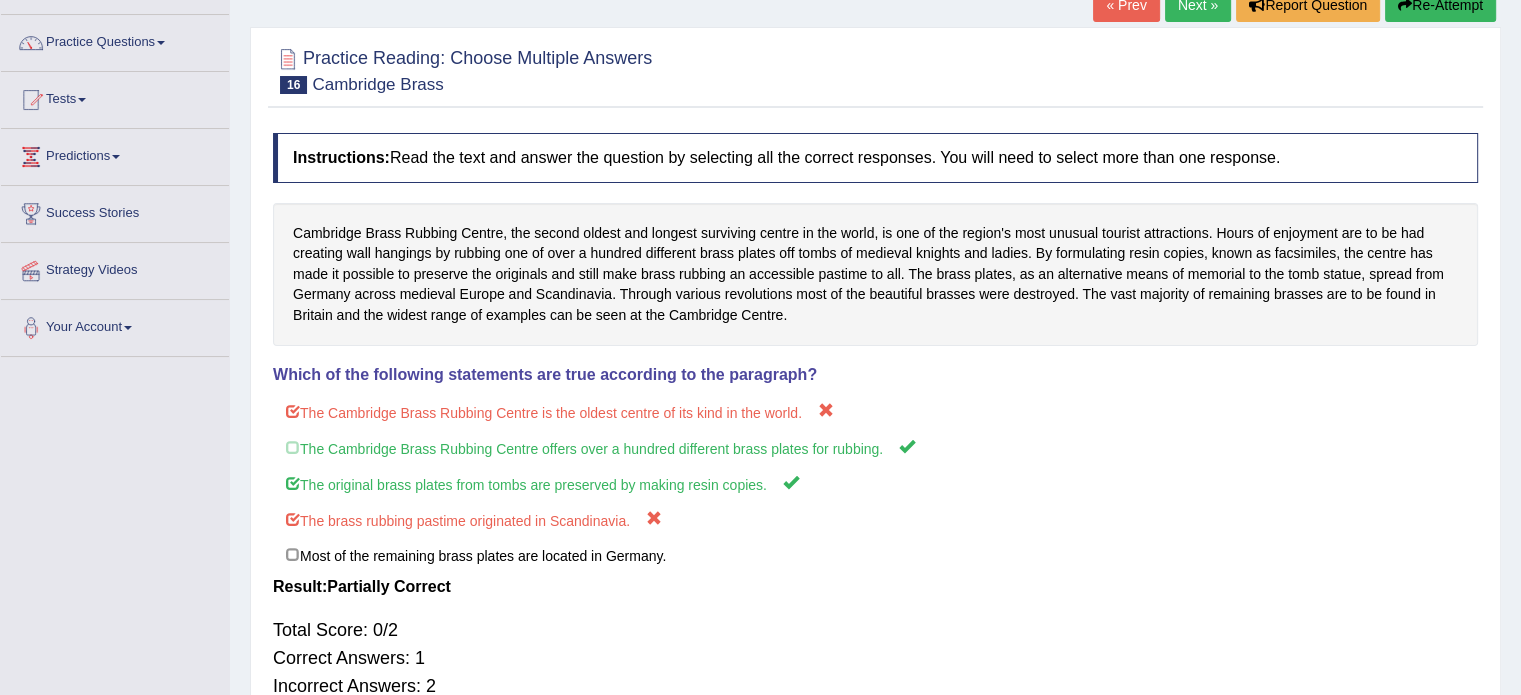 scroll, scrollTop: 0, scrollLeft: 0, axis: both 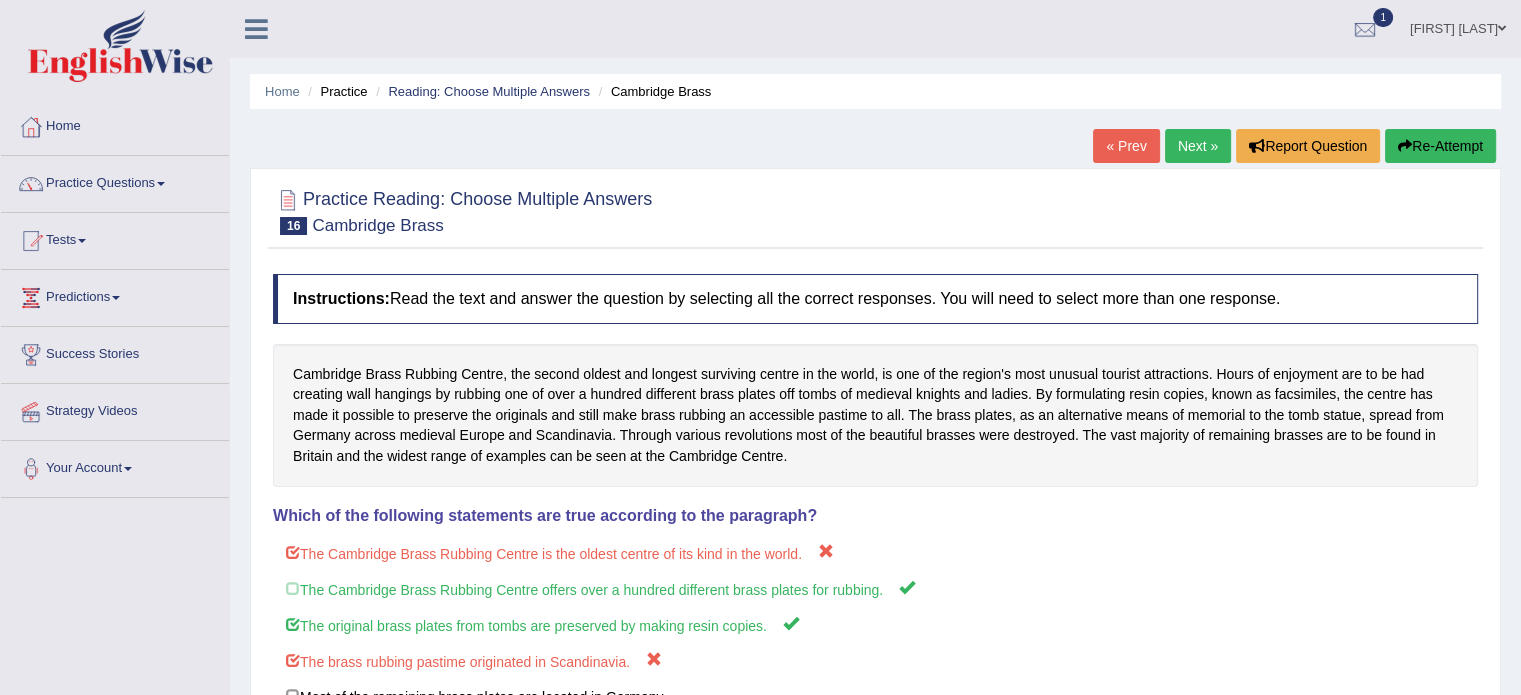 click on "Next »" at bounding box center (1198, 146) 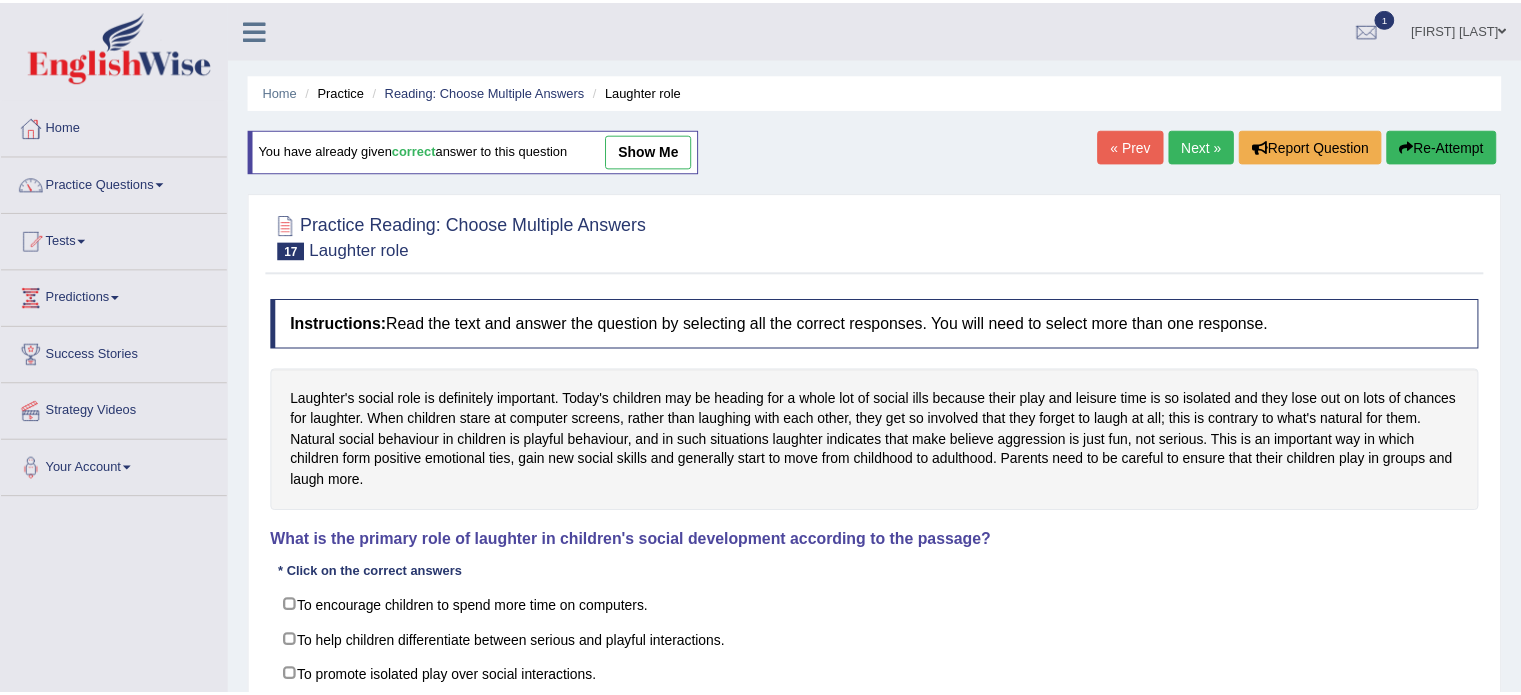 scroll, scrollTop: 0, scrollLeft: 0, axis: both 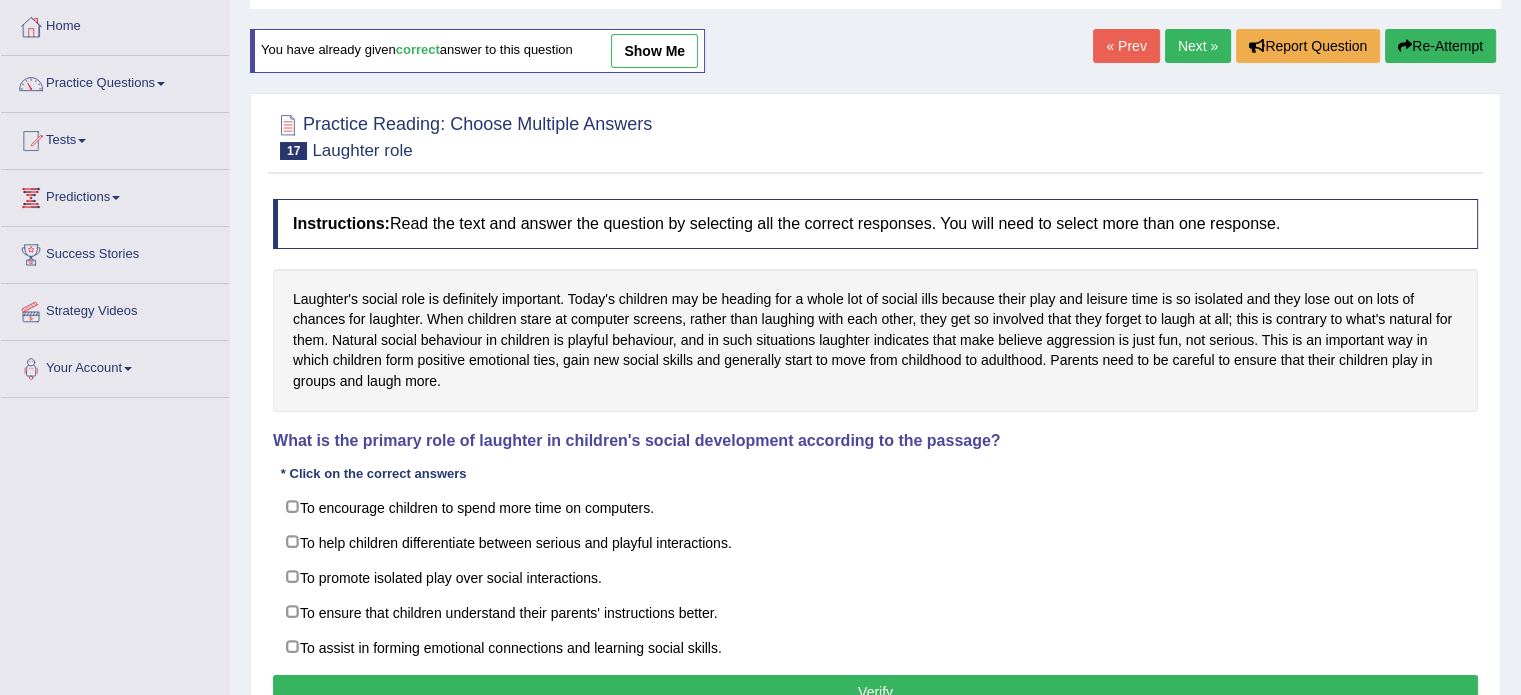 click on "Next »" at bounding box center [1198, 46] 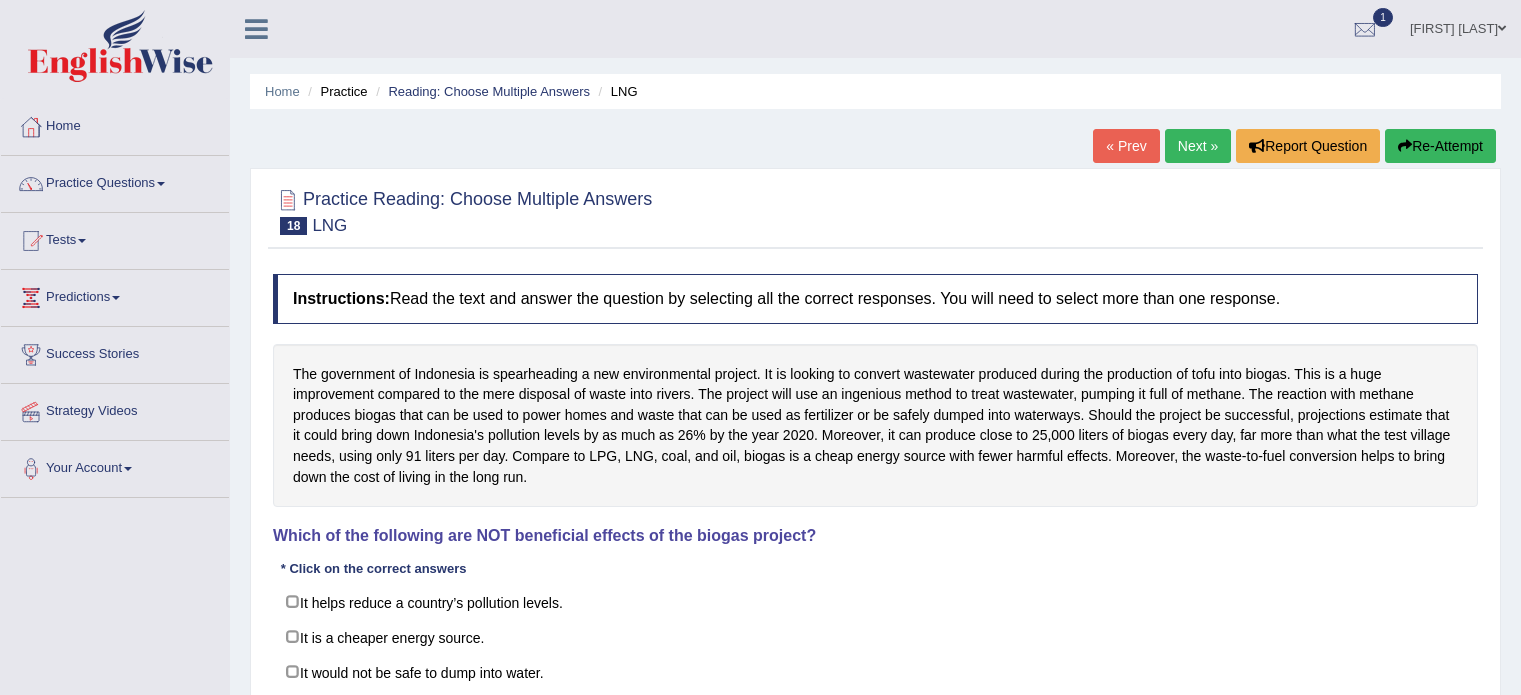 scroll, scrollTop: 200, scrollLeft: 0, axis: vertical 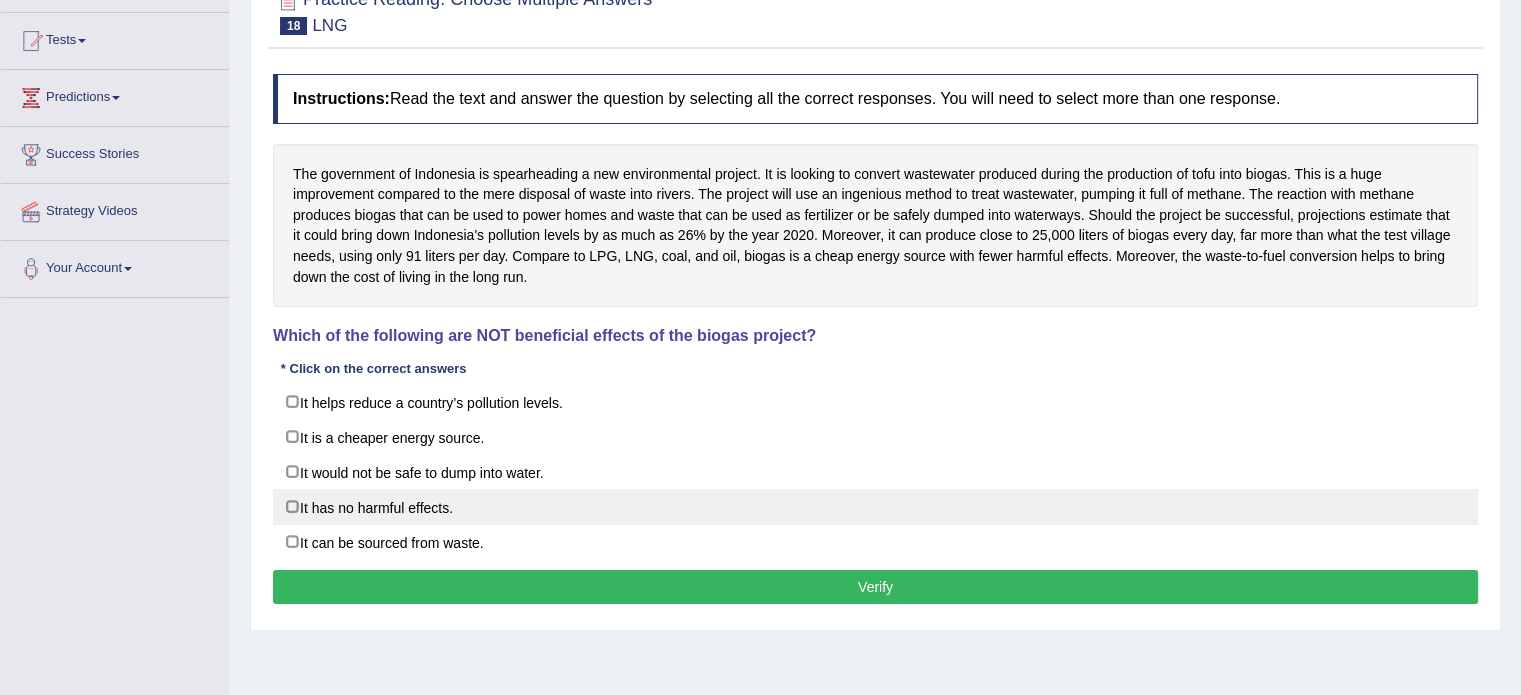 click on "It has no harmful effects." at bounding box center (875, 507) 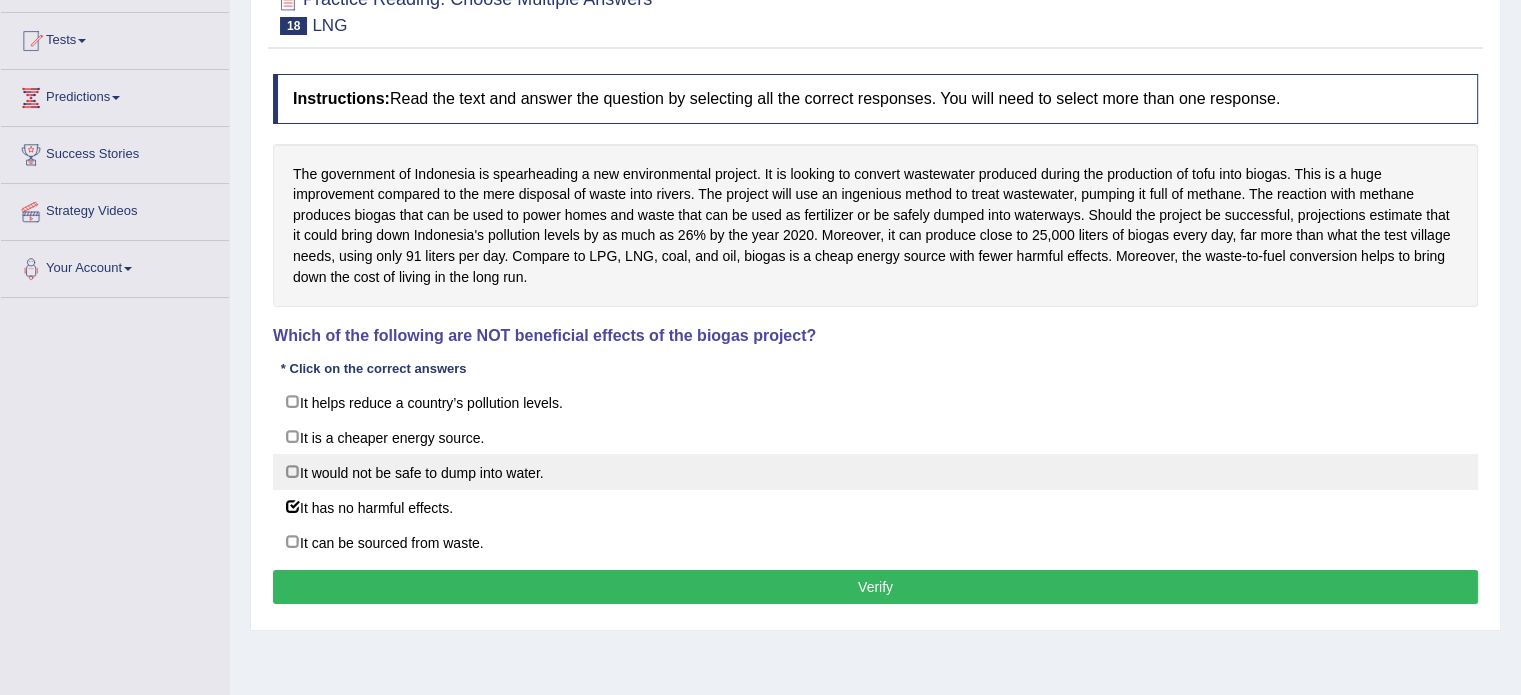 click on "It would not be safe to dump into water." at bounding box center (875, 472) 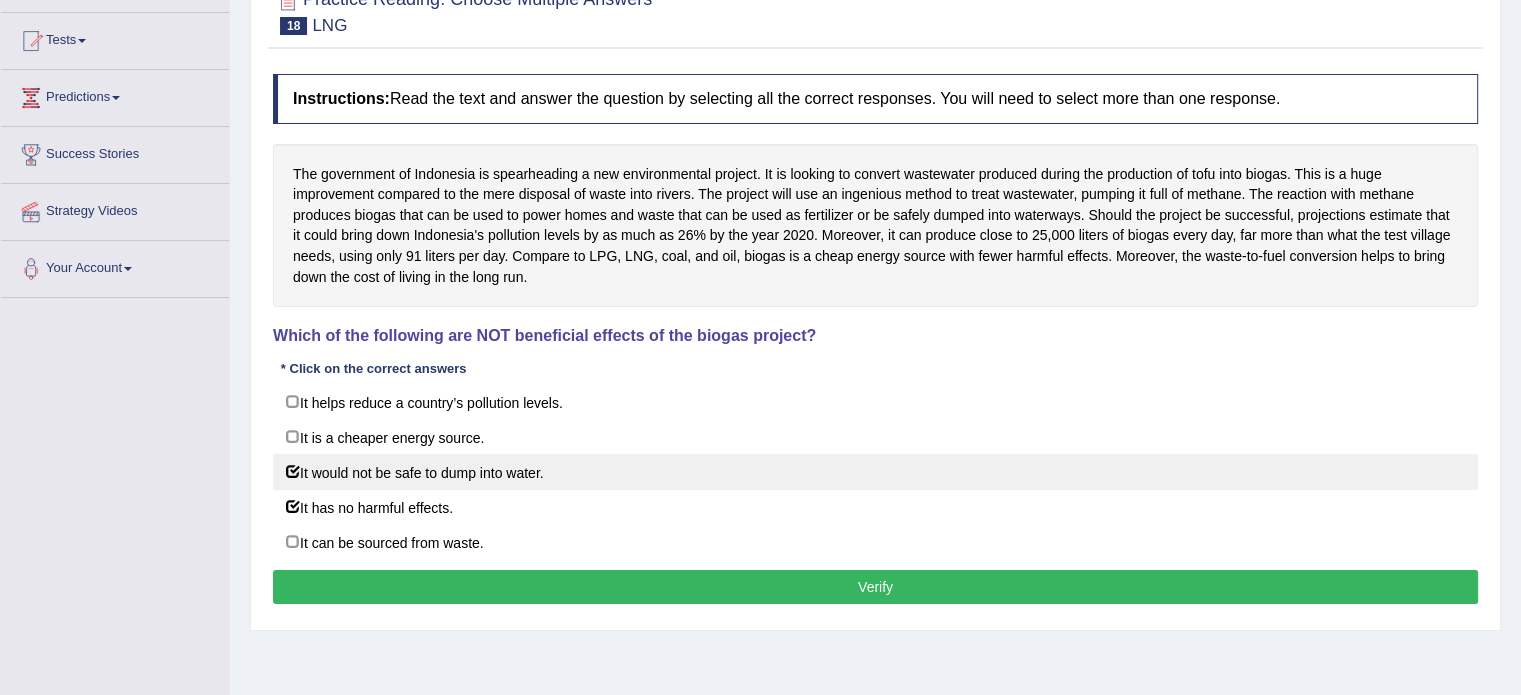 checkbox on "true" 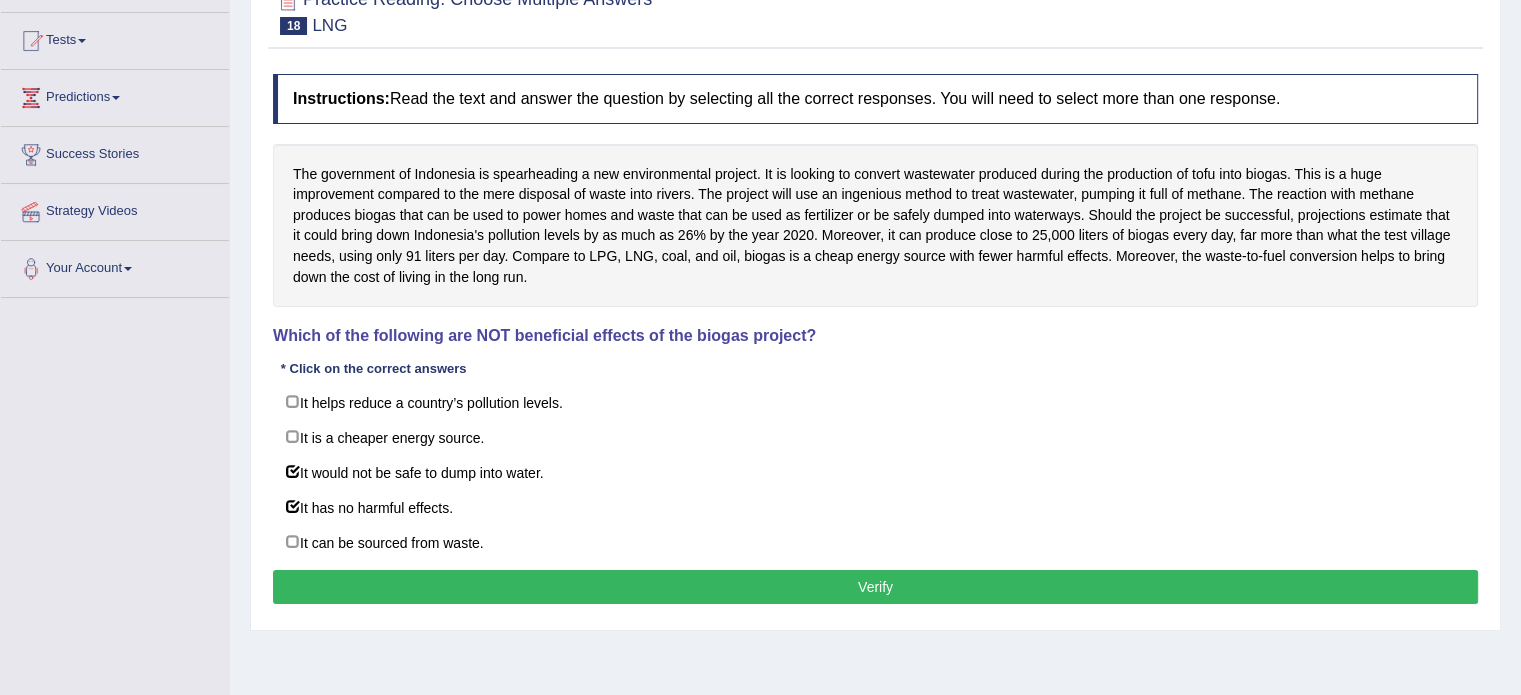 click on "Verify" at bounding box center [875, 587] 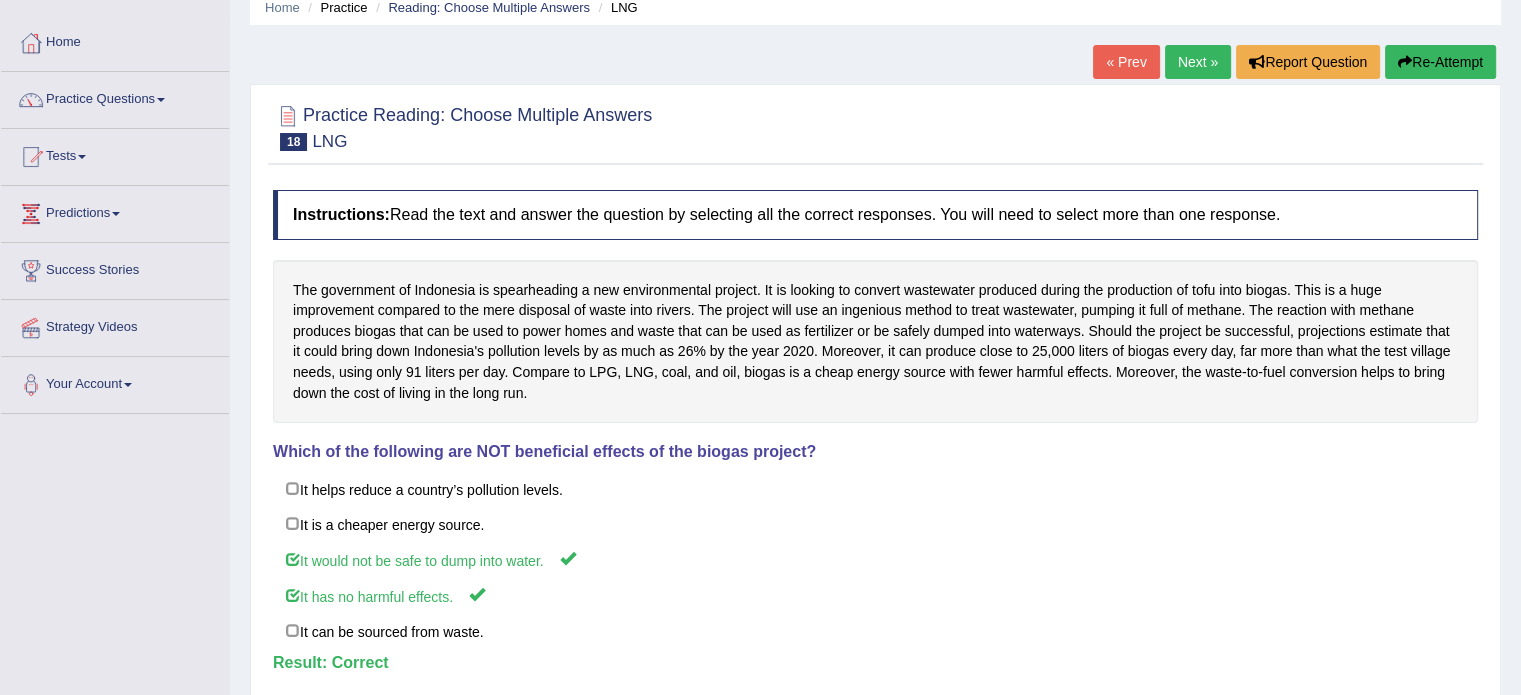 scroll, scrollTop: 0, scrollLeft: 0, axis: both 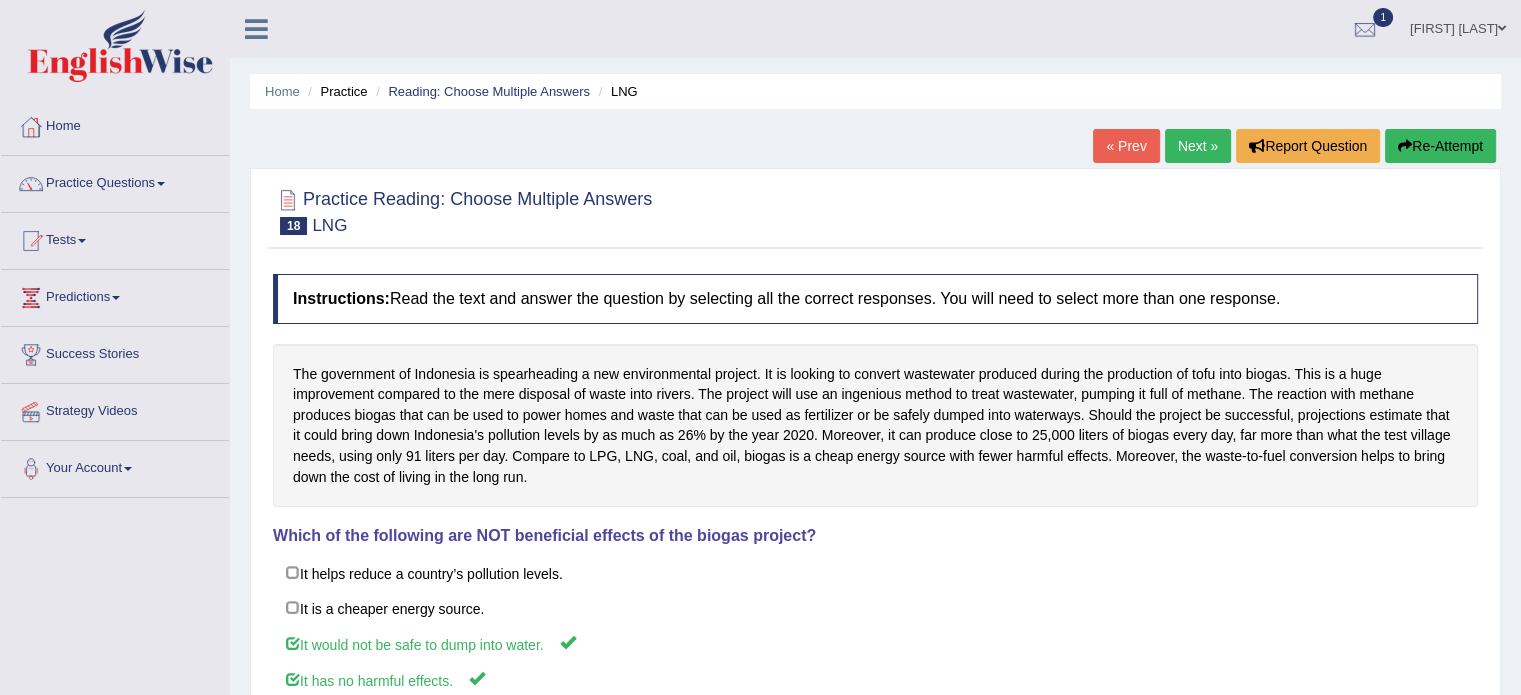 click on "Next »" at bounding box center (1198, 146) 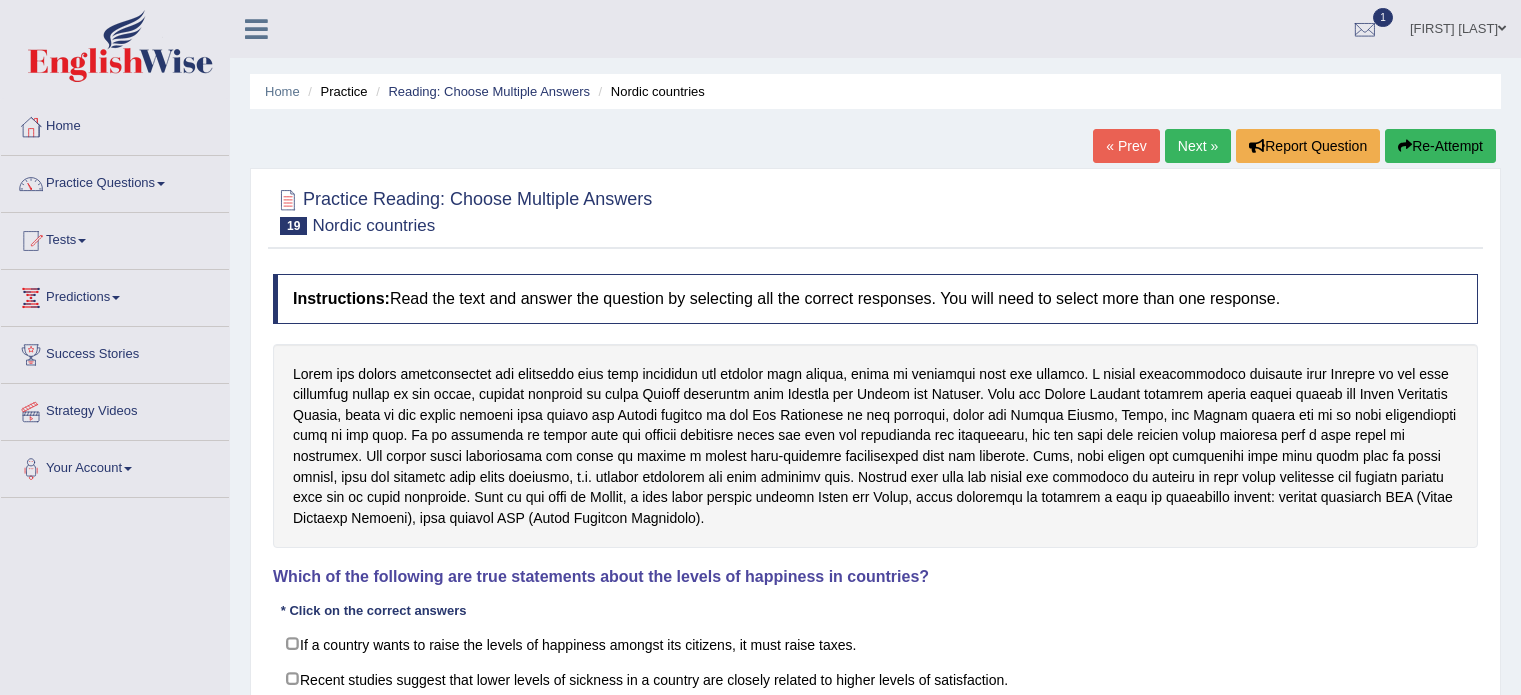 scroll, scrollTop: 200, scrollLeft: 0, axis: vertical 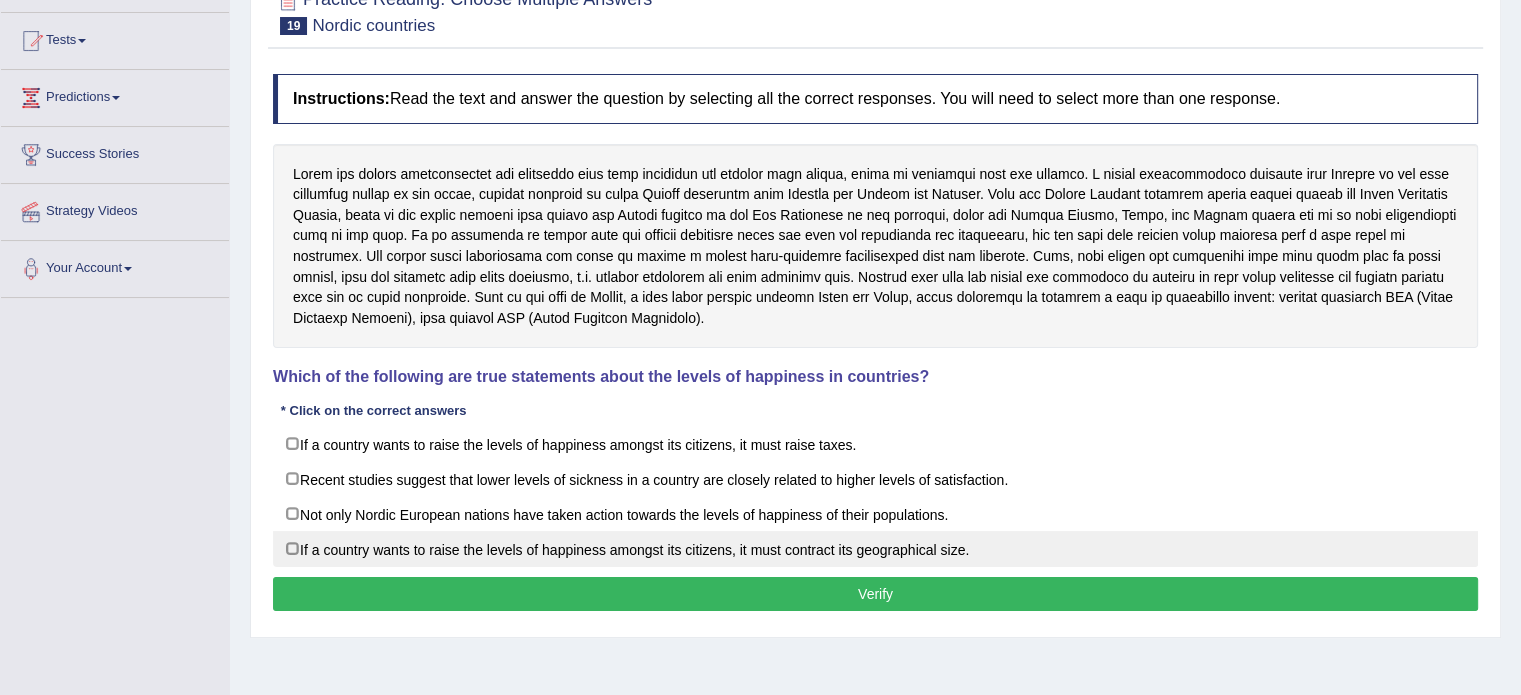 click on "If a country wants to raise the levels of happiness amongst its citizens, it must contract its geographical size." at bounding box center (875, 549) 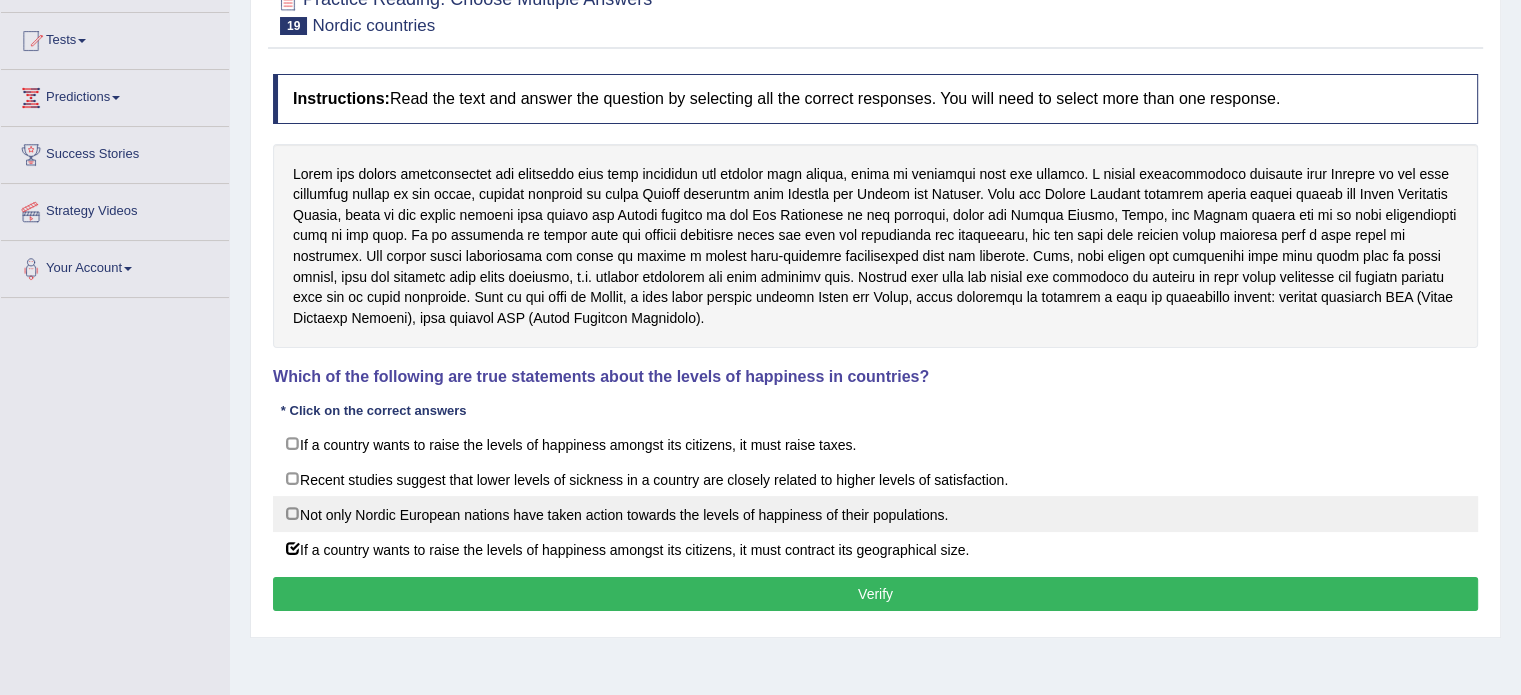 click on "Not only Nordic European nations have taken action towards the levels of happiness of their populations." at bounding box center (875, 514) 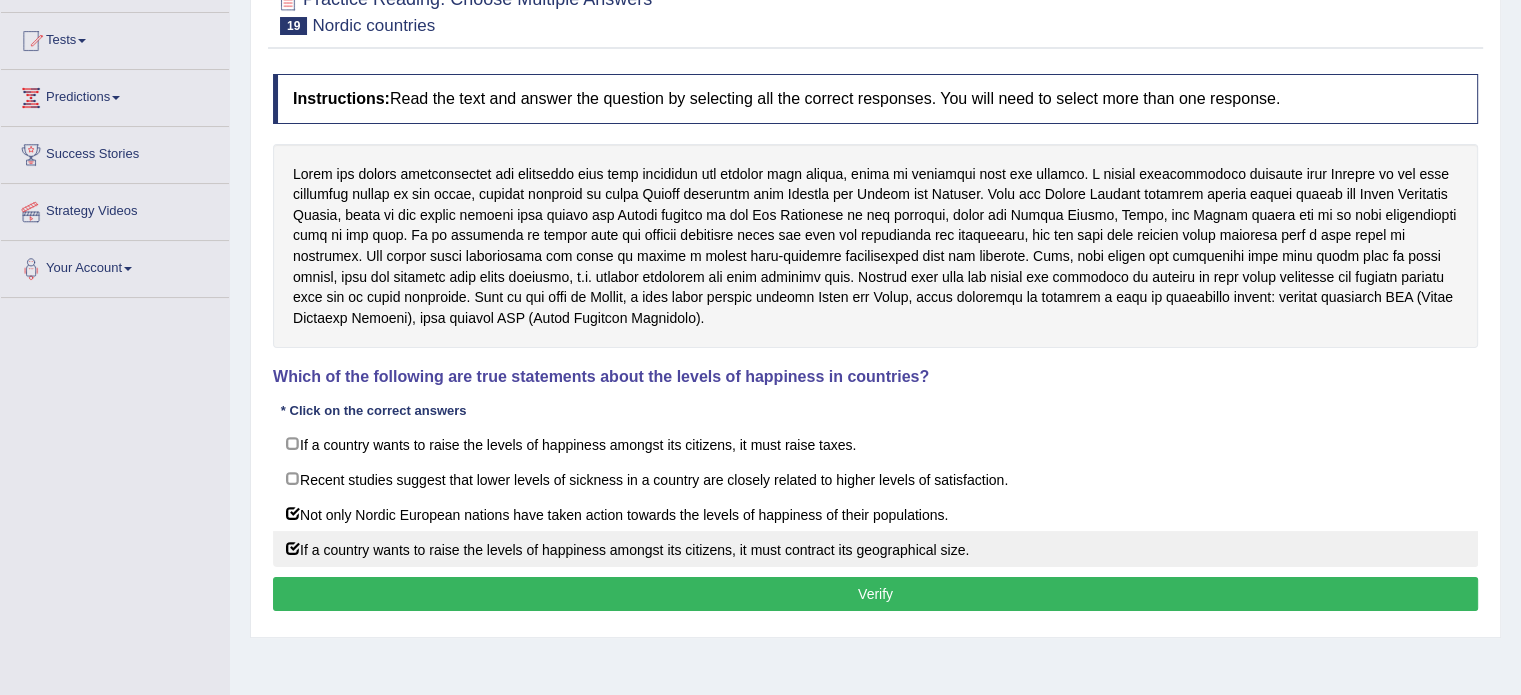 click on "If a country wants to raise the levels of happiness amongst its citizens, it must contract its geographical size." at bounding box center [875, 549] 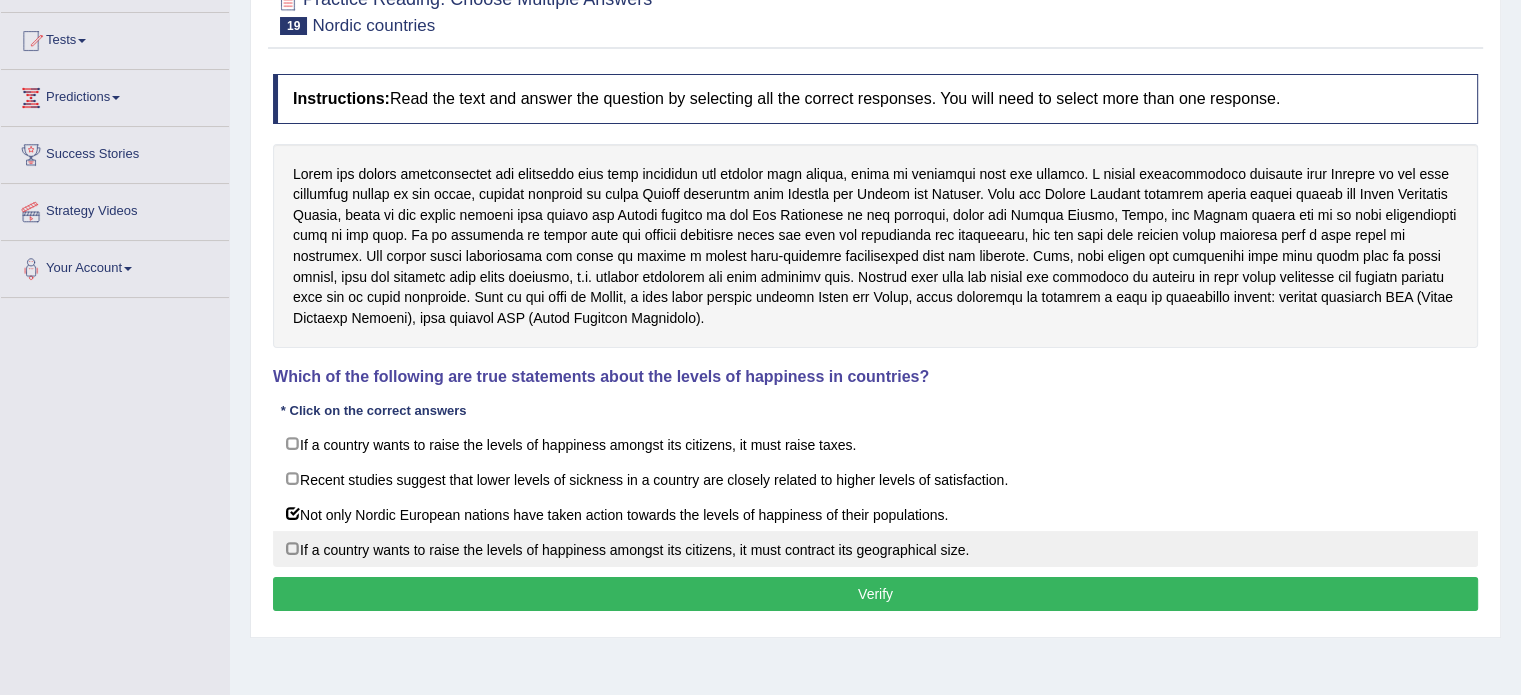 click on "If a country wants to raise the levels of happiness amongst its citizens, it must contract its geographical size." at bounding box center (875, 549) 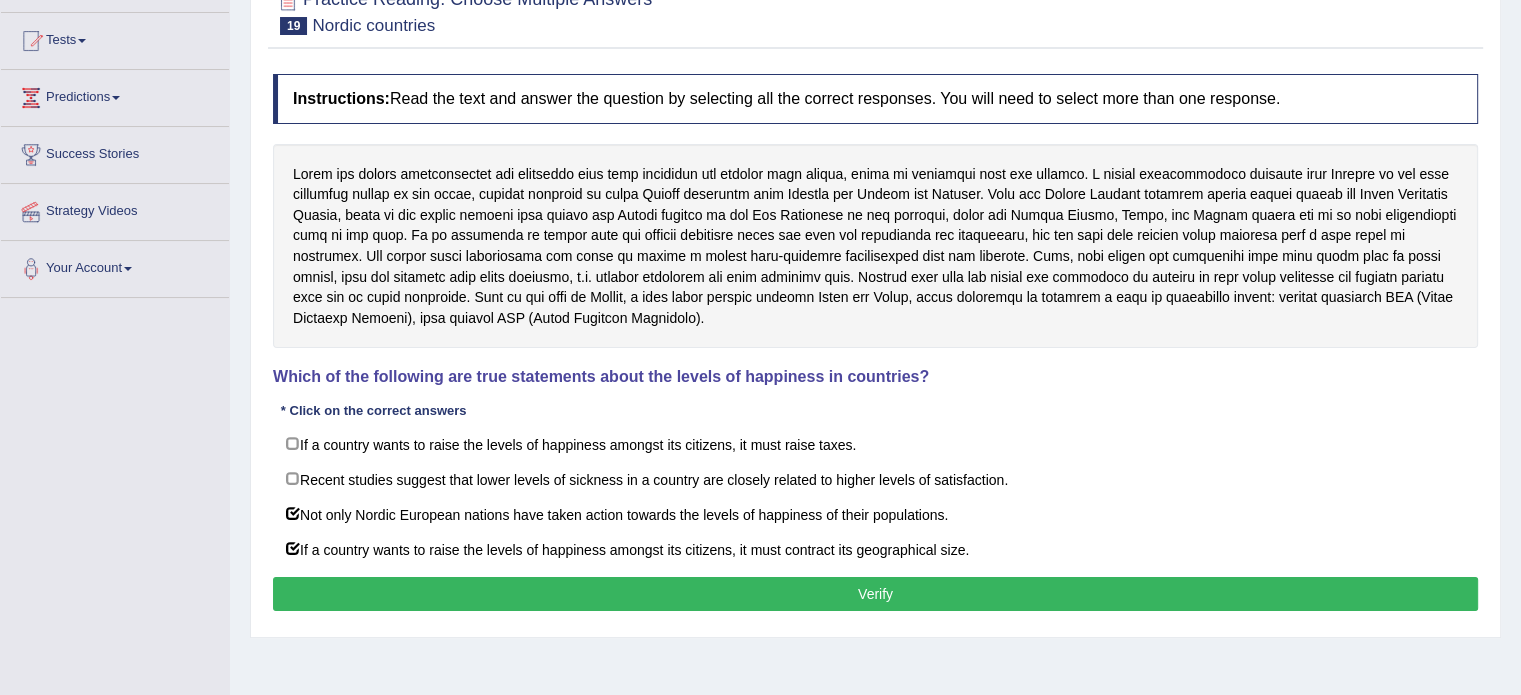 click on "Verify" at bounding box center (875, 594) 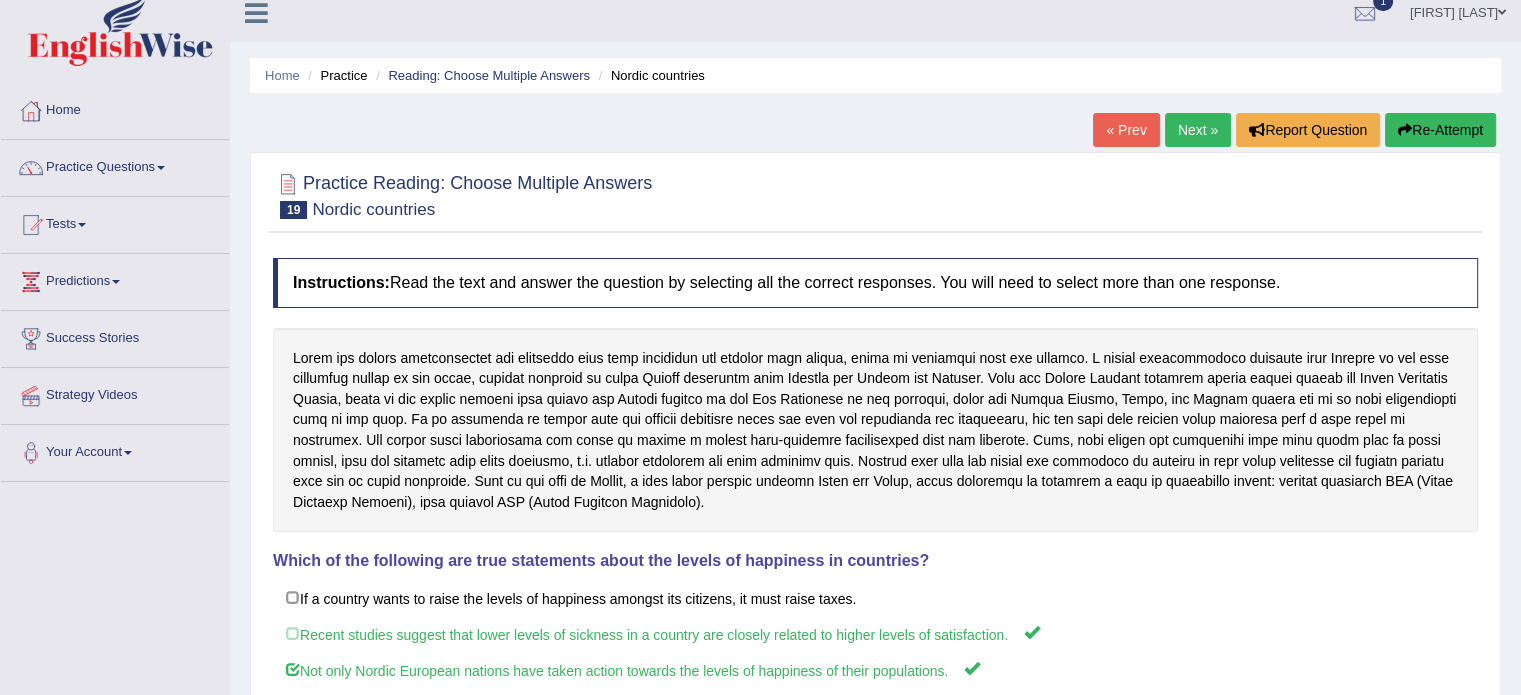 scroll, scrollTop: 0, scrollLeft: 0, axis: both 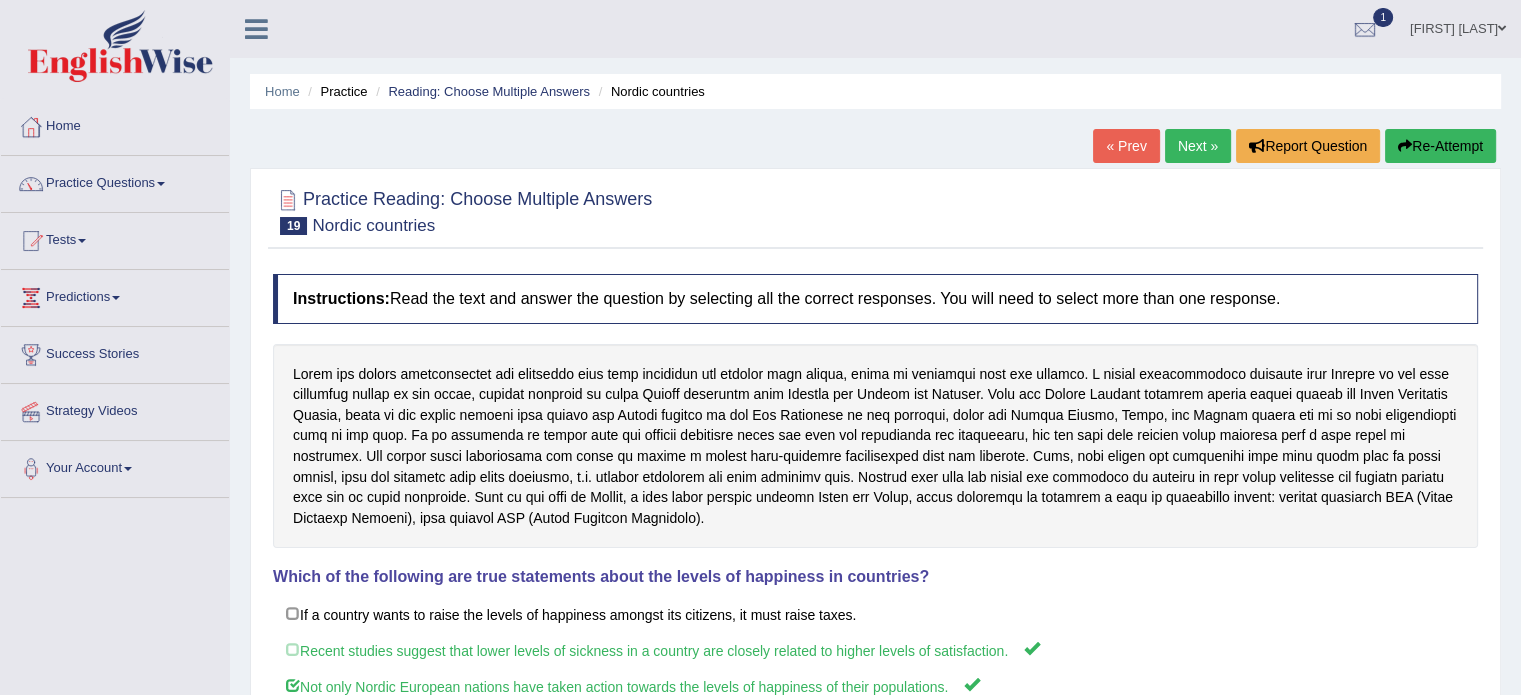 click on "Next »" at bounding box center [1198, 146] 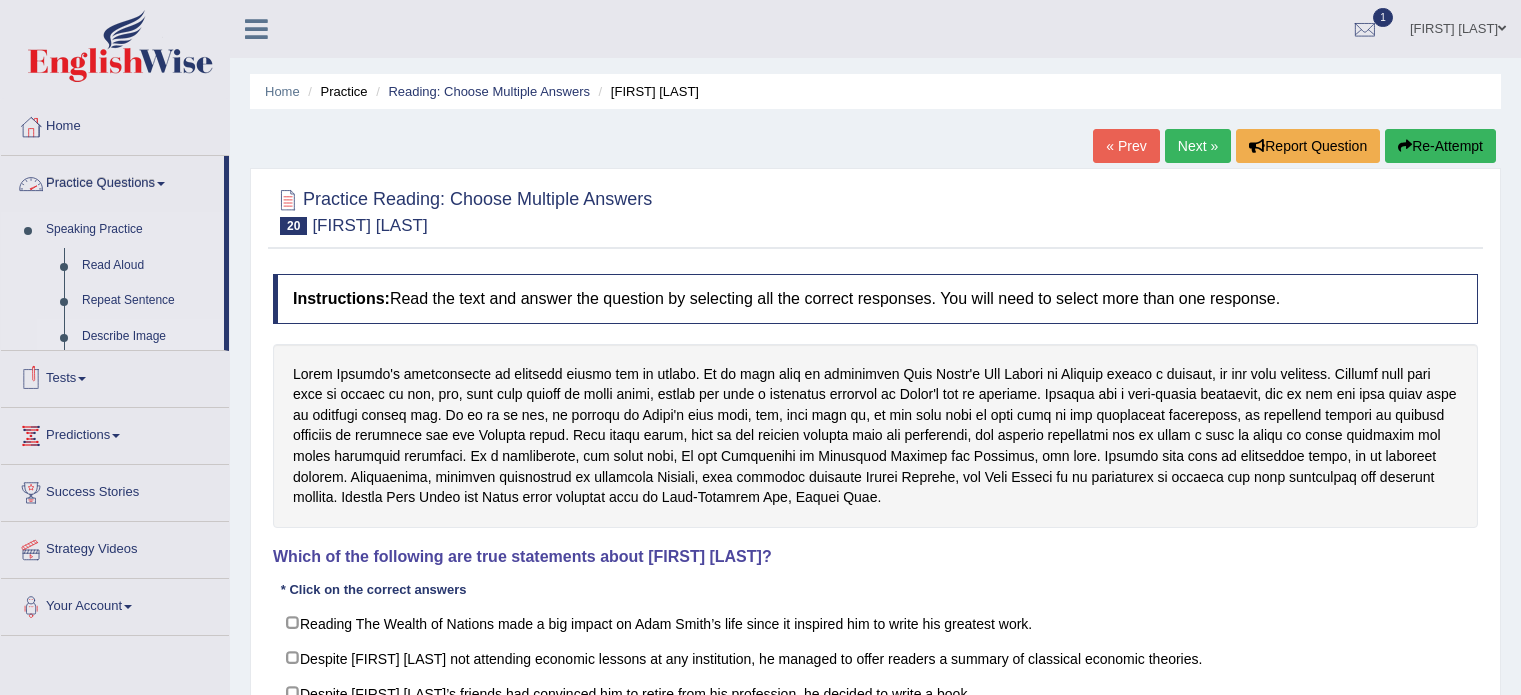 scroll, scrollTop: 0, scrollLeft: 0, axis: both 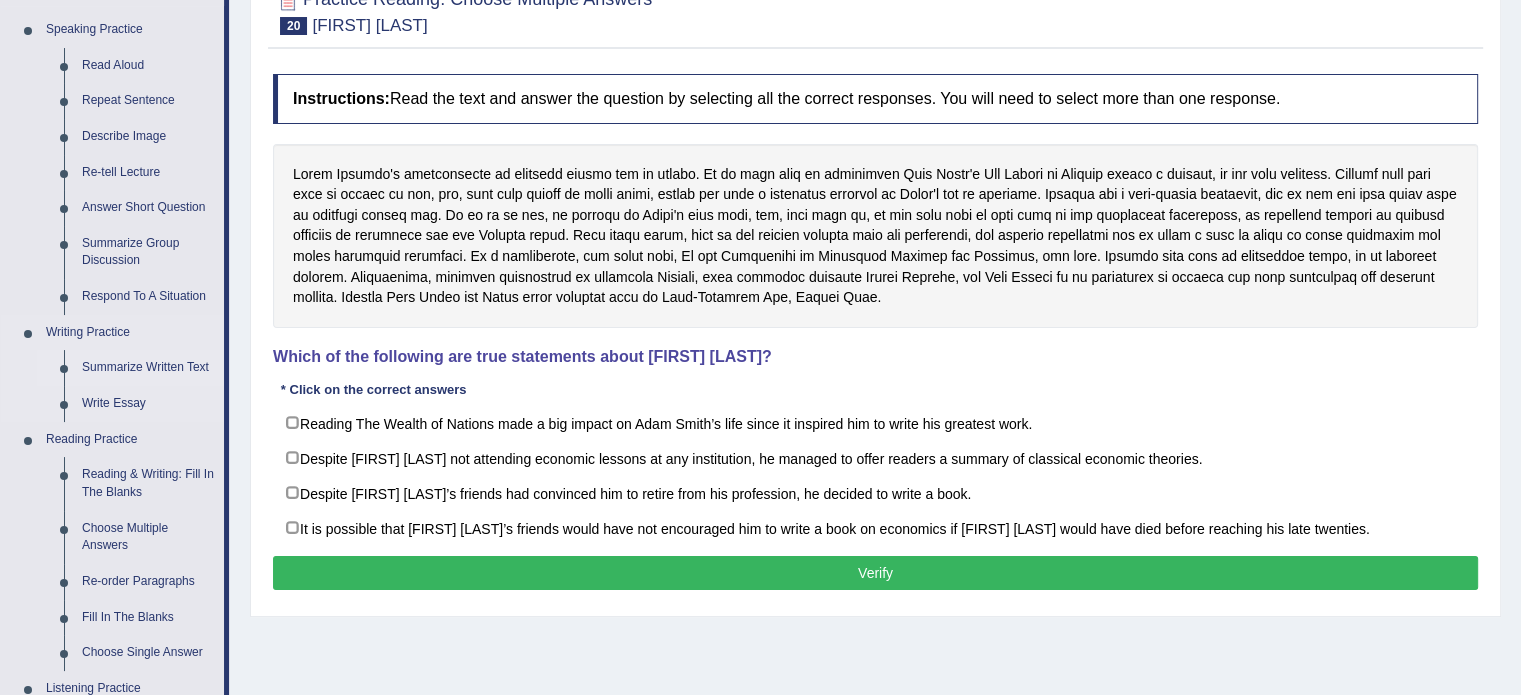click on "Summarize Written Text" at bounding box center [148, 368] 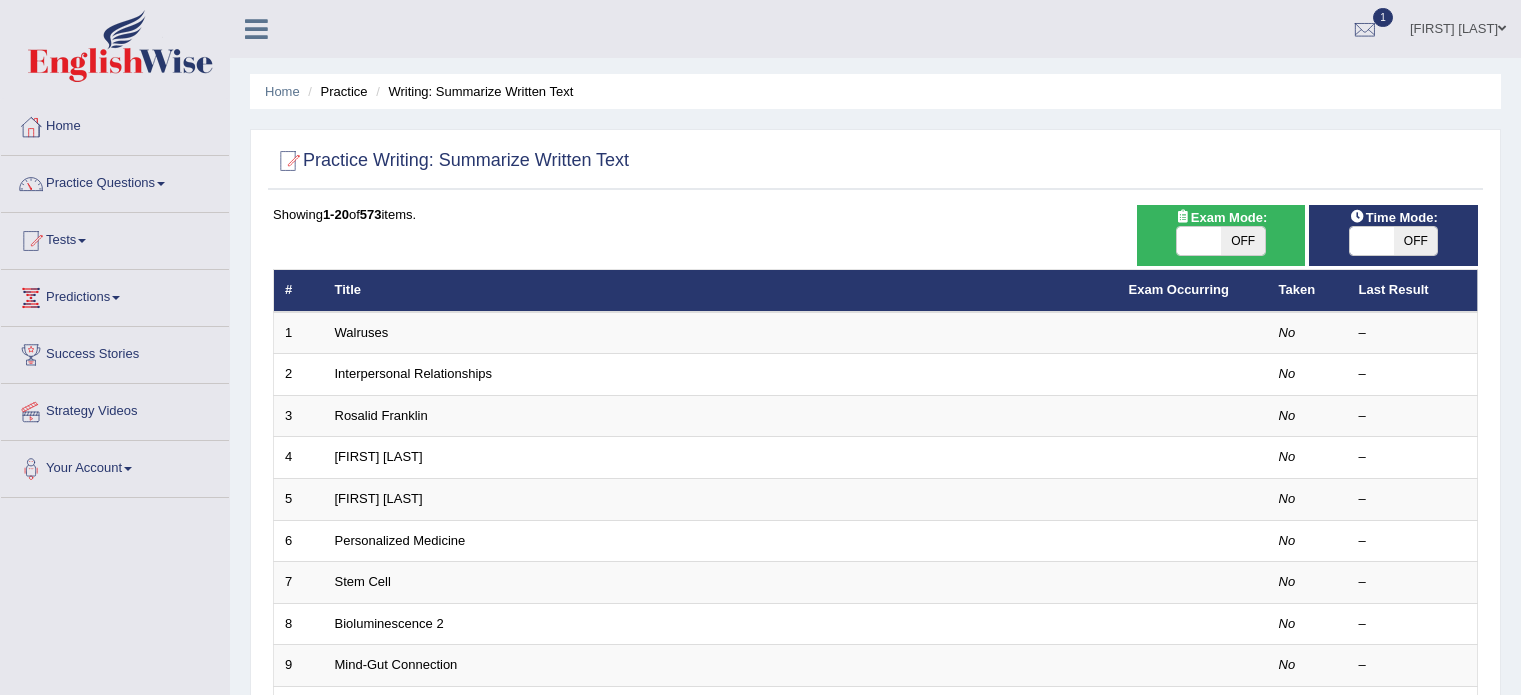 scroll, scrollTop: 623, scrollLeft: 0, axis: vertical 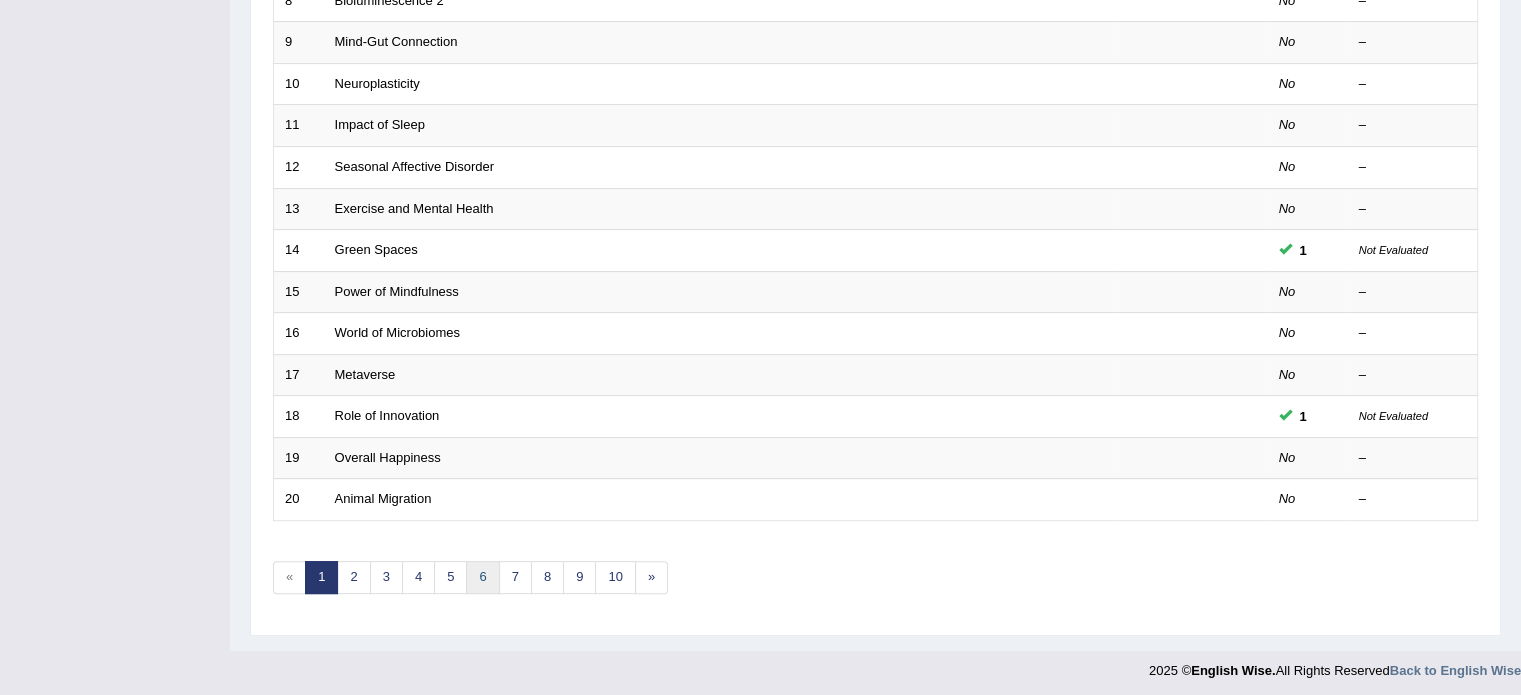 click on "6" at bounding box center [482, 577] 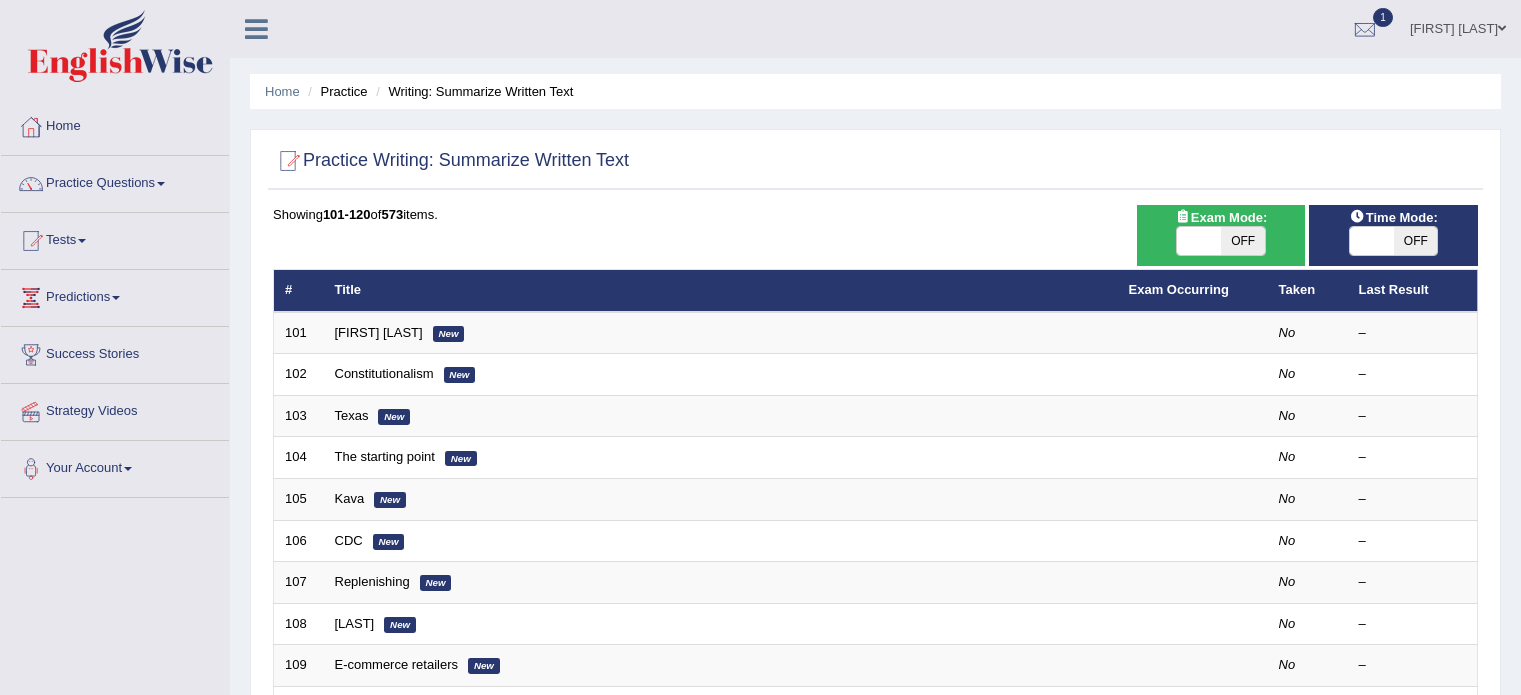 click on "A crocodile" at bounding box center (367, 831) 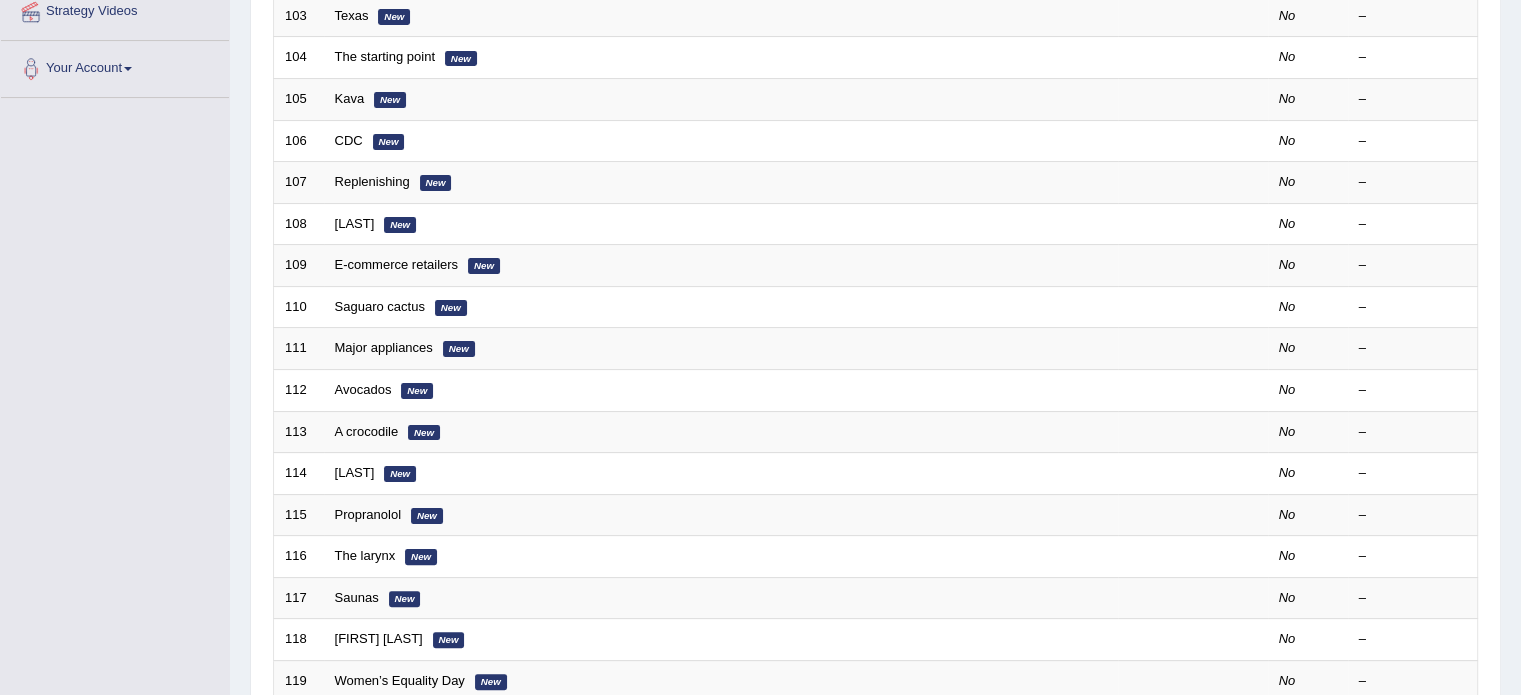 scroll, scrollTop: 0, scrollLeft: 0, axis: both 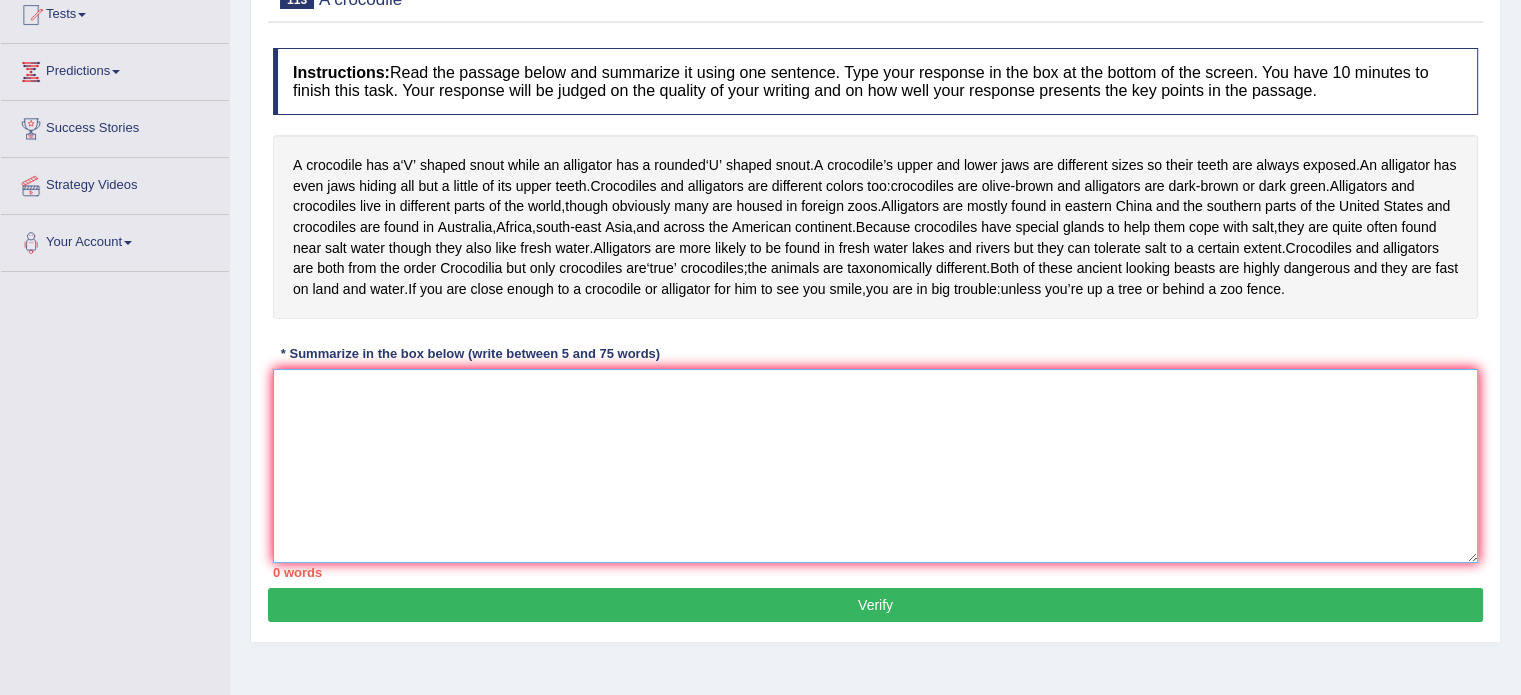 click at bounding box center [875, 466] 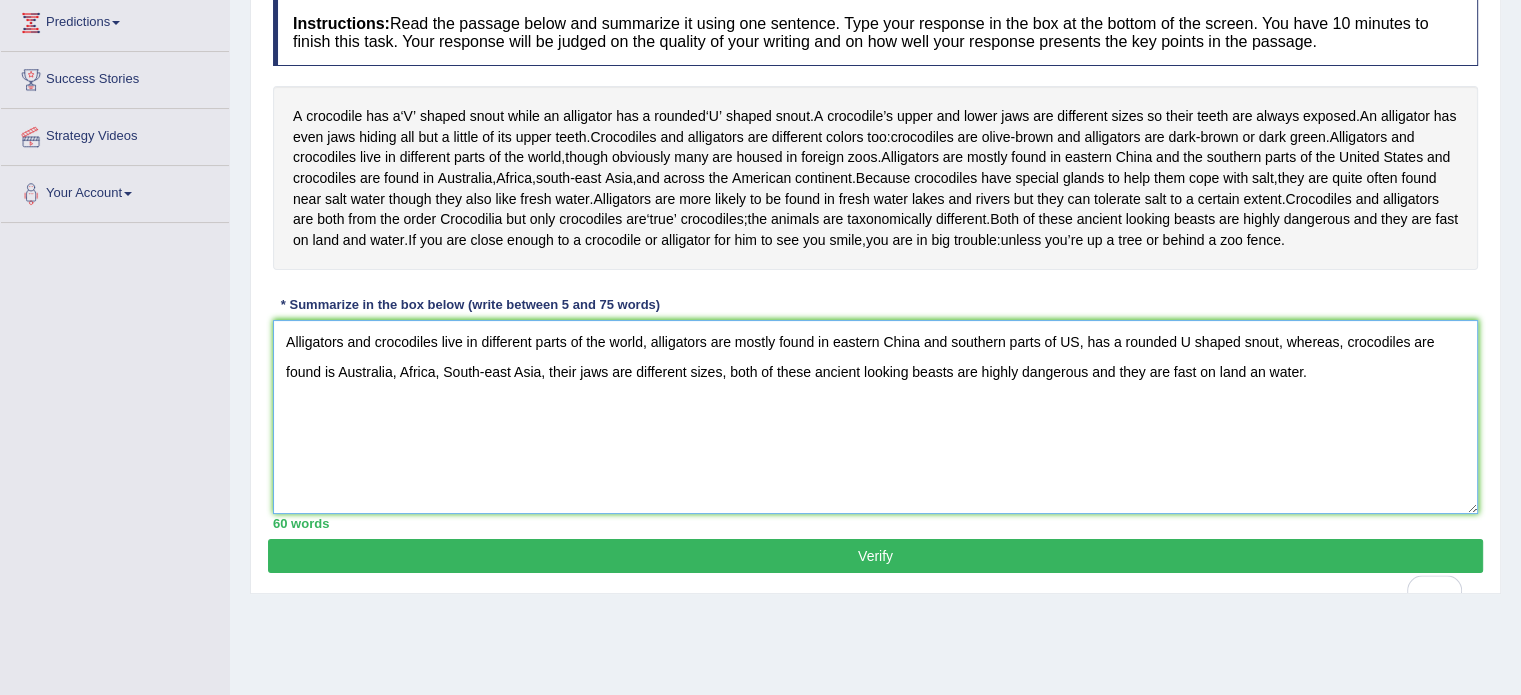scroll, scrollTop: 355, scrollLeft: 0, axis: vertical 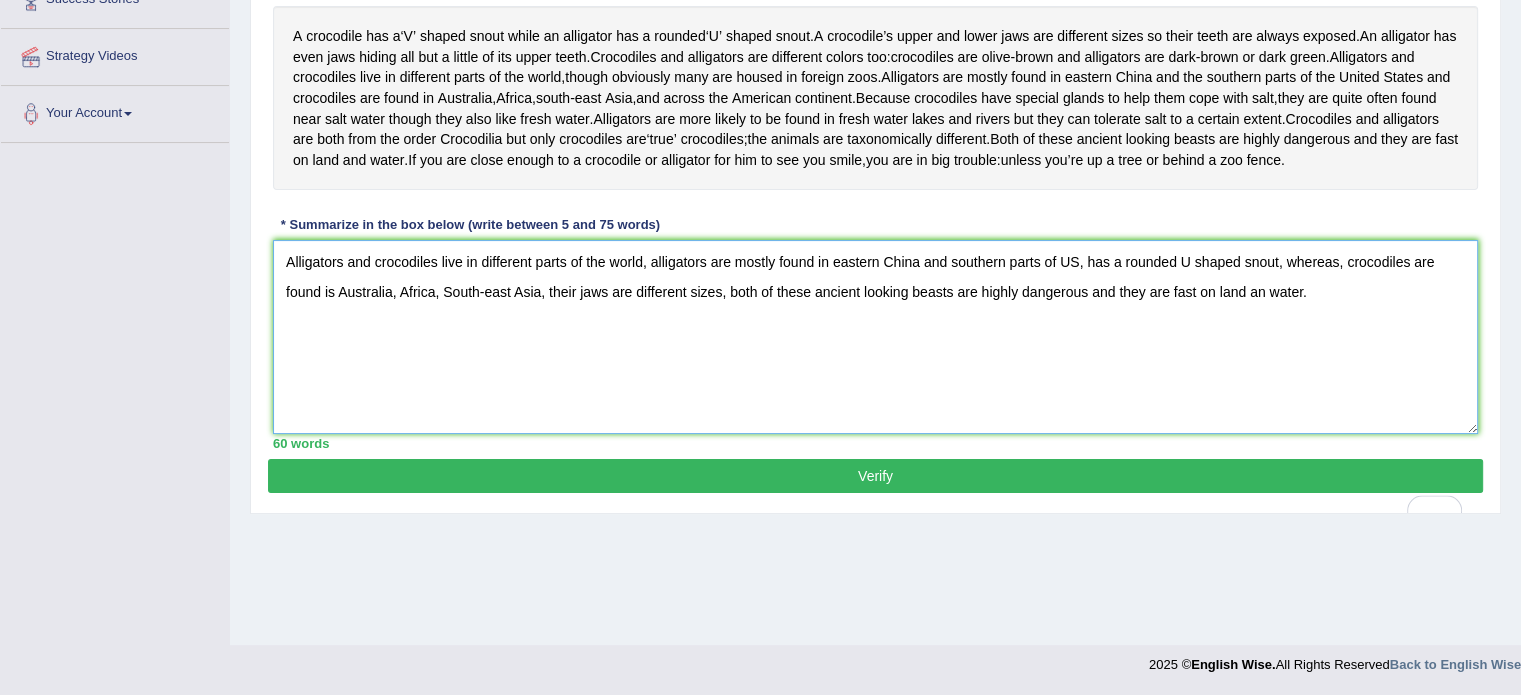 type on "Alligators and crocodiles live in different parts of the world, alligators are mostly found in eastern China and southern parts of US, has a rounded U shaped snout, whereas, crocodiles are found is Australia, Africa, South-east Asia, their jaws are different sizes, both of these ancient looking beasts are highly dangerous and they are fast on land an water." 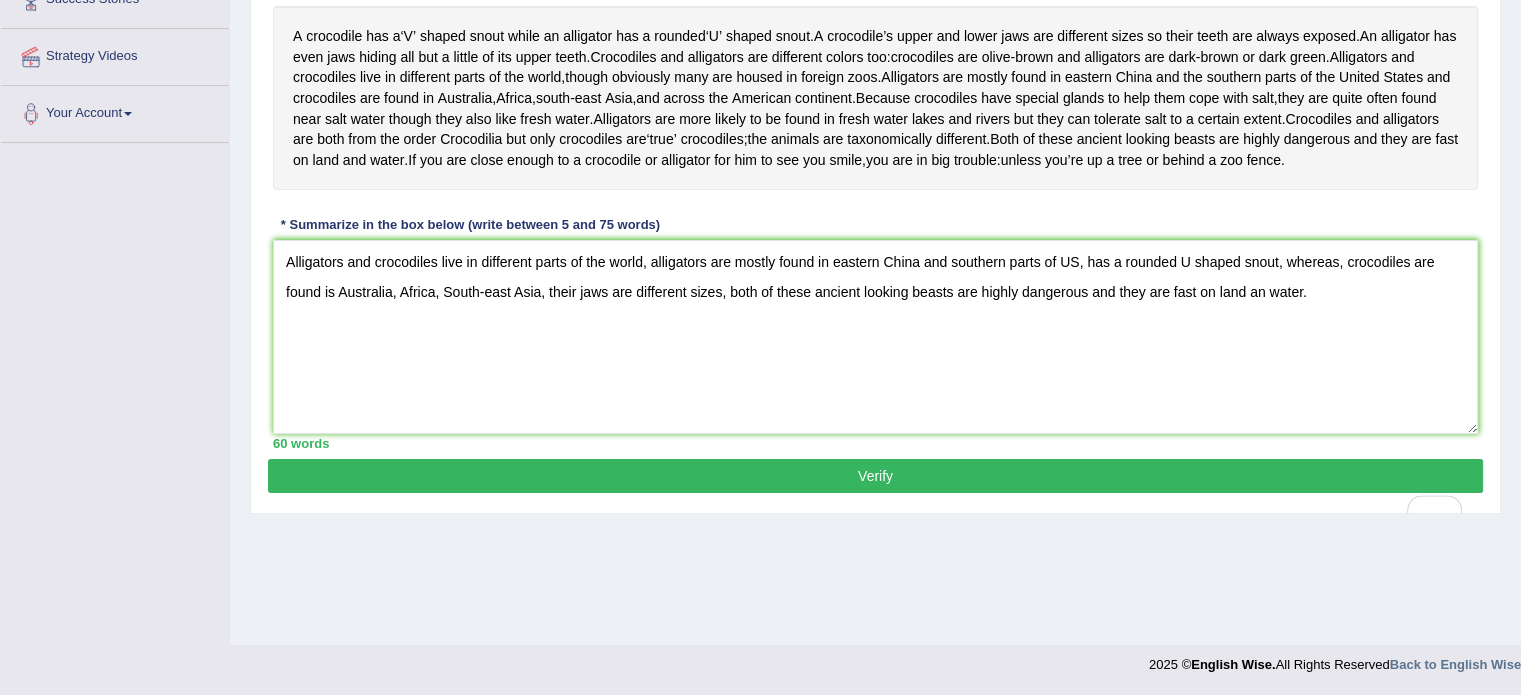 click on "Verify" at bounding box center (875, 476) 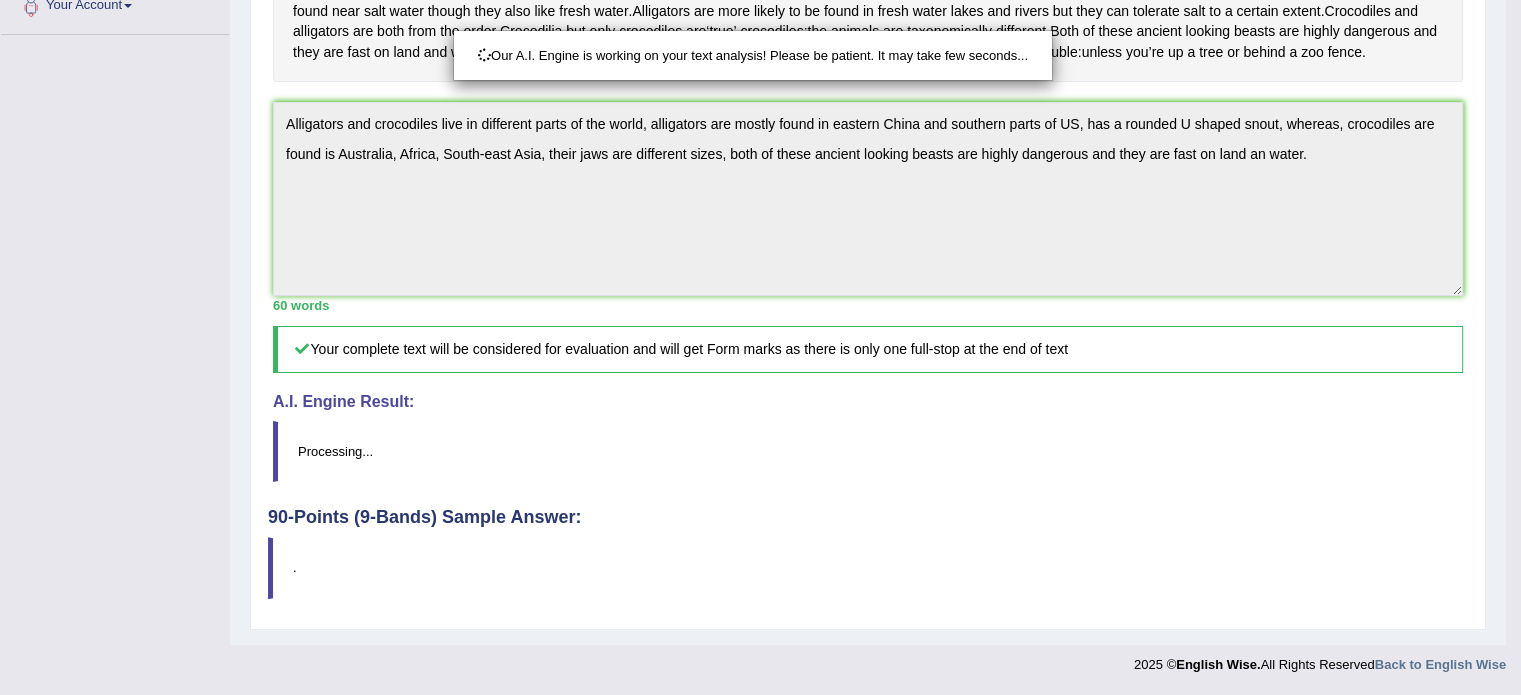 scroll, scrollTop: 562, scrollLeft: 0, axis: vertical 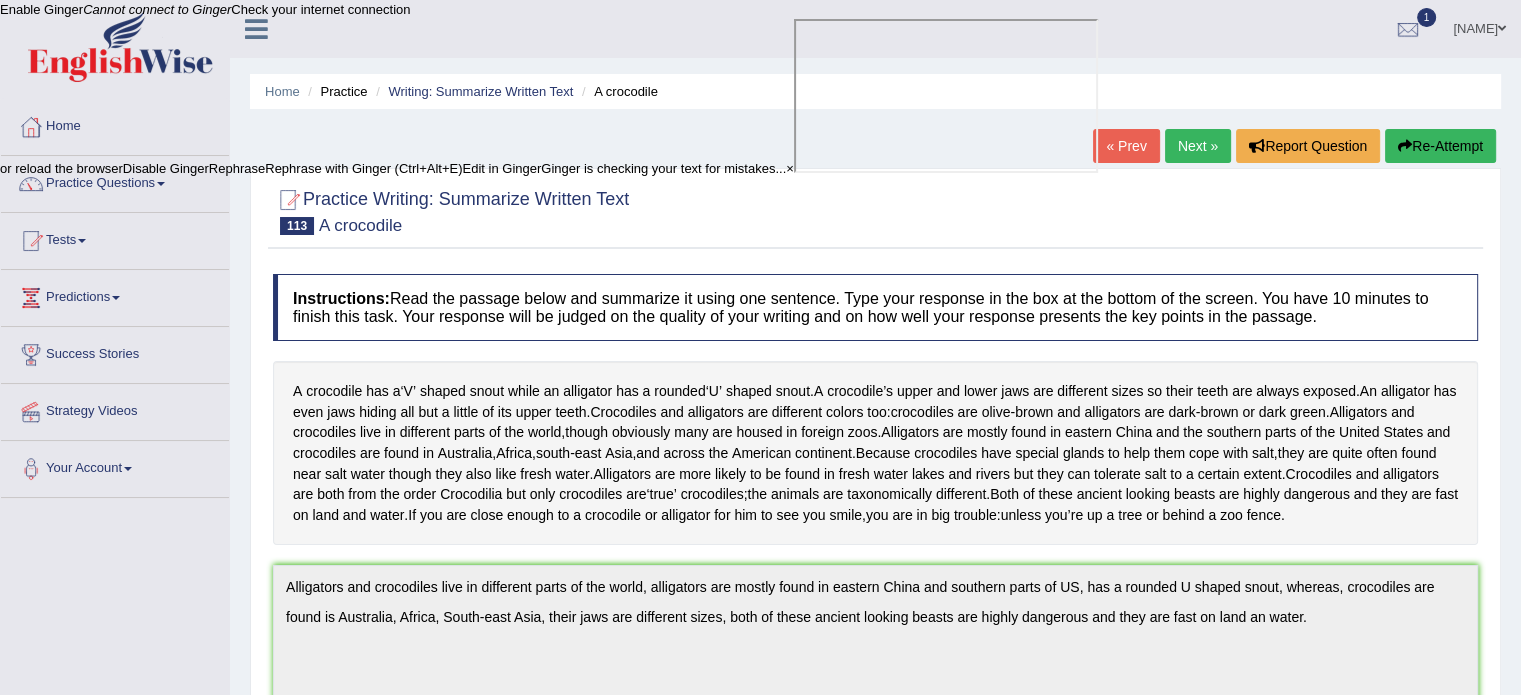 click on "Next »" at bounding box center (1198, 146) 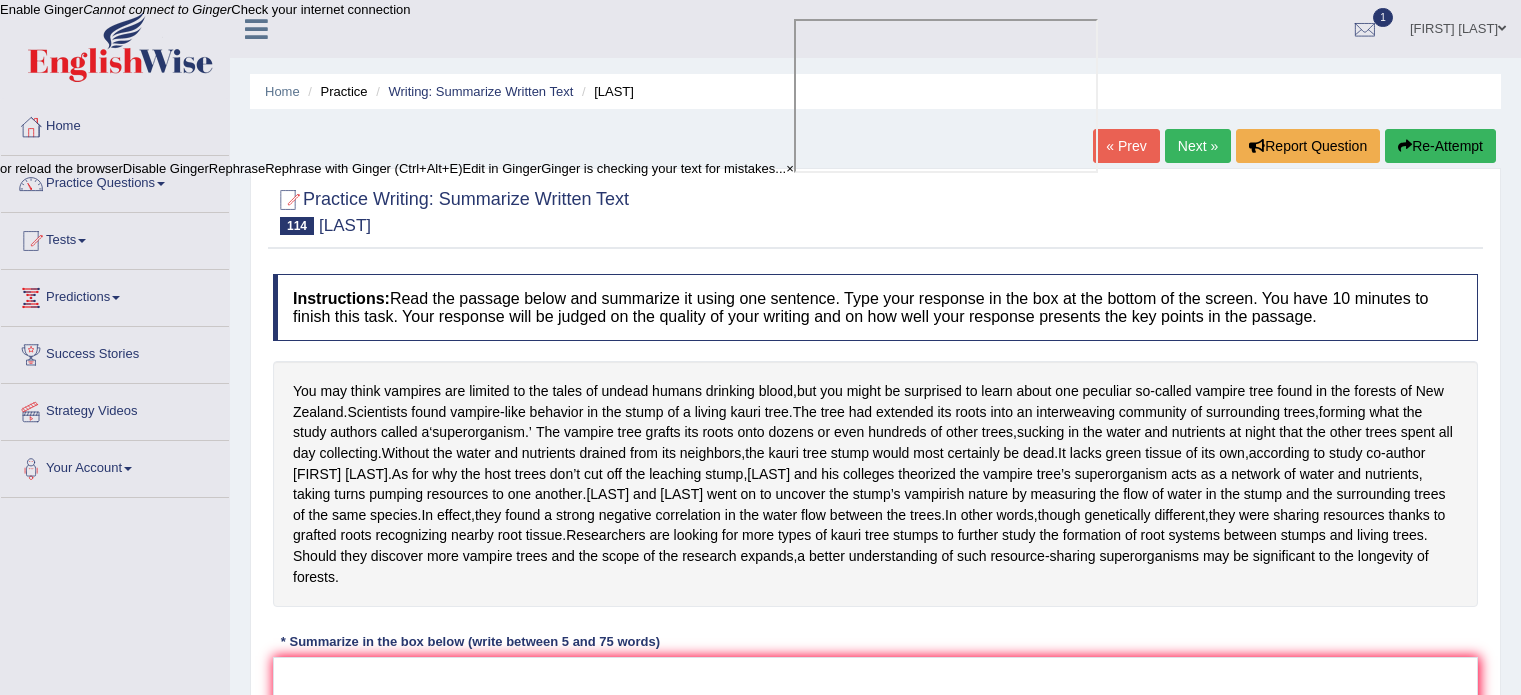 scroll, scrollTop: 0, scrollLeft: 0, axis: both 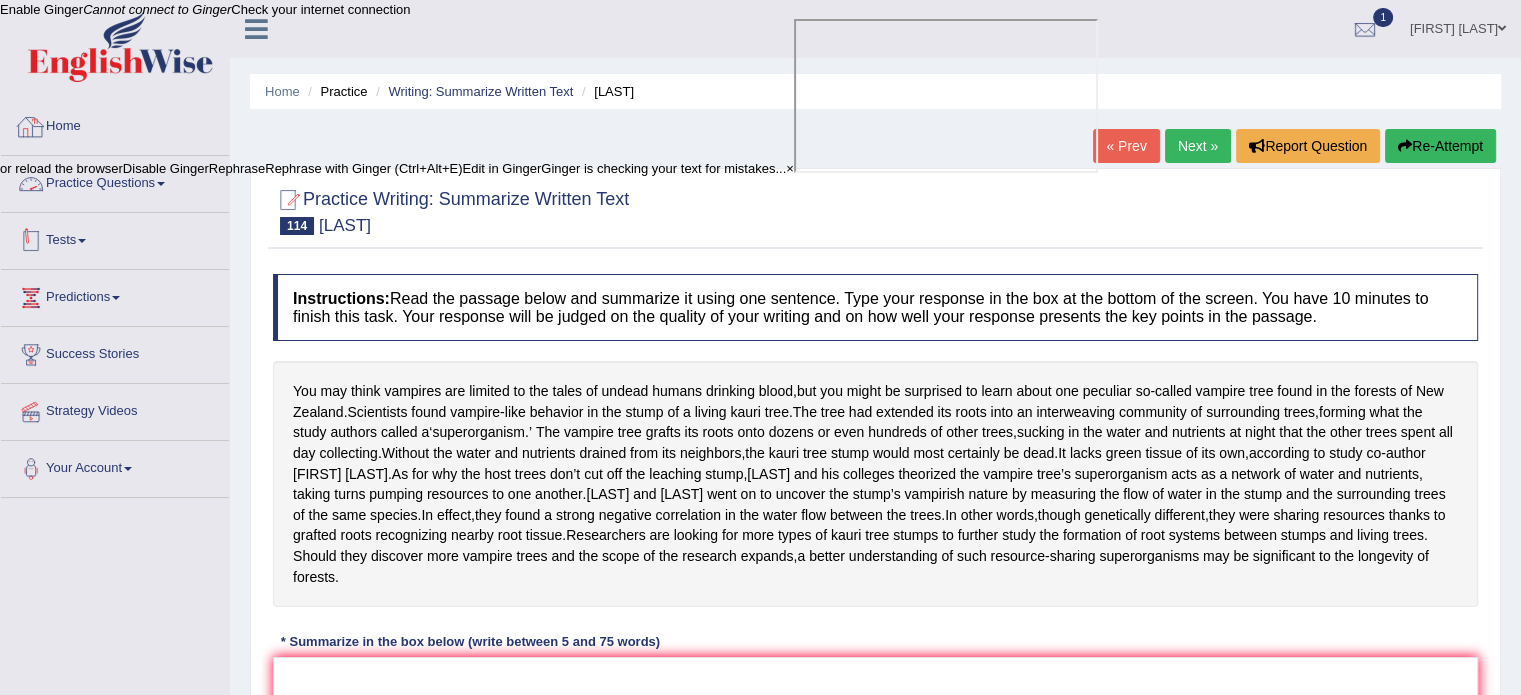 click on "Practice Questions" at bounding box center [115, 181] 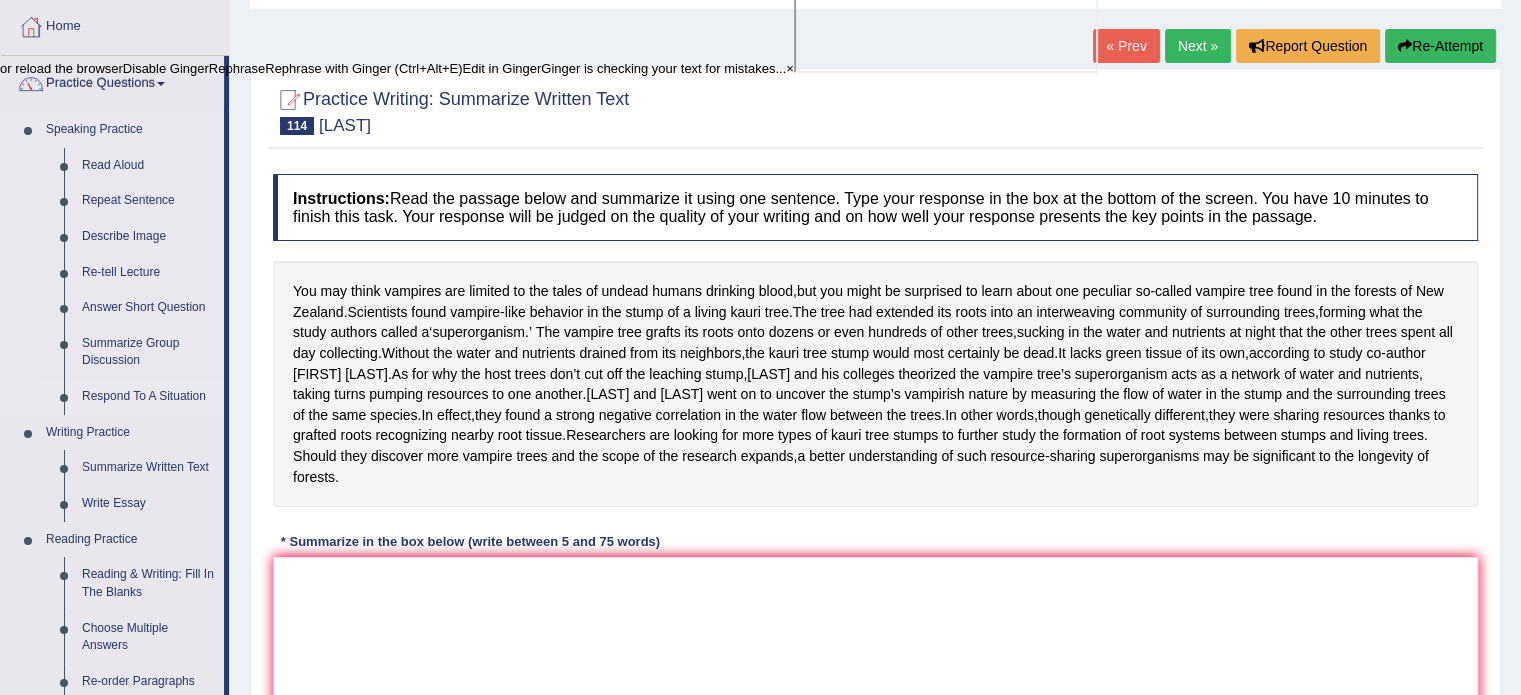 scroll, scrollTop: 300, scrollLeft: 0, axis: vertical 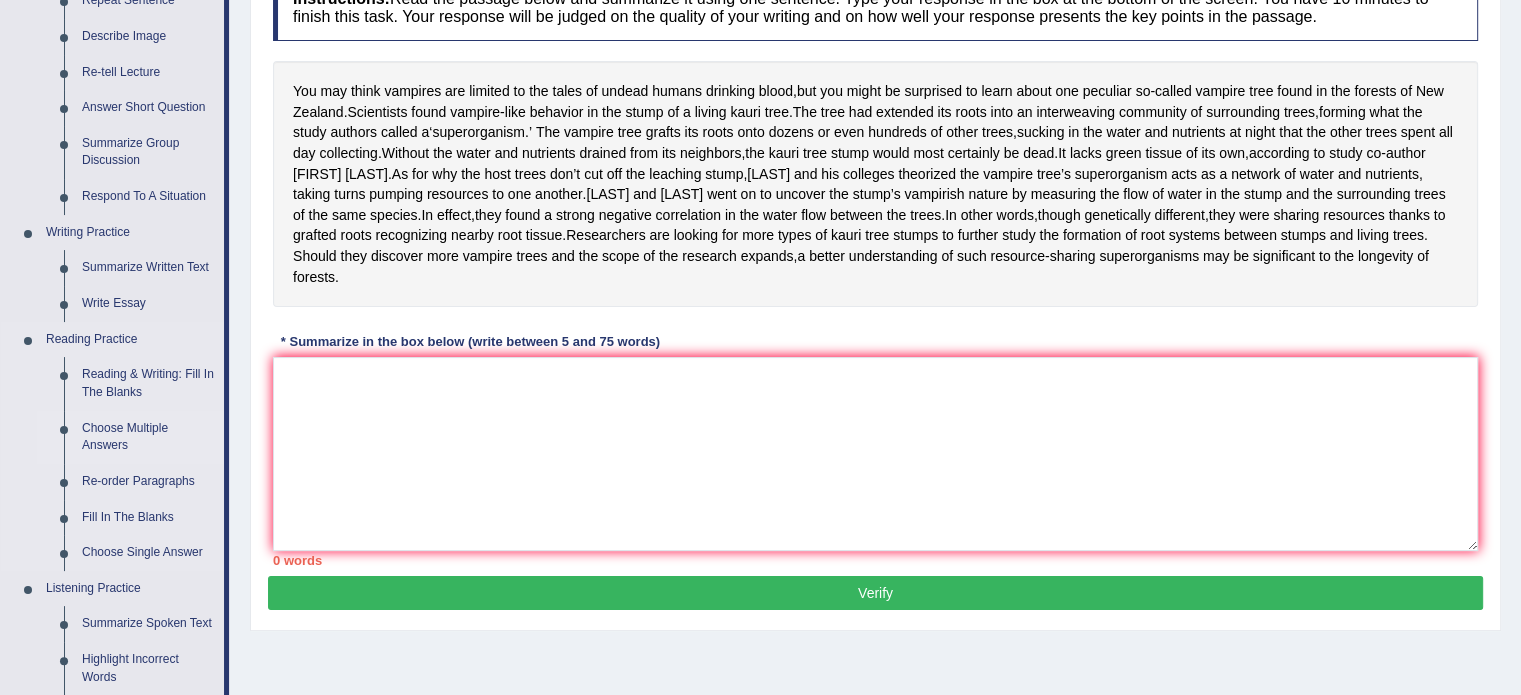 click on "Choose Multiple Answers" at bounding box center [148, 437] 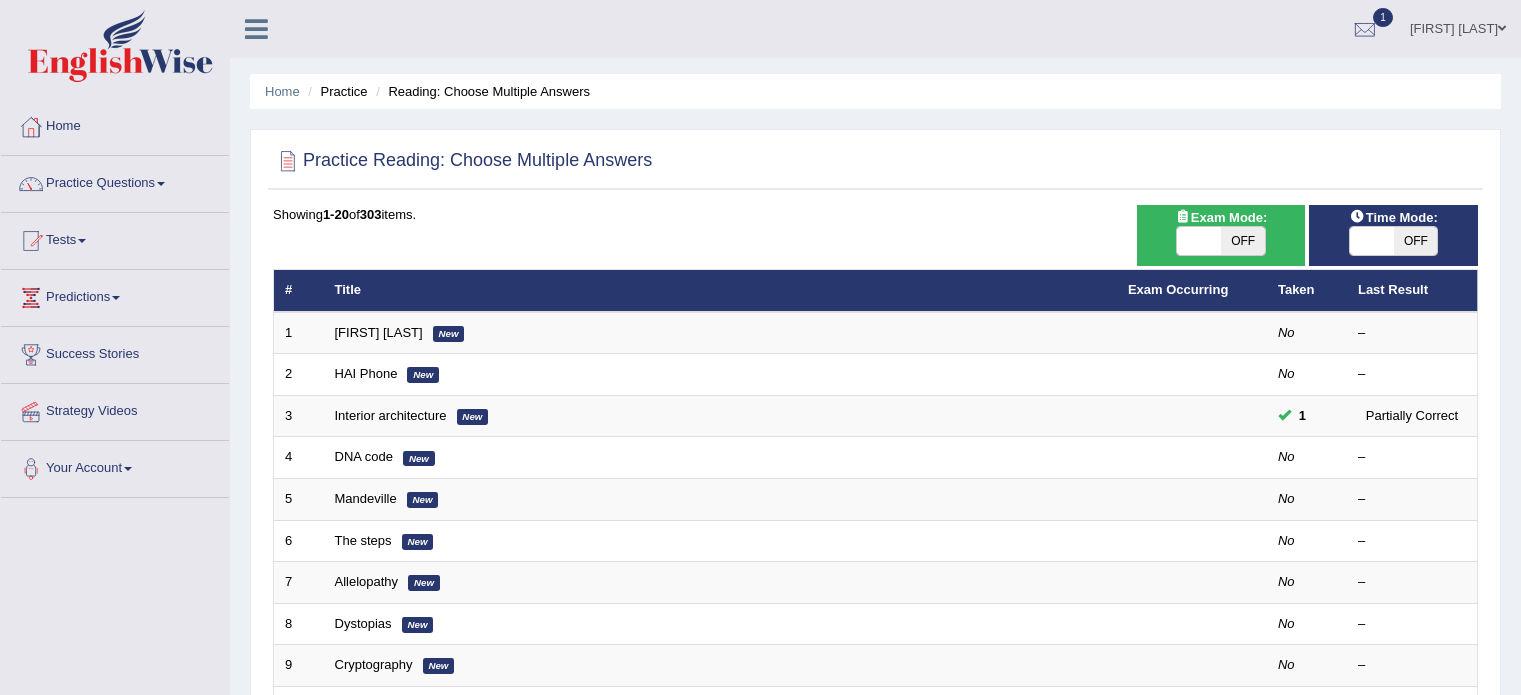 scroll, scrollTop: 615, scrollLeft: 0, axis: vertical 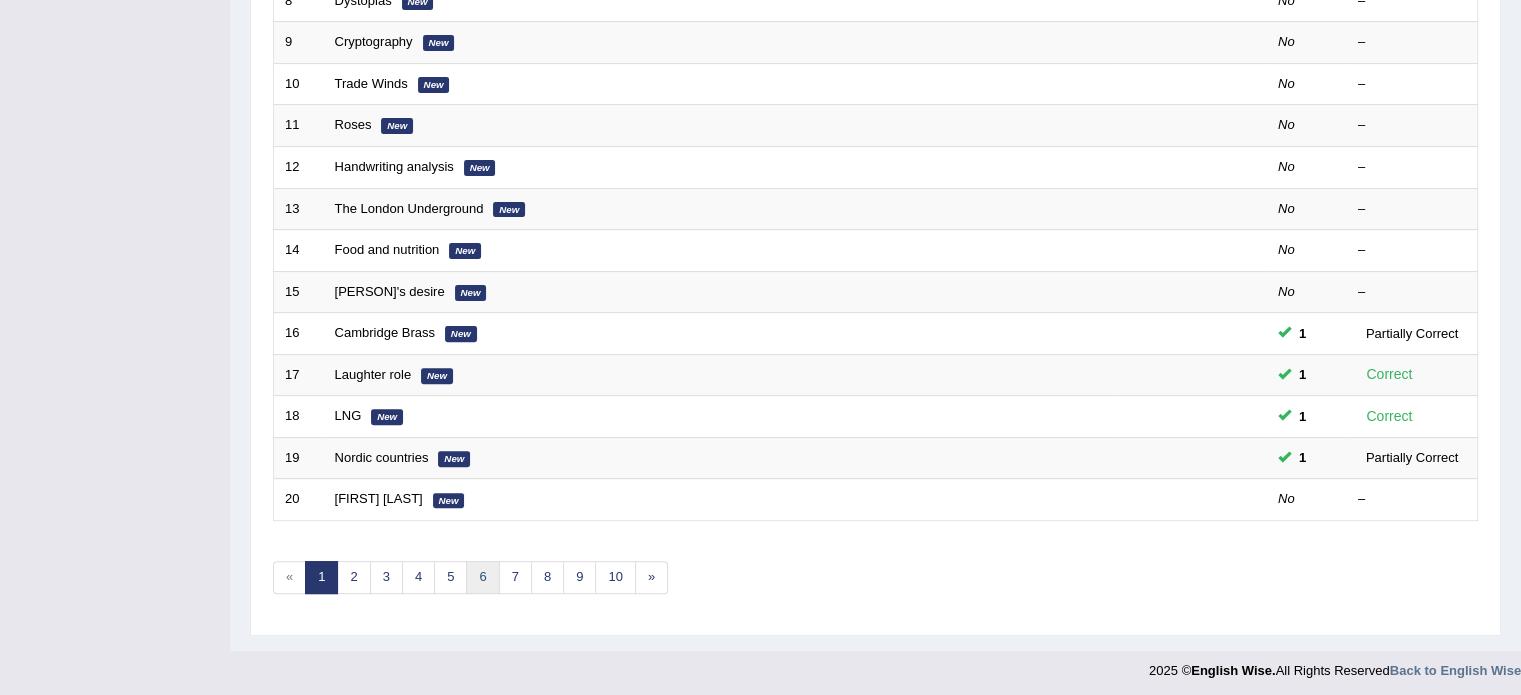 click on "6" at bounding box center (482, 577) 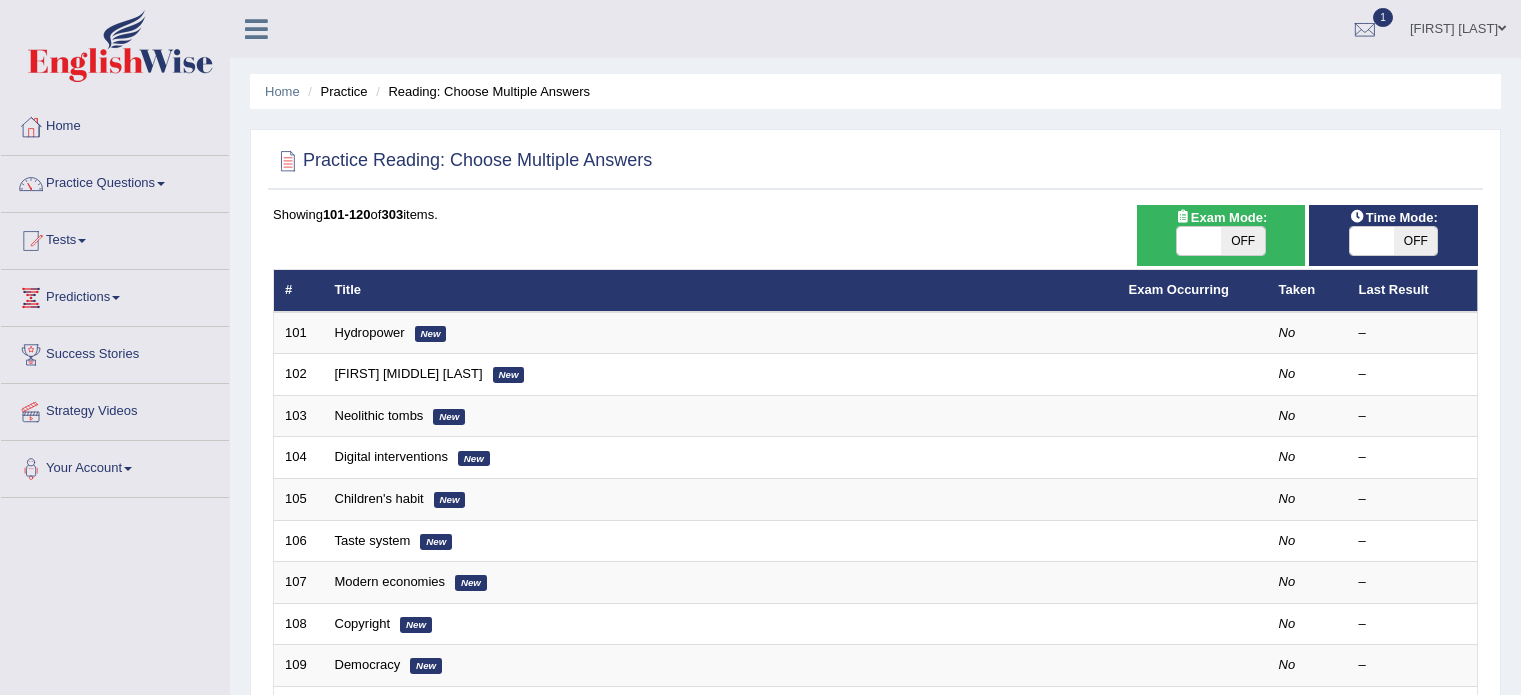click on "Digital interventions" at bounding box center [391, 456] 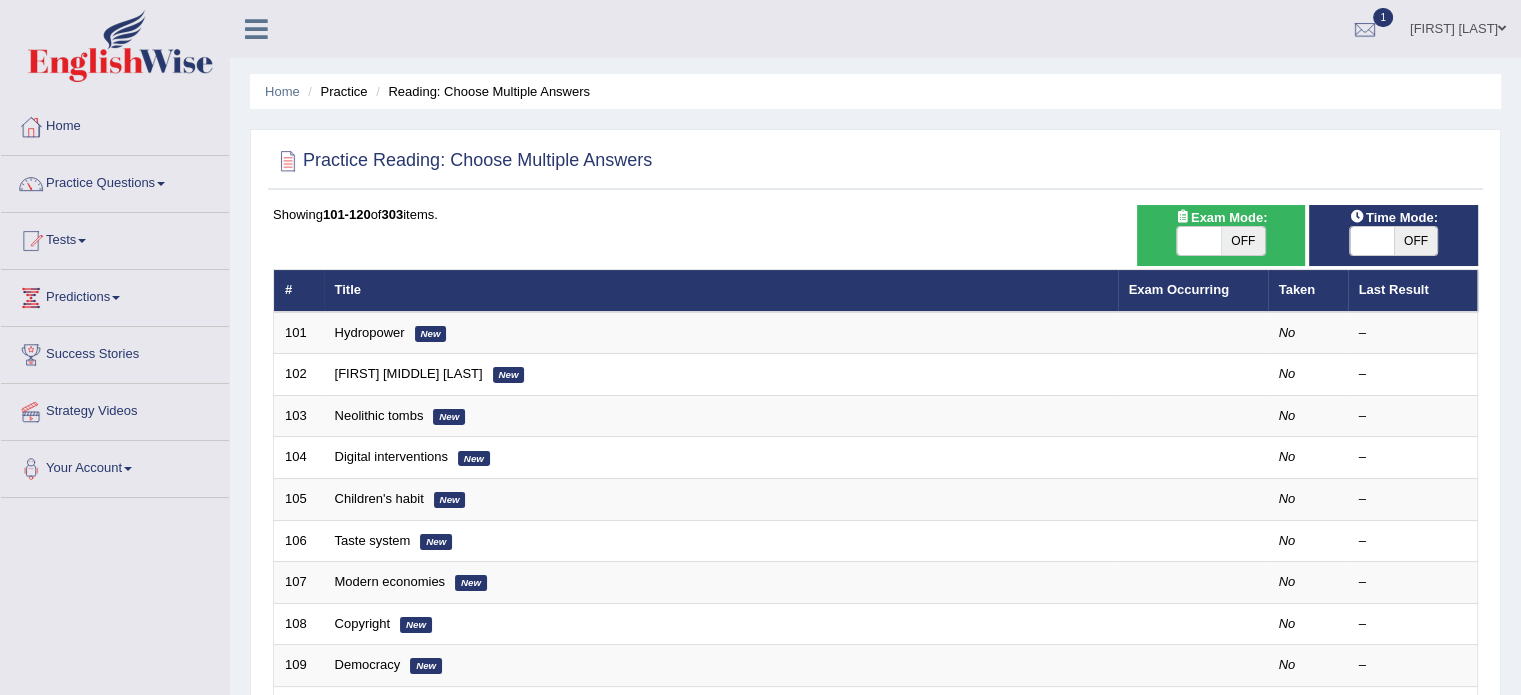 scroll, scrollTop: 0, scrollLeft: 0, axis: both 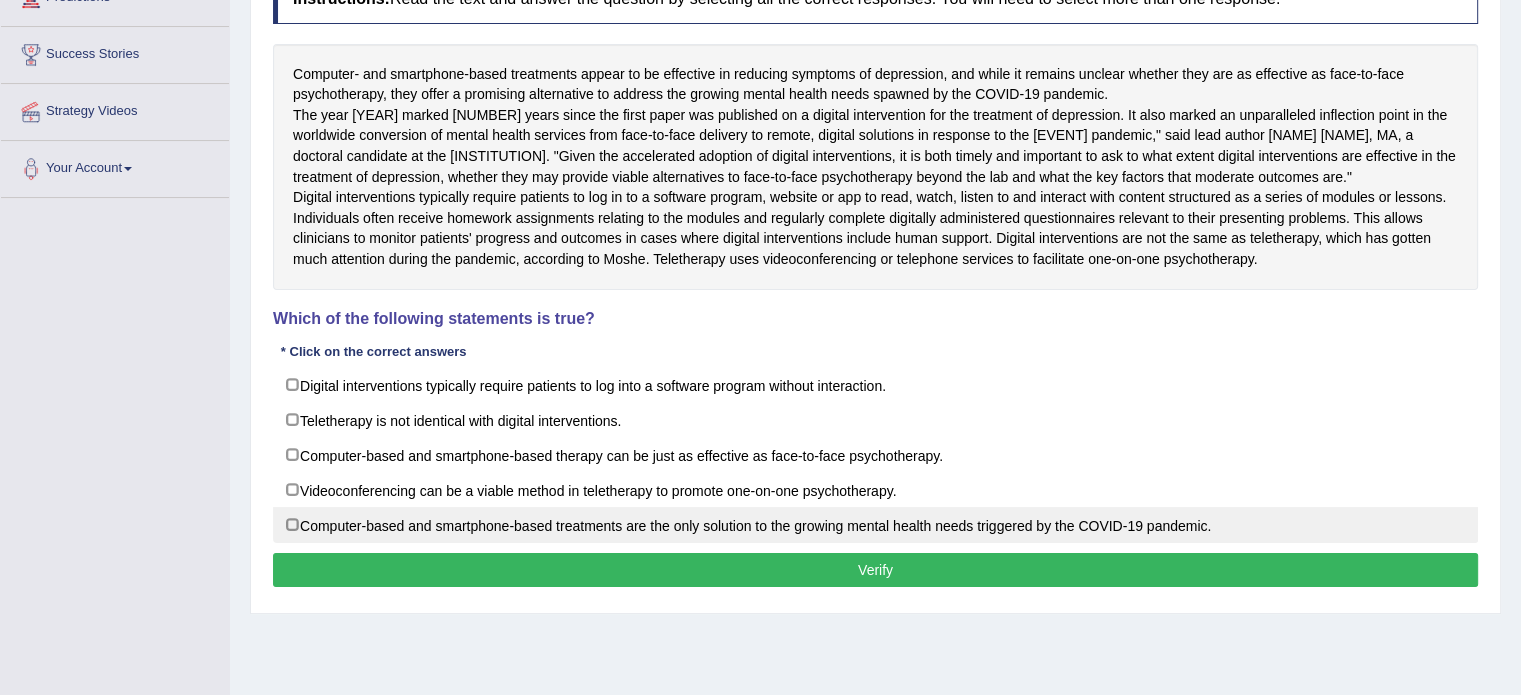 click on "Computer-based and smartphone-based treatments are the only solution to the growing mental health needs triggered by the COVID-19 pandemic." at bounding box center [875, 525] 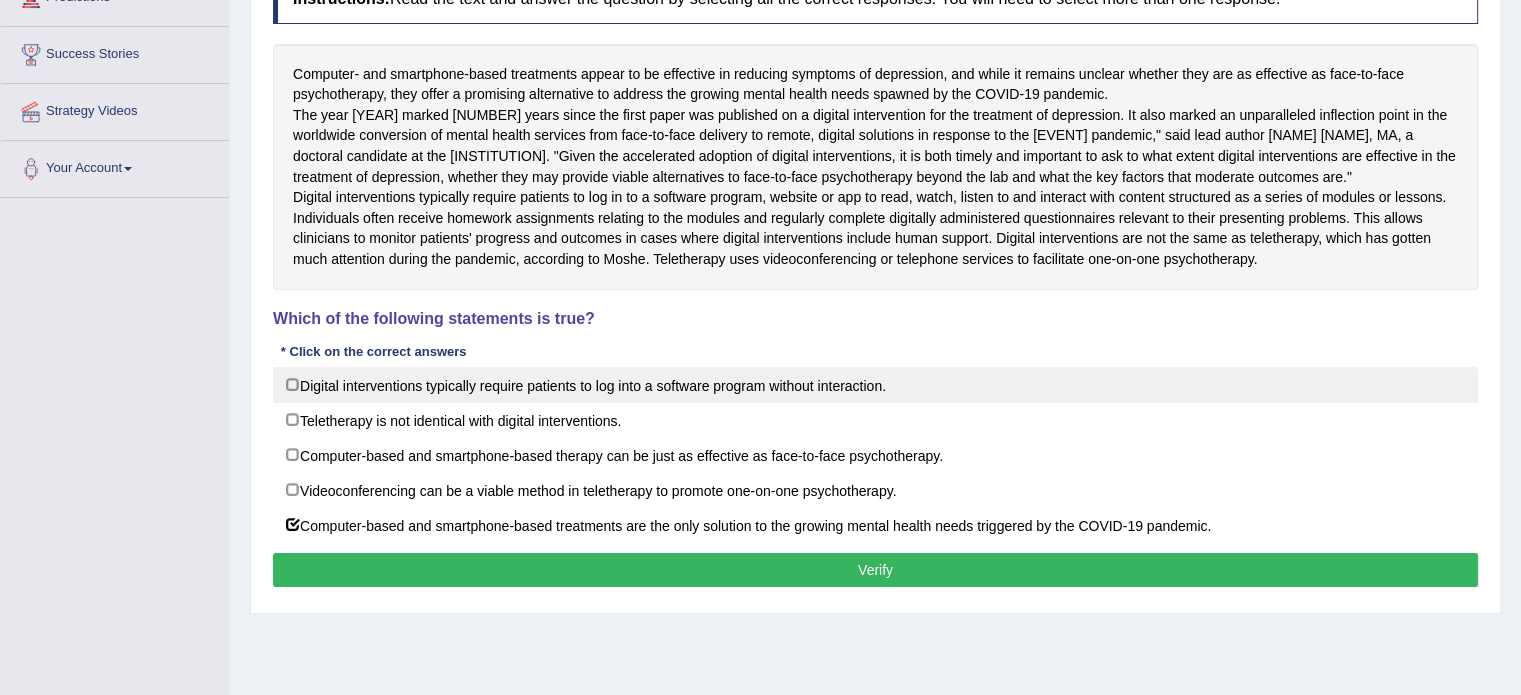 click on "Digital interventions typically require patients to log into a software program without interaction." at bounding box center (875, 385) 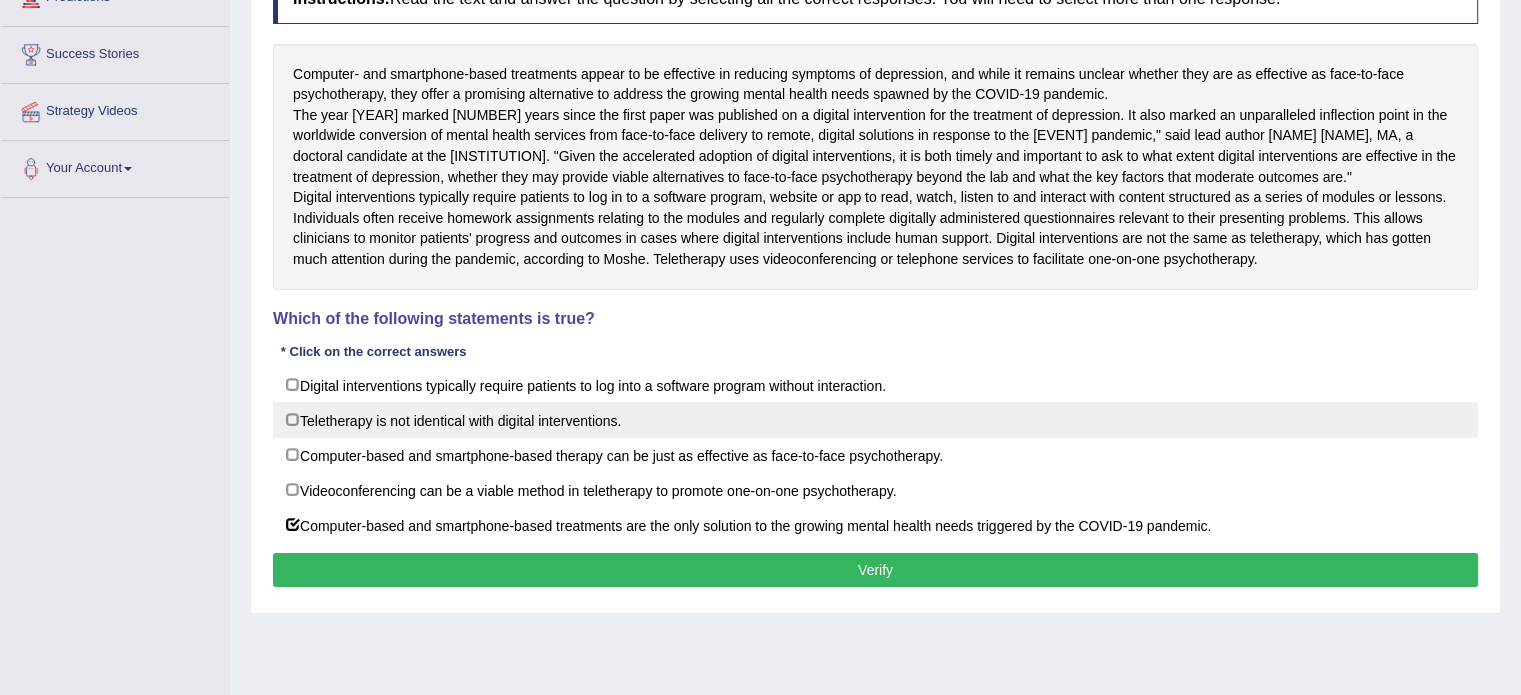 checkbox on "true" 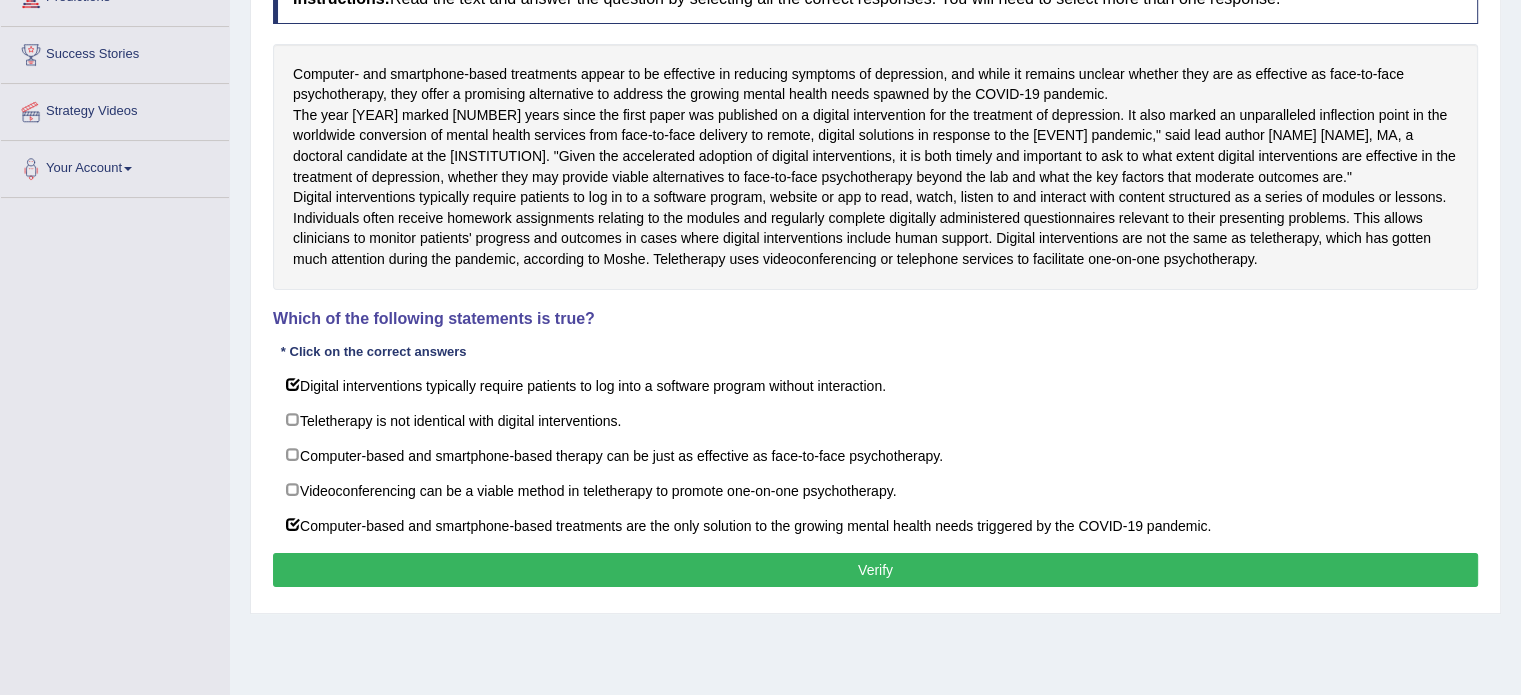 click on "Verify" at bounding box center [875, 570] 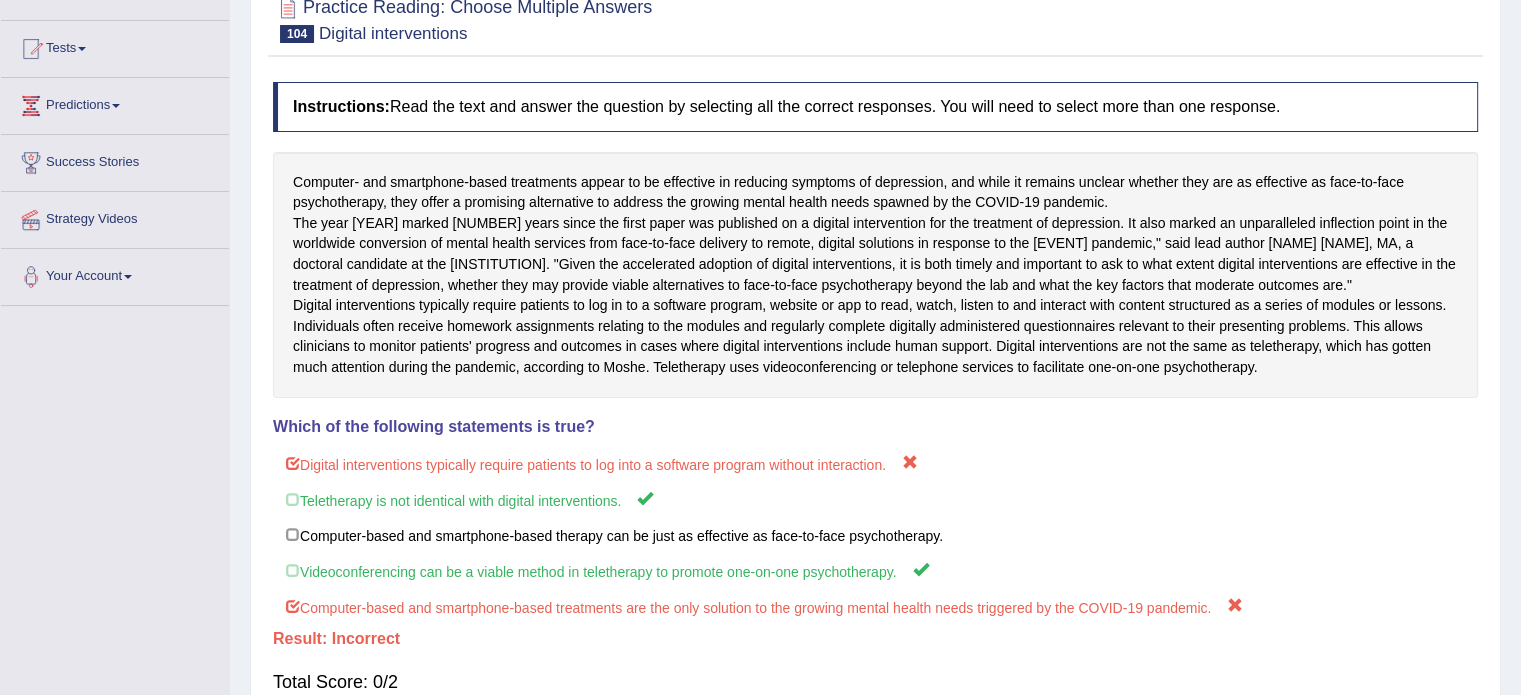 scroll, scrollTop: 96, scrollLeft: 0, axis: vertical 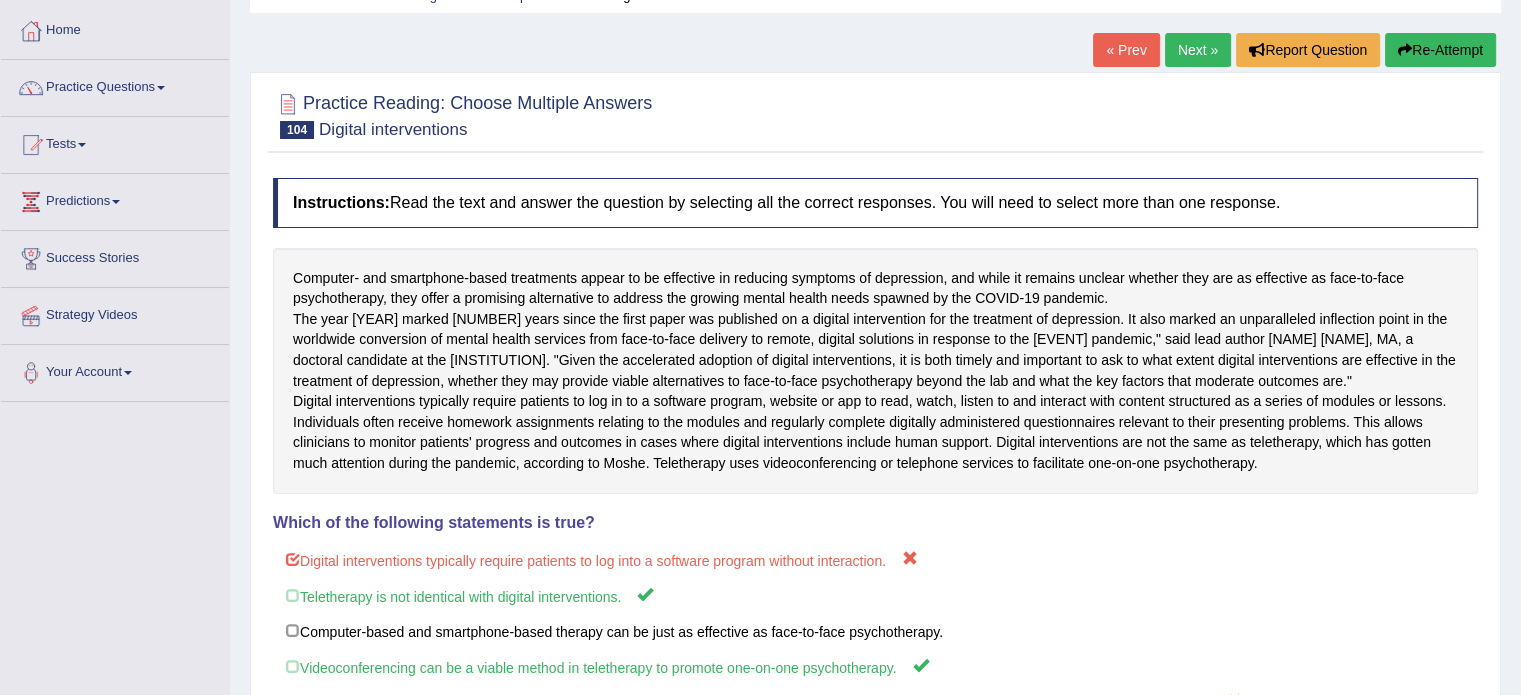 click on "Next »" at bounding box center (1198, 50) 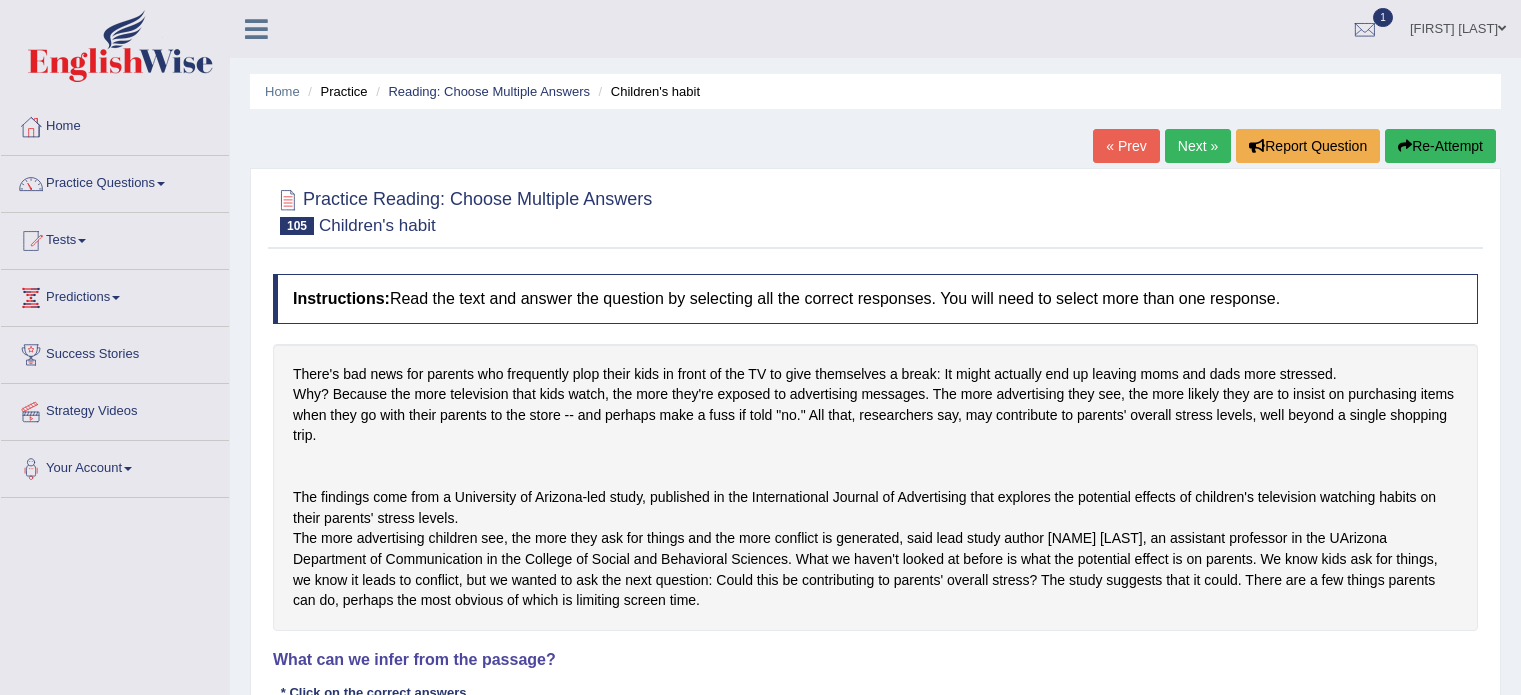 scroll, scrollTop: 184, scrollLeft: 0, axis: vertical 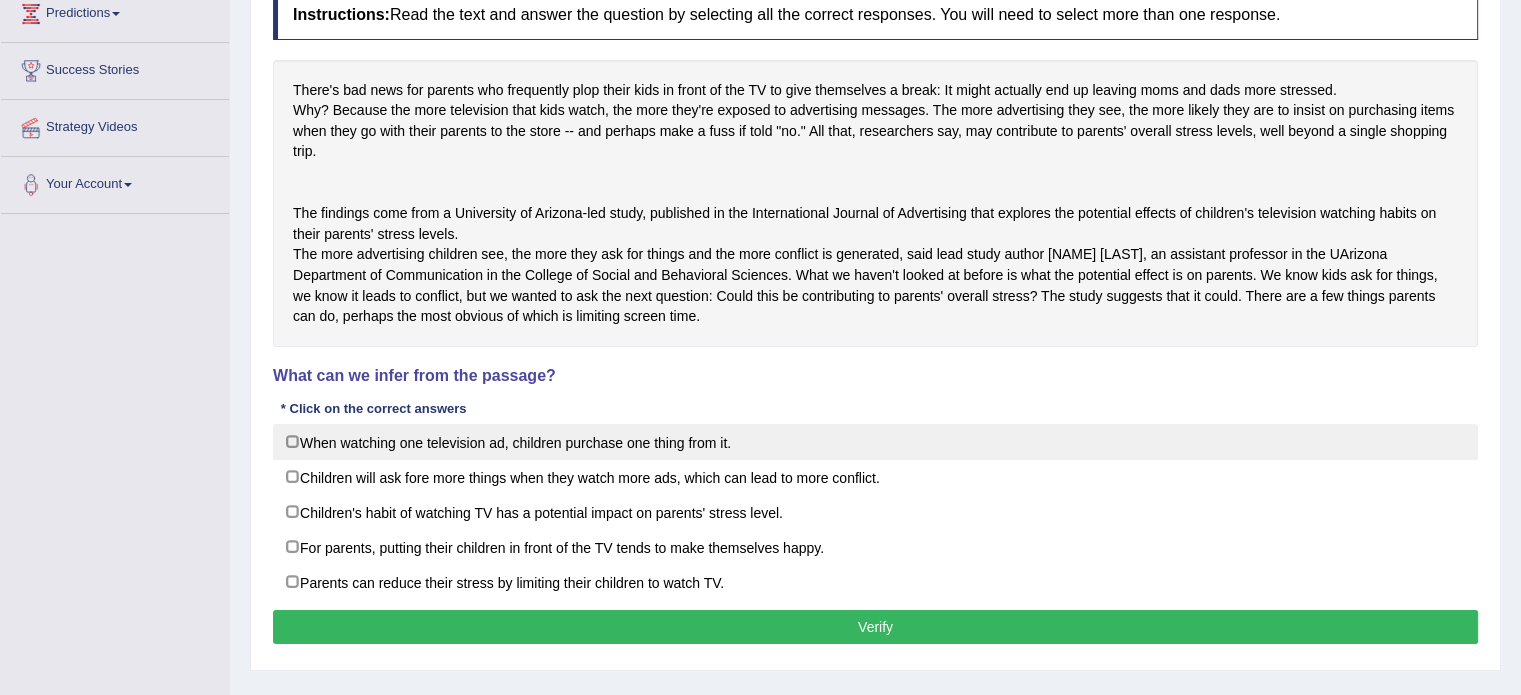click on "When watching one television ad, children purchase one thing from it." at bounding box center [875, 442] 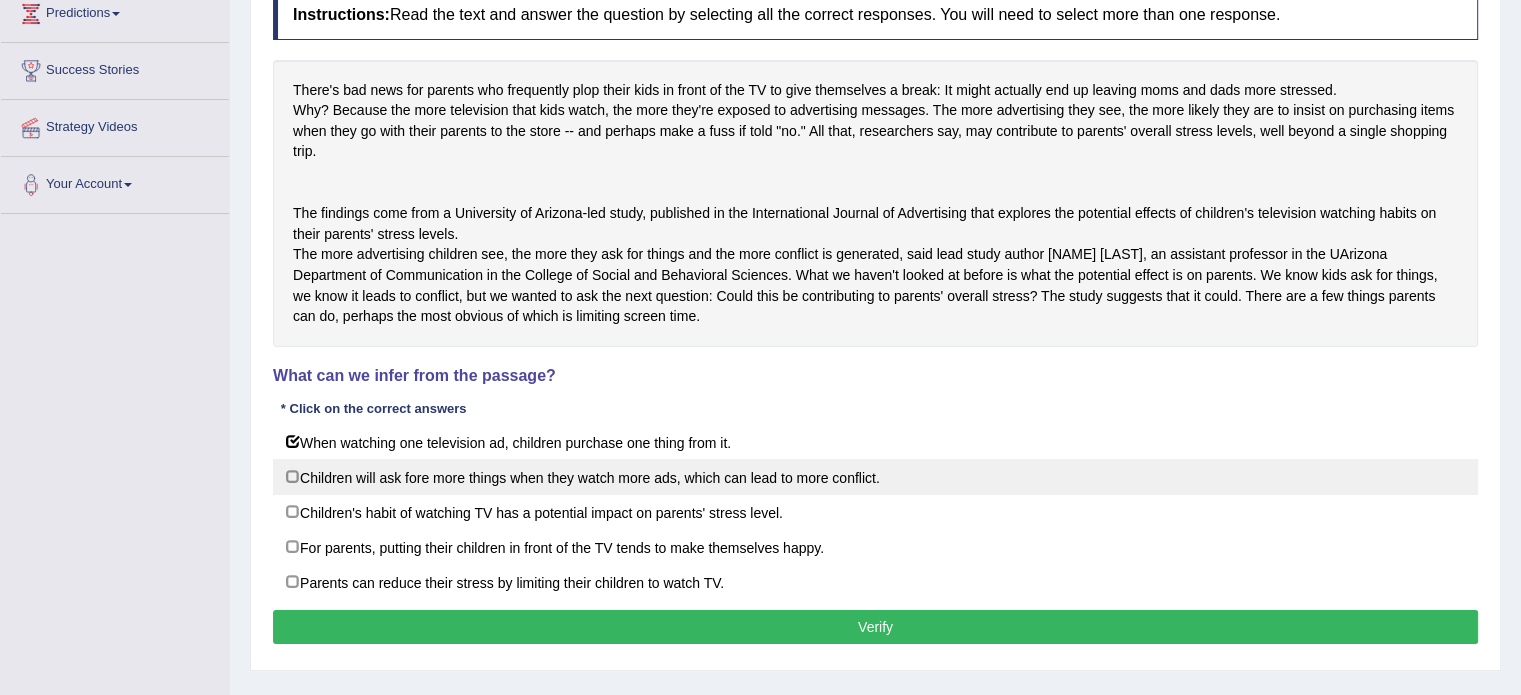 click on "Children will ask fore more things when they watch more ads, which can lead to more conflict." at bounding box center [875, 477] 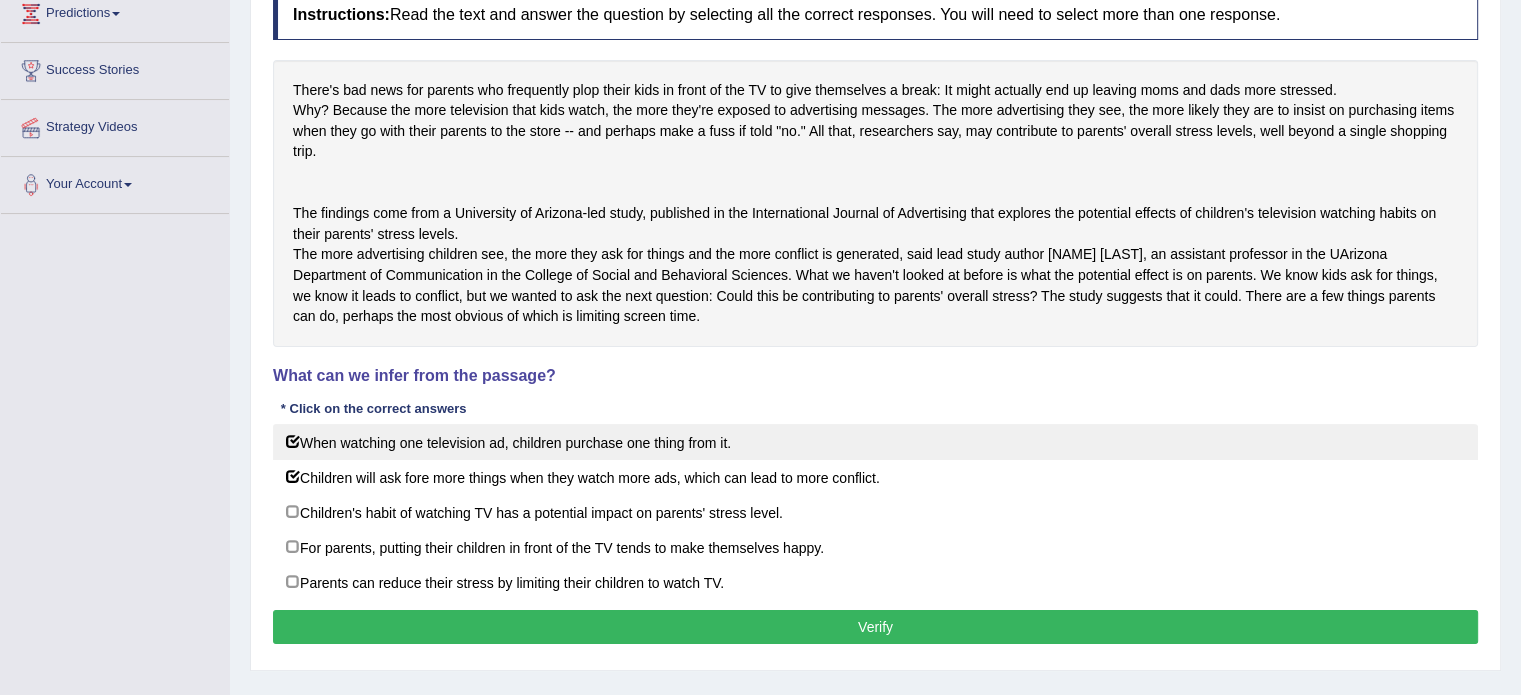 click on "When watching one television ad, children purchase one thing from it." at bounding box center [875, 442] 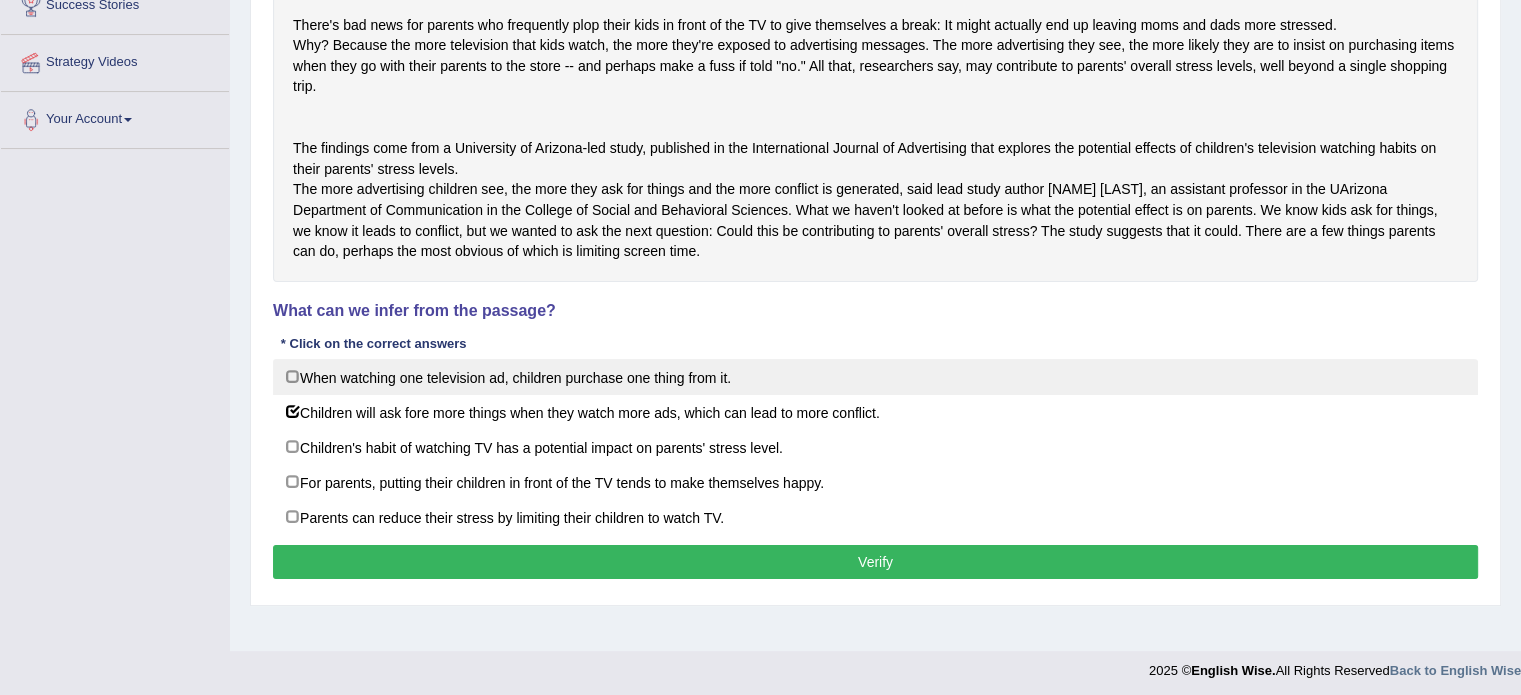 scroll, scrollTop: 384, scrollLeft: 0, axis: vertical 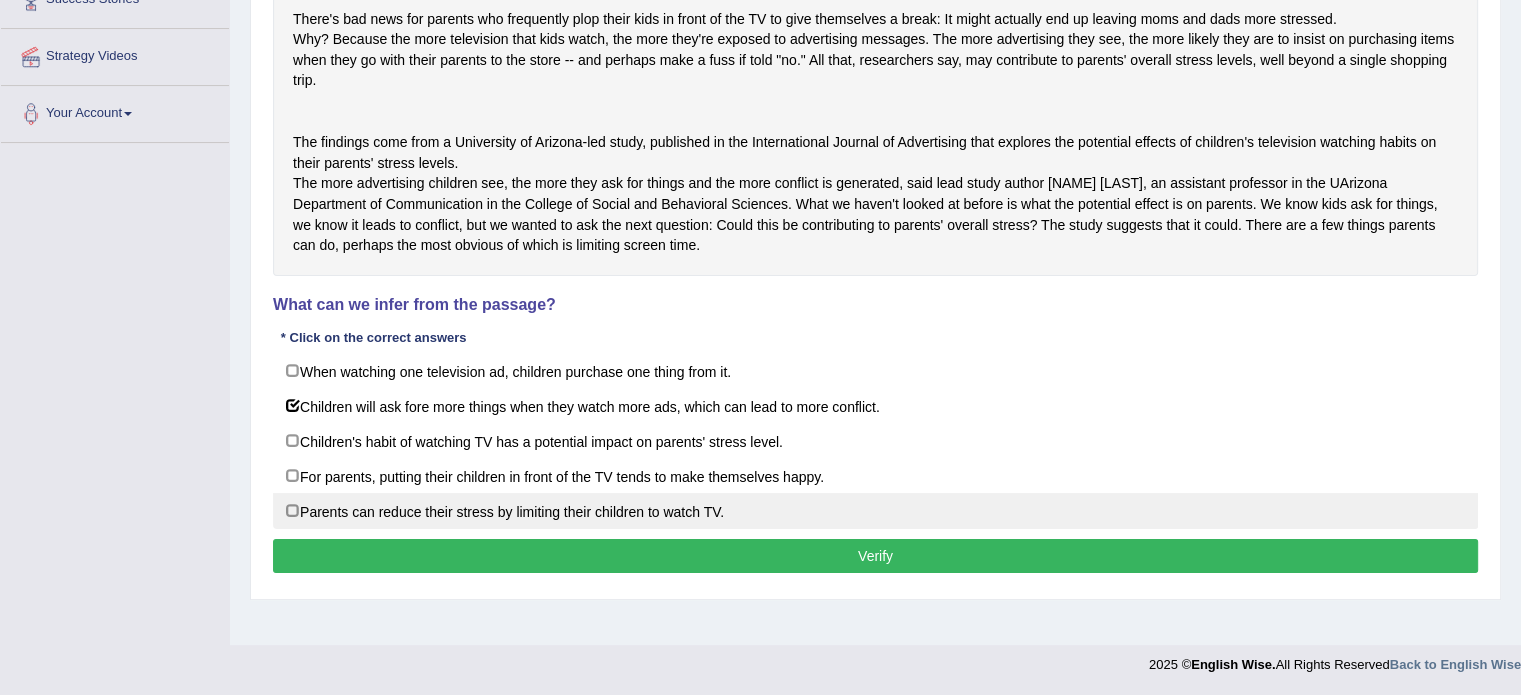 click on "Parents can reduce their stress by limiting their children to watch TV." at bounding box center [875, 511] 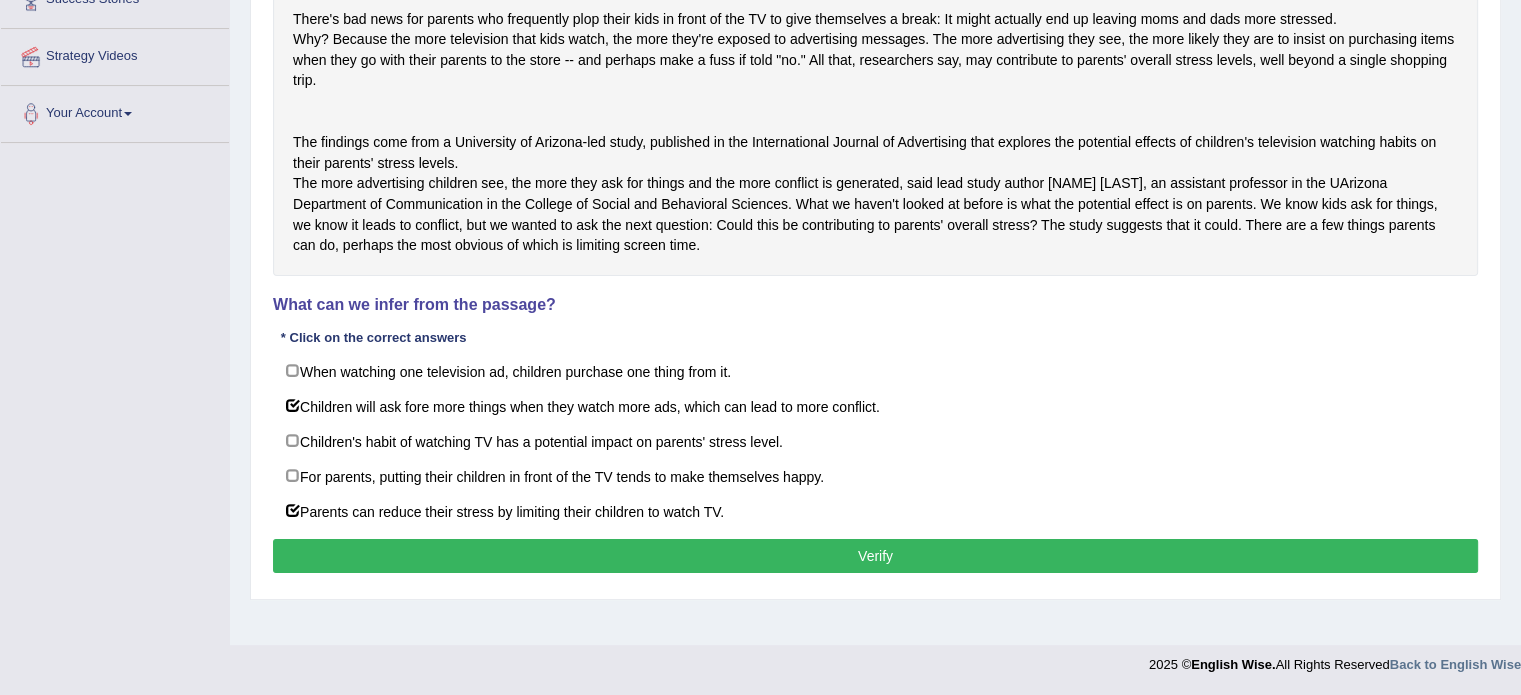 click on "Verify" at bounding box center (875, 556) 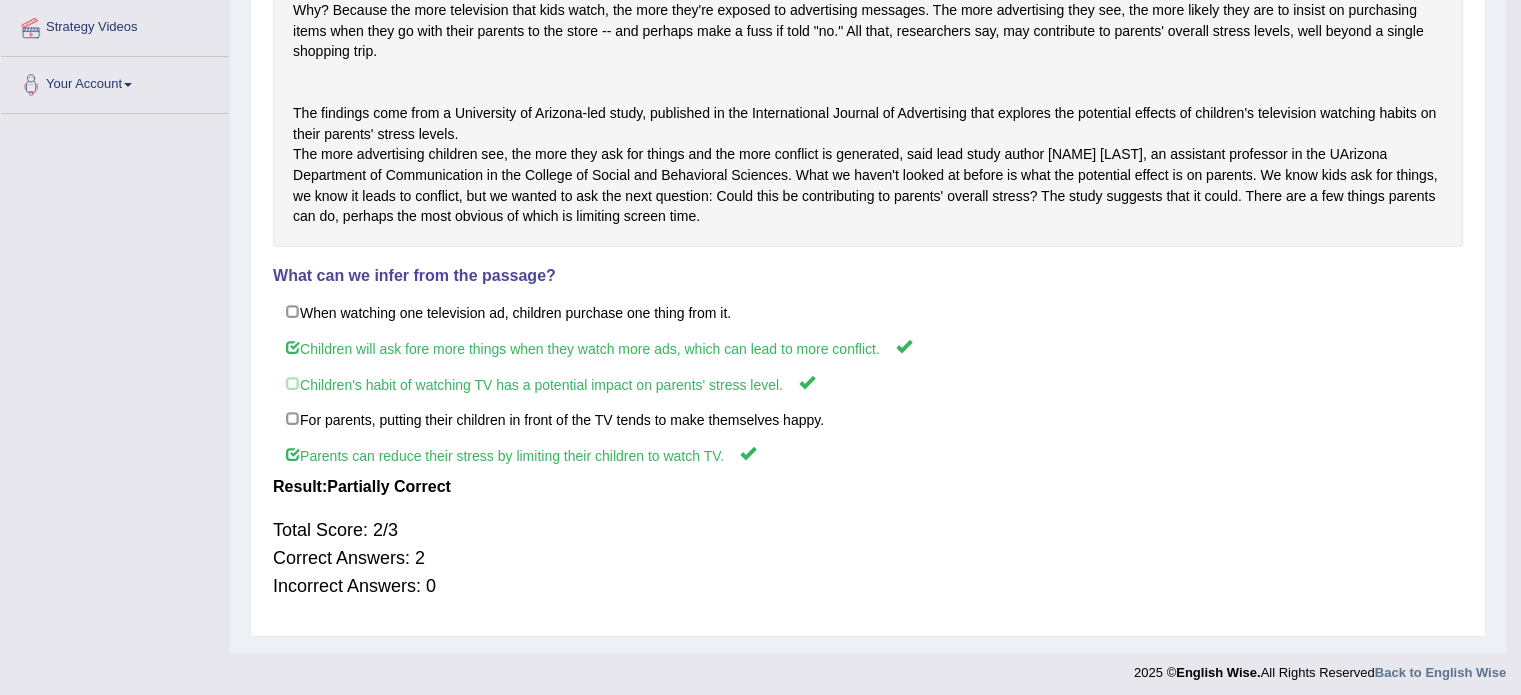 scroll, scrollTop: 355, scrollLeft: 0, axis: vertical 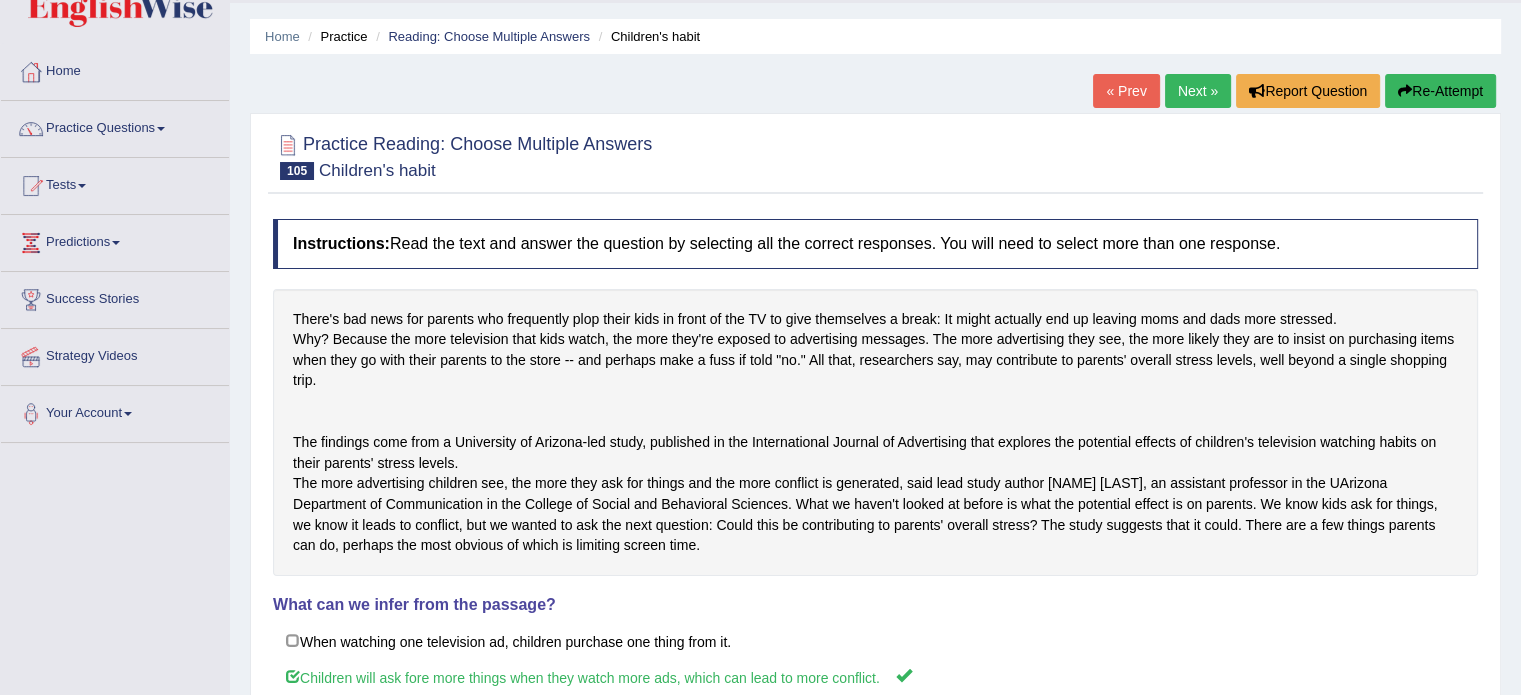 click on "Next »" at bounding box center [1198, 91] 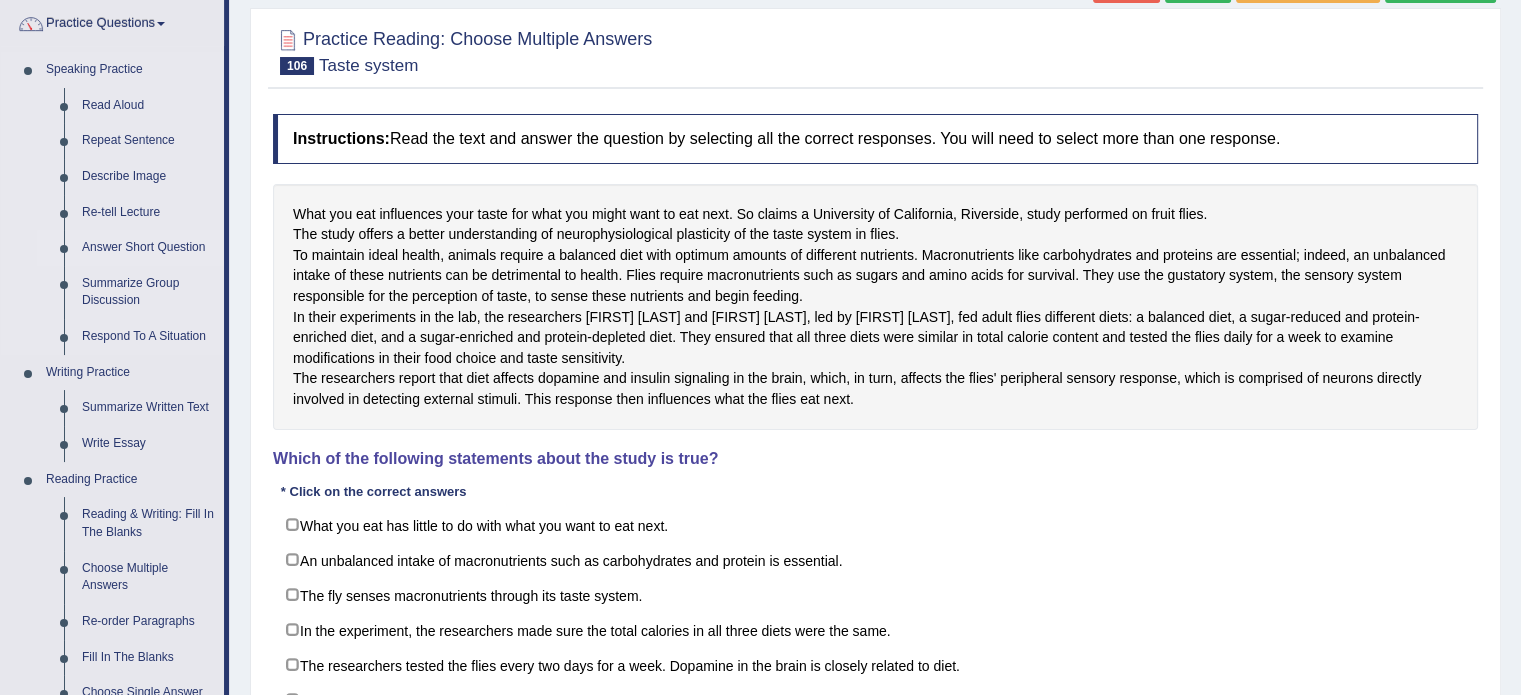 scroll, scrollTop: 200, scrollLeft: 0, axis: vertical 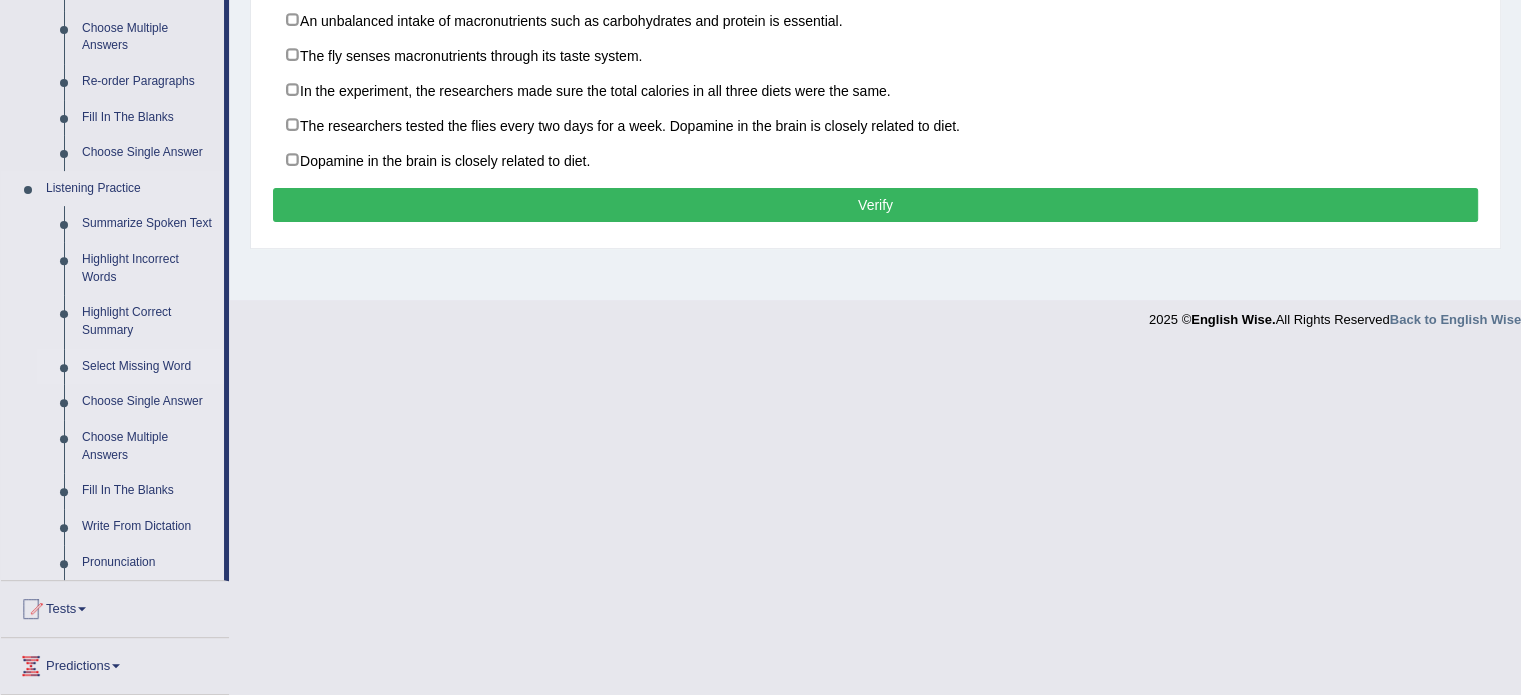click on "Select Missing Word" at bounding box center [148, 367] 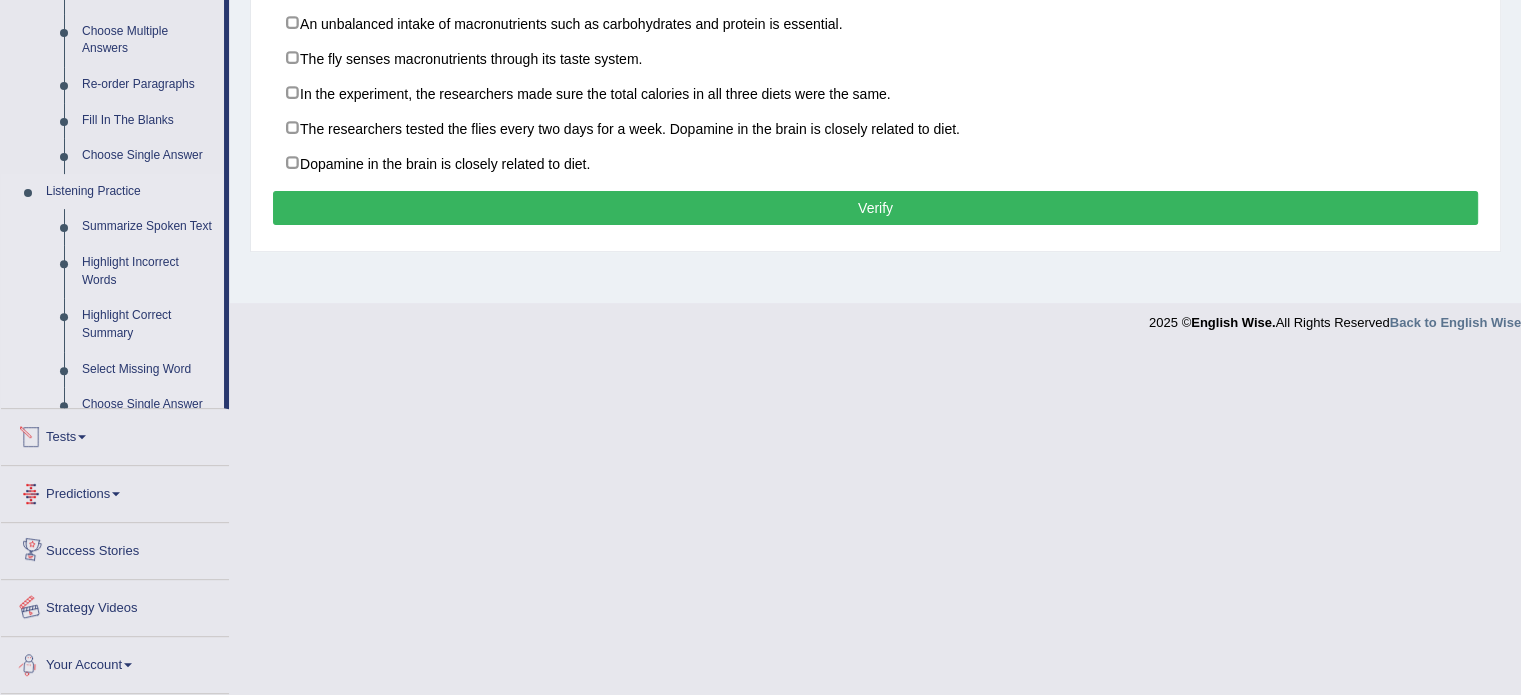 scroll, scrollTop: 500, scrollLeft: 0, axis: vertical 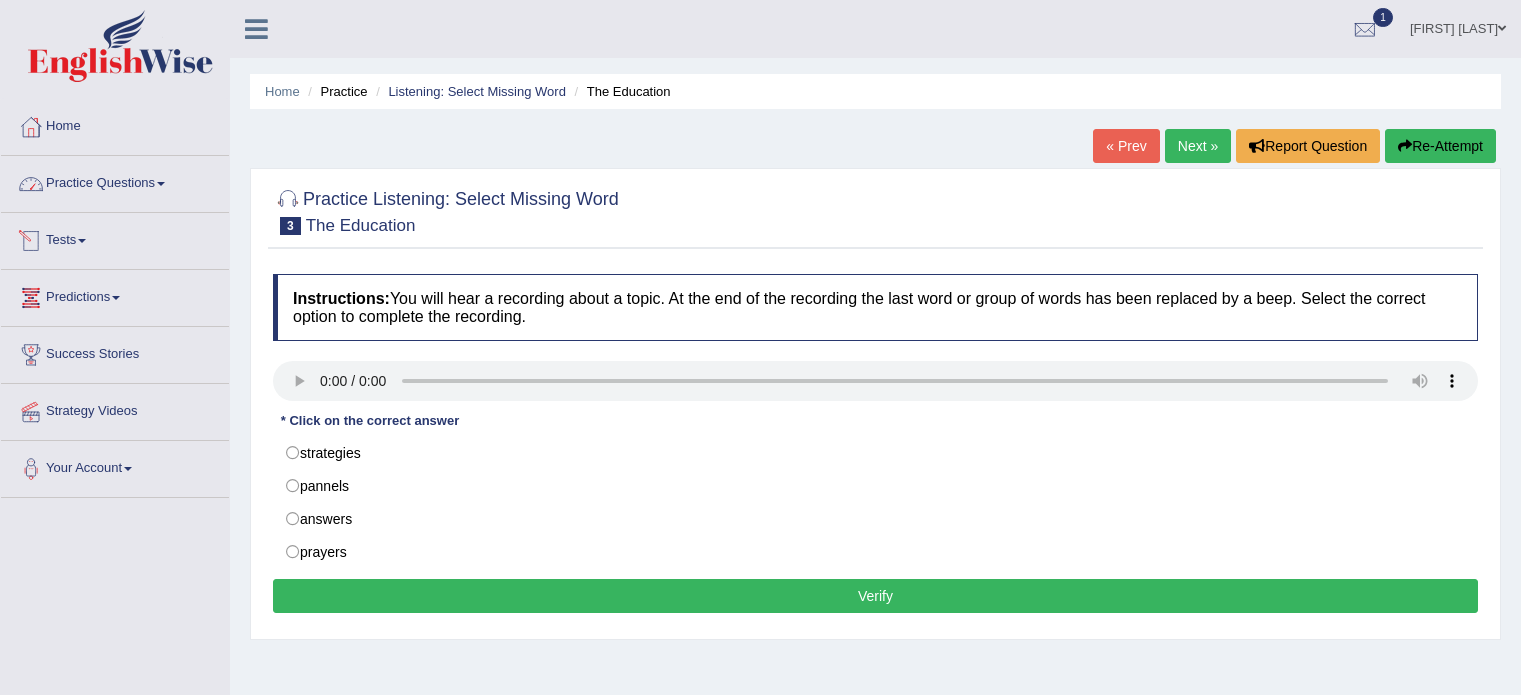 click on "Practice Questions" at bounding box center (115, 181) 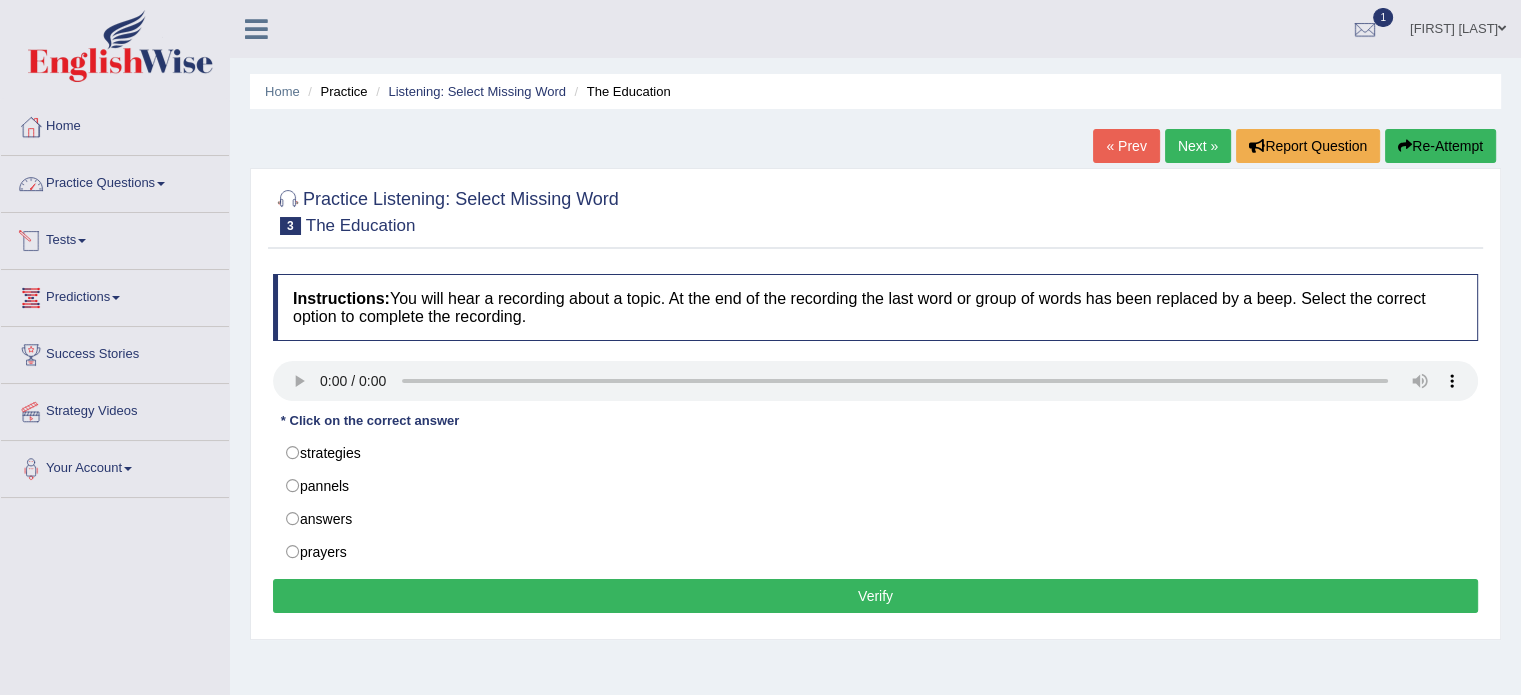 scroll, scrollTop: 0, scrollLeft: 0, axis: both 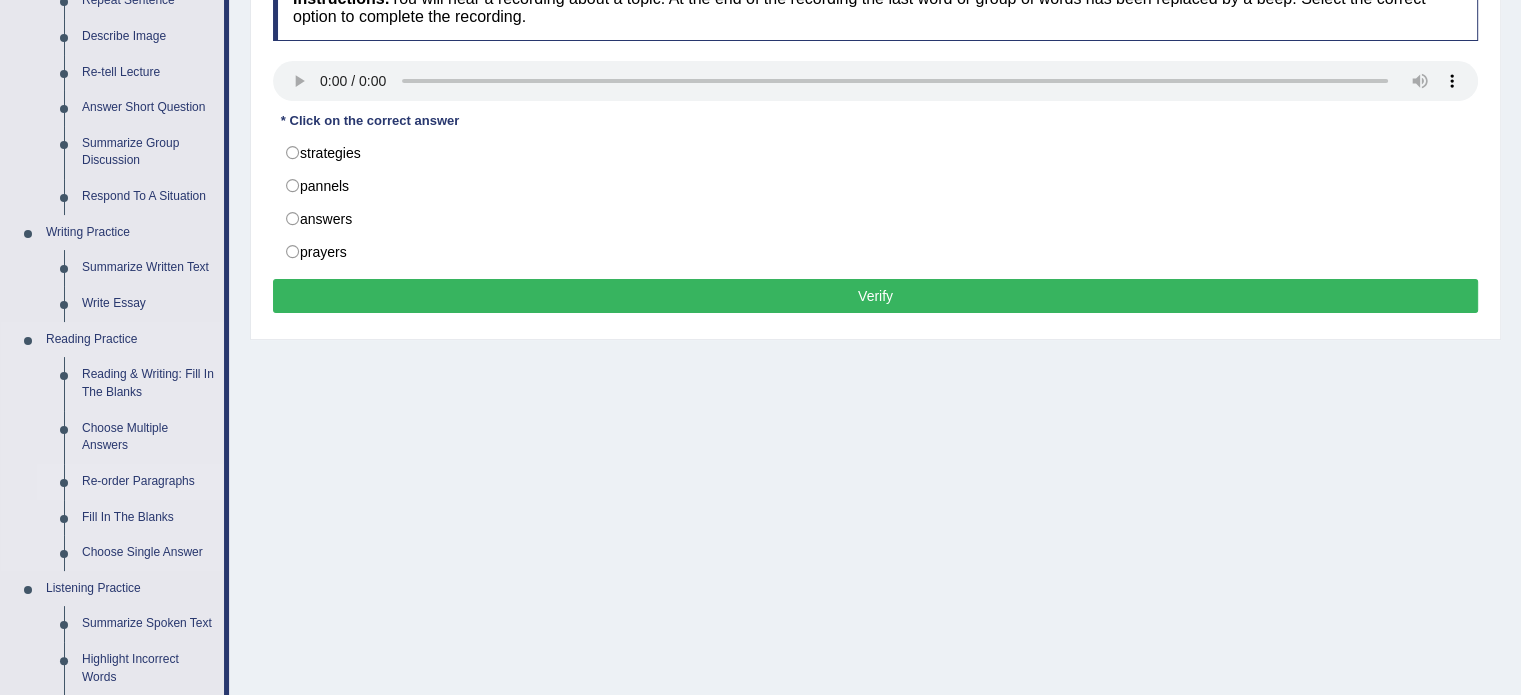 click on "Re-order Paragraphs" at bounding box center (148, 482) 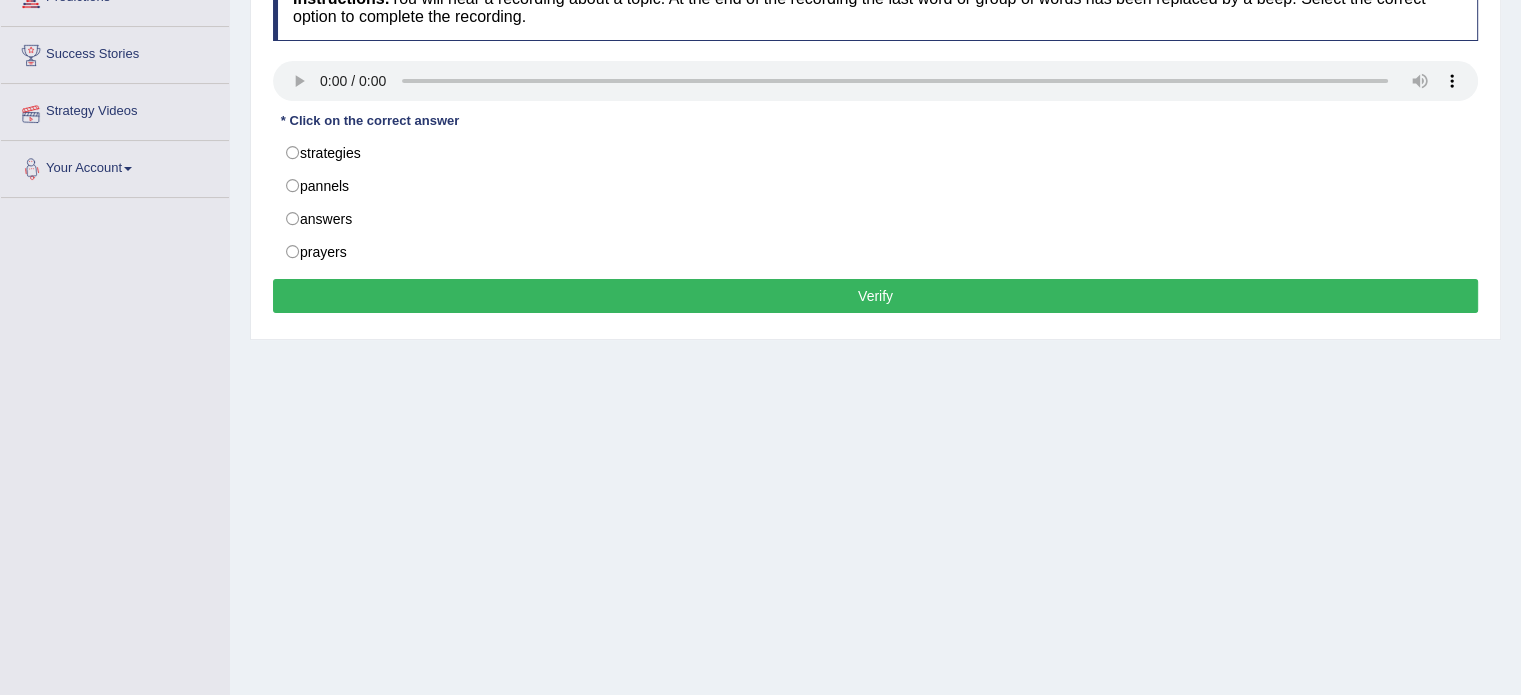 scroll, scrollTop: 313, scrollLeft: 0, axis: vertical 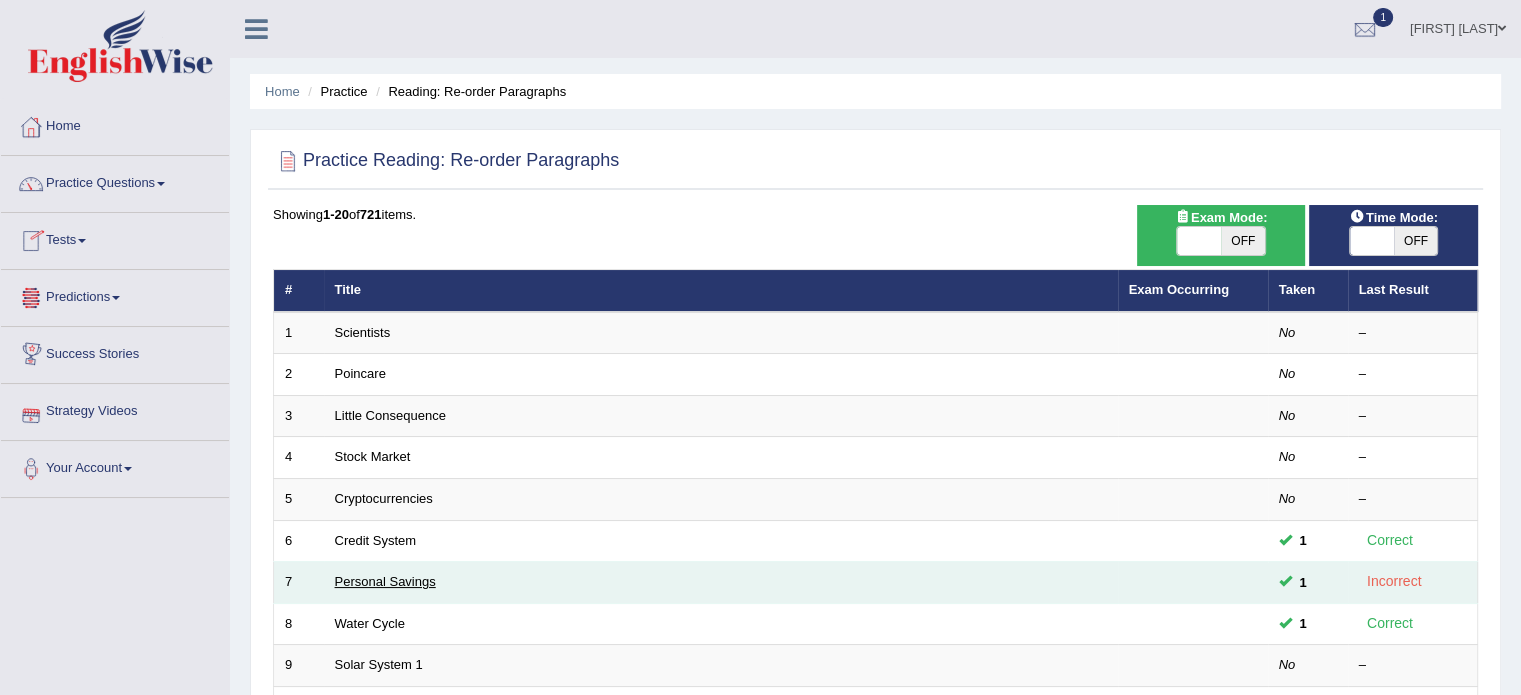 click on "Personal Savings" at bounding box center [385, 581] 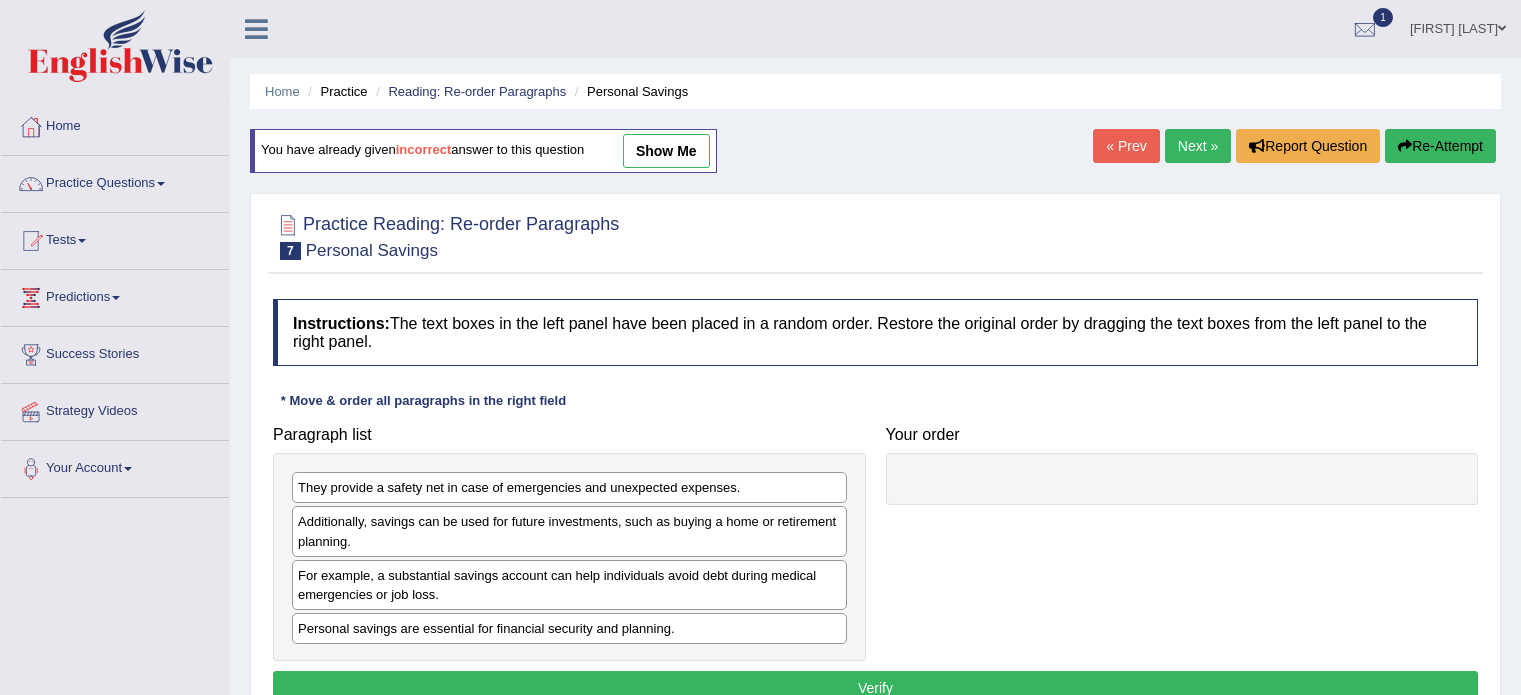 scroll, scrollTop: 0, scrollLeft: 0, axis: both 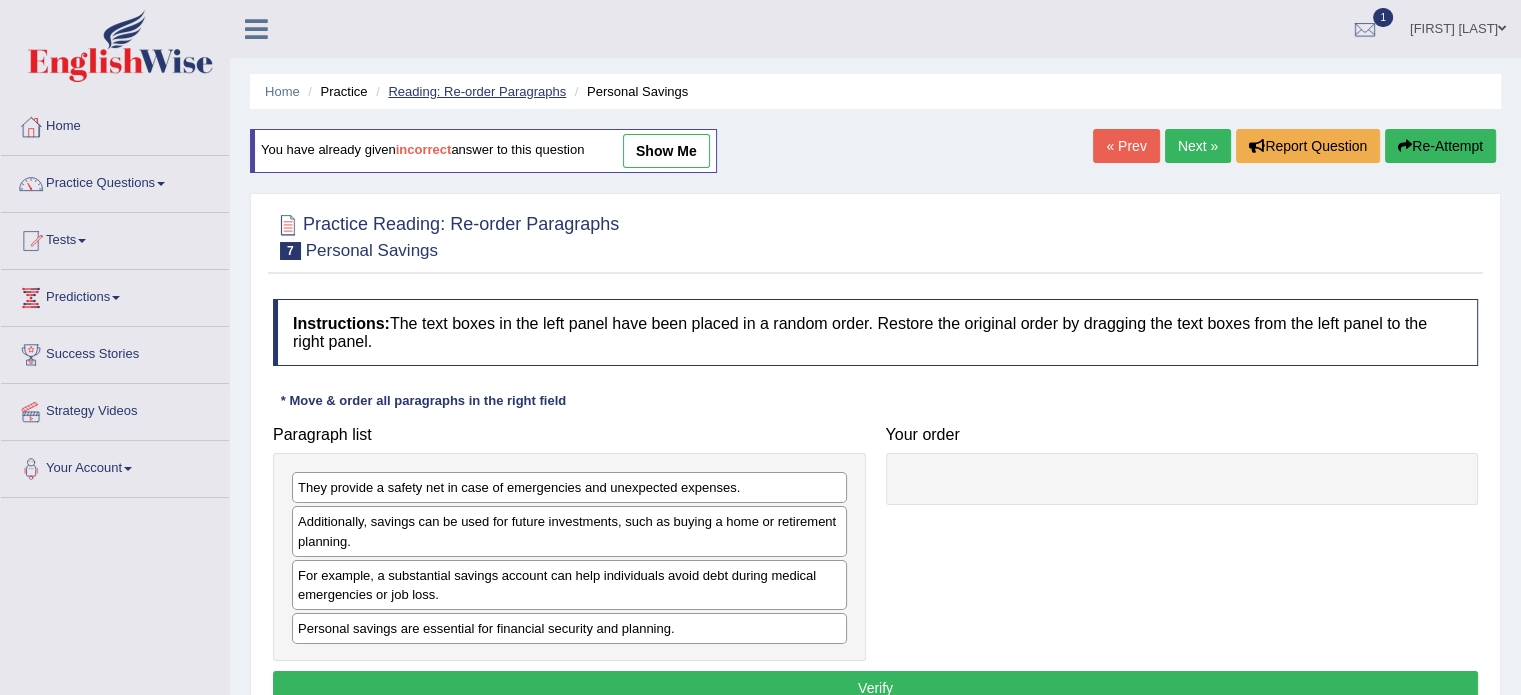click on "Reading: Re-order Paragraphs" at bounding box center [477, 91] 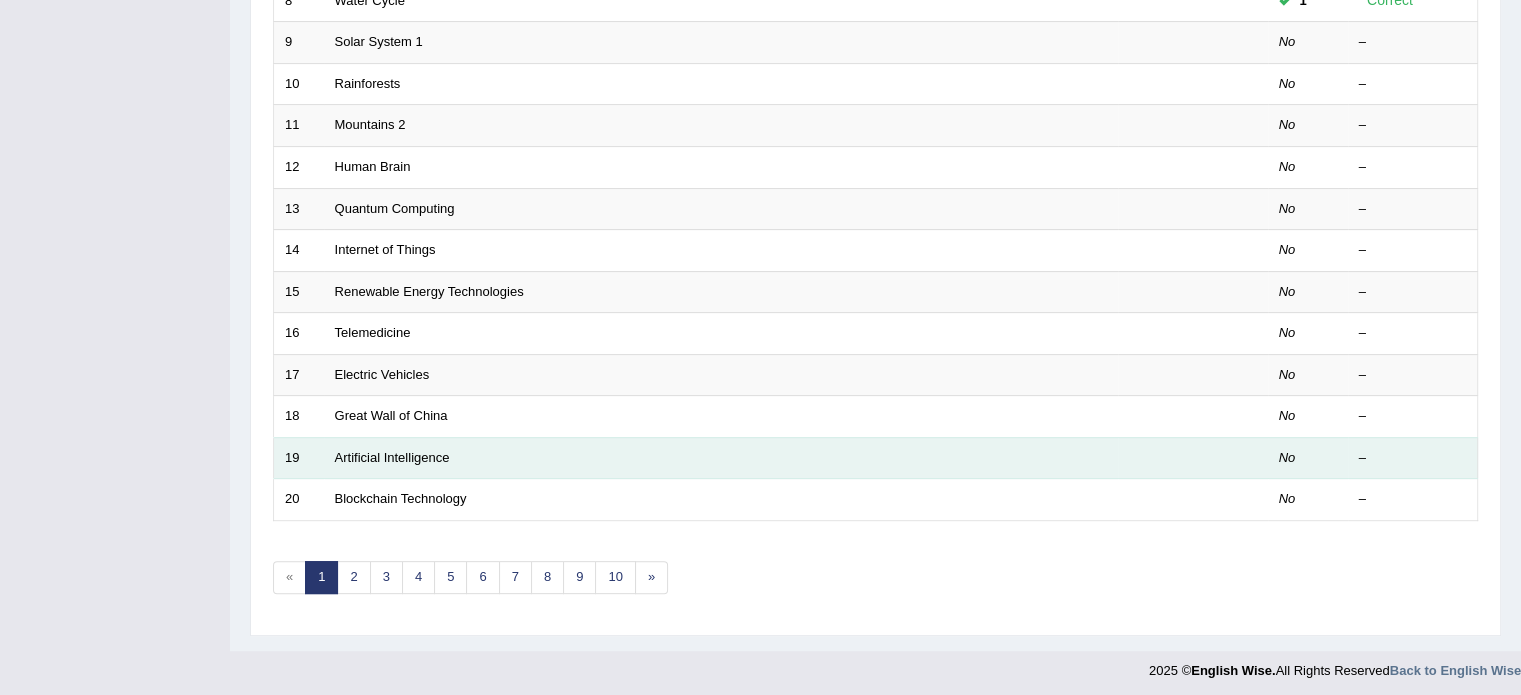 scroll, scrollTop: 0, scrollLeft: 0, axis: both 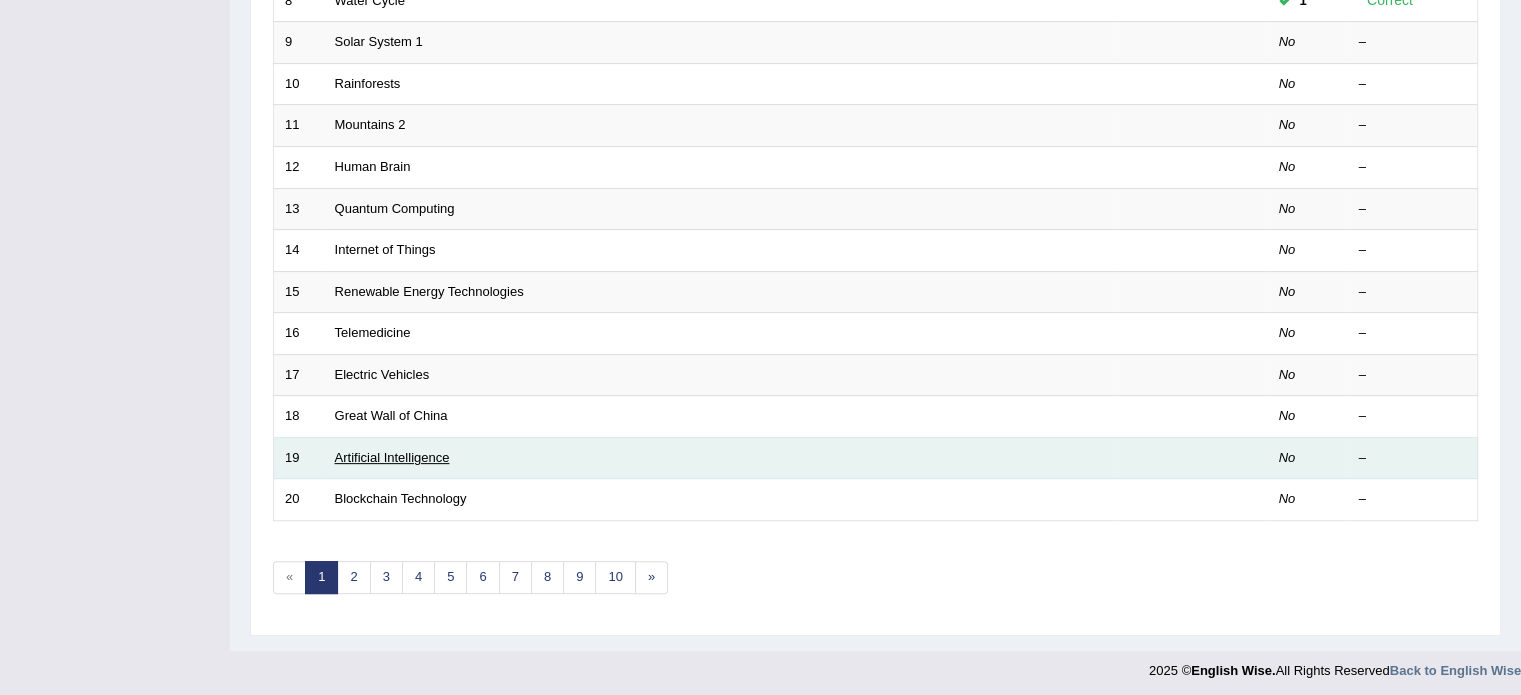 click on "Artificial Intelligence" at bounding box center (392, 457) 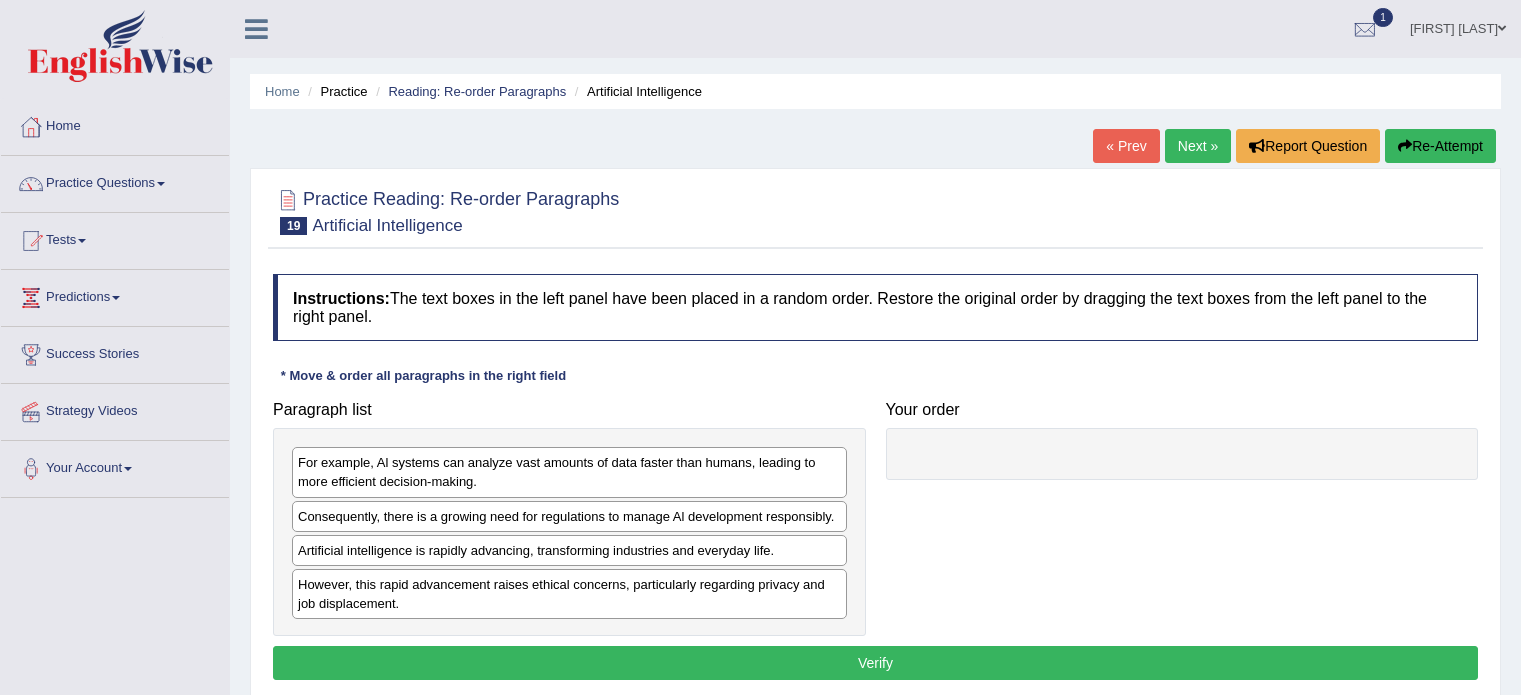 scroll, scrollTop: 0, scrollLeft: 0, axis: both 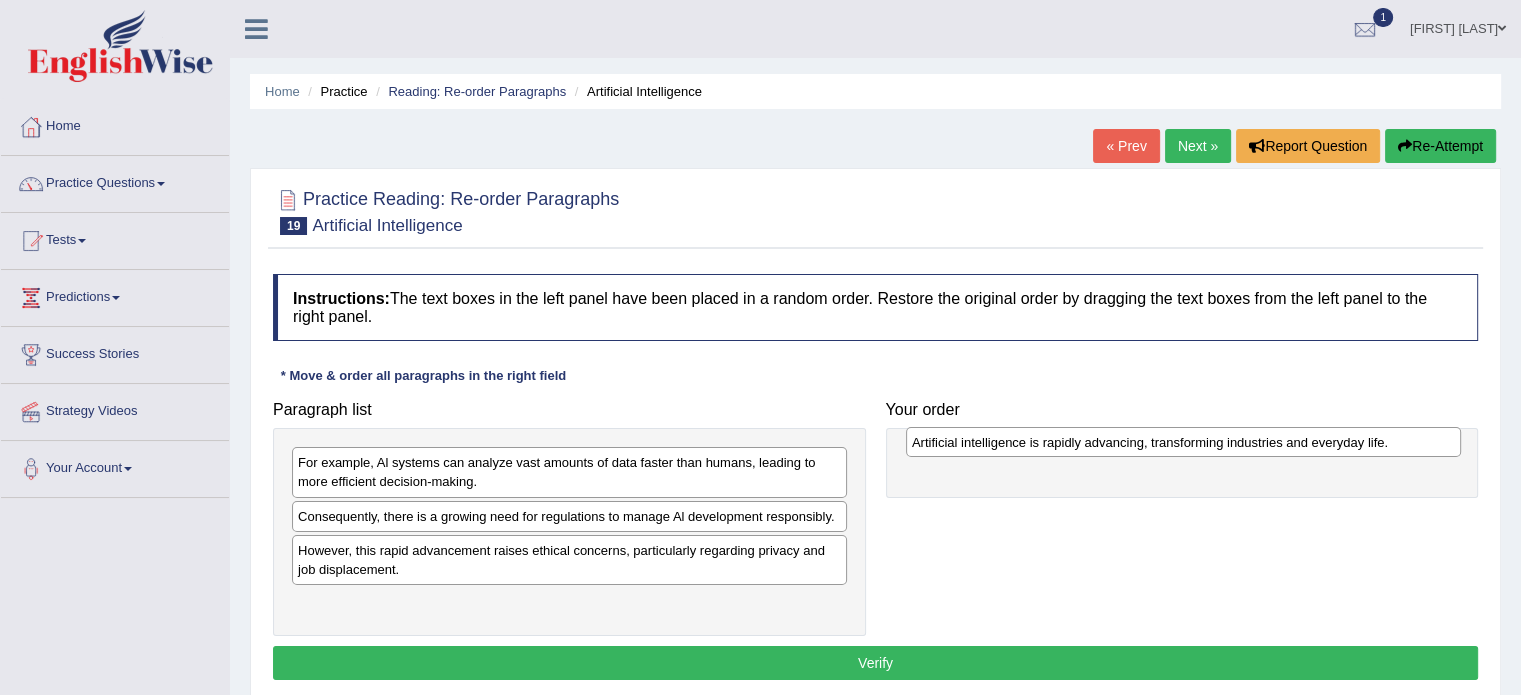 drag, startPoint x: 341, startPoint y: 554, endPoint x: 955, endPoint y: 447, distance: 623.25354 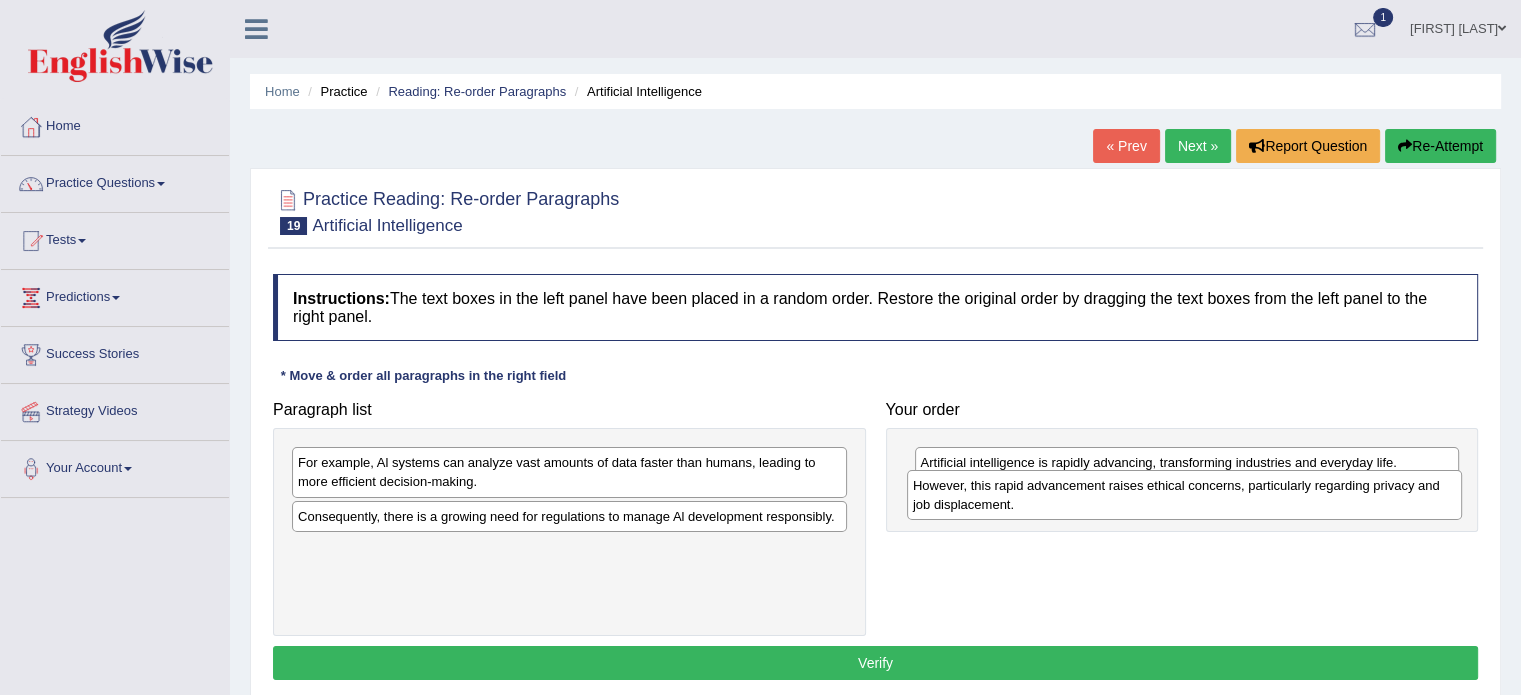 drag, startPoint x: 416, startPoint y: 542, endPoint x: 1031, endPoint y: 478, distance: 618.3211 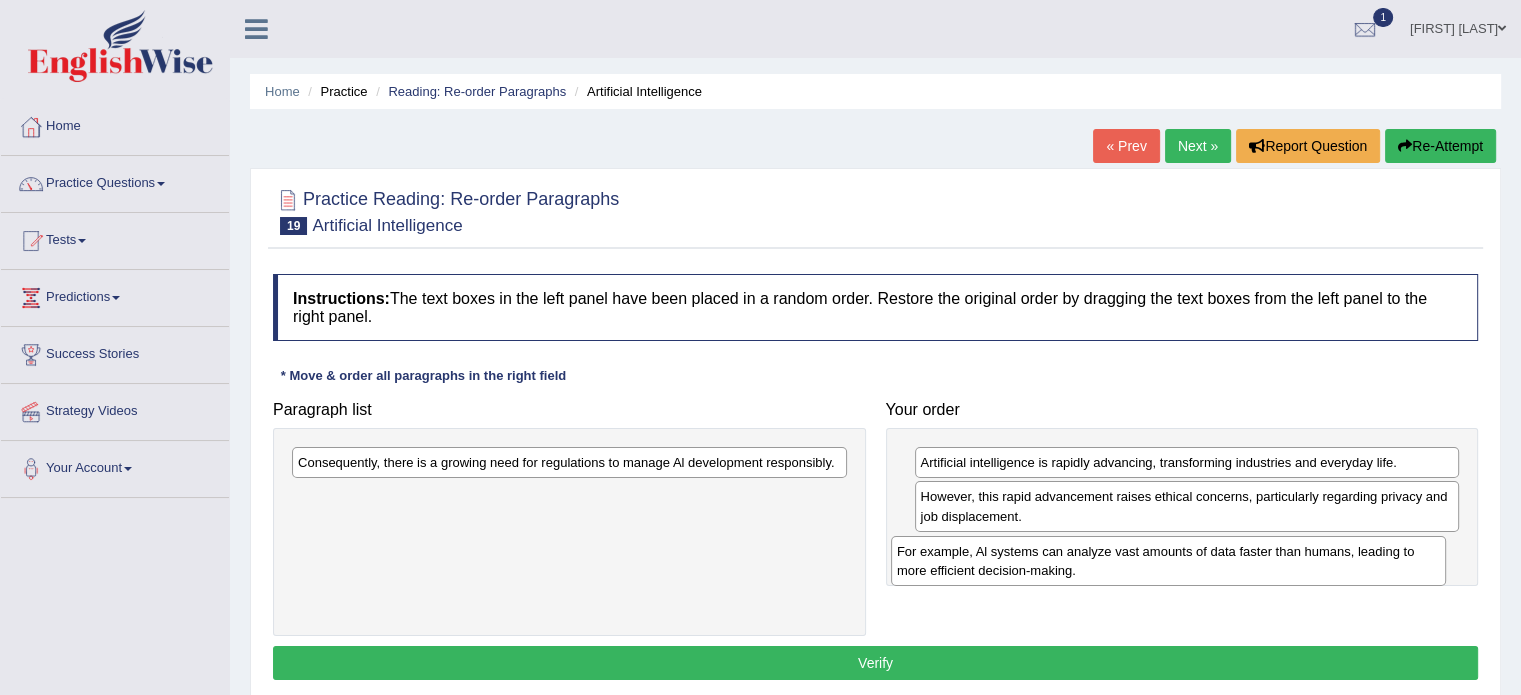 drag, startPoint x: 421, startPoint y: 479, endPoint x: 1023, endPoint y: 560, distance: 607.42487 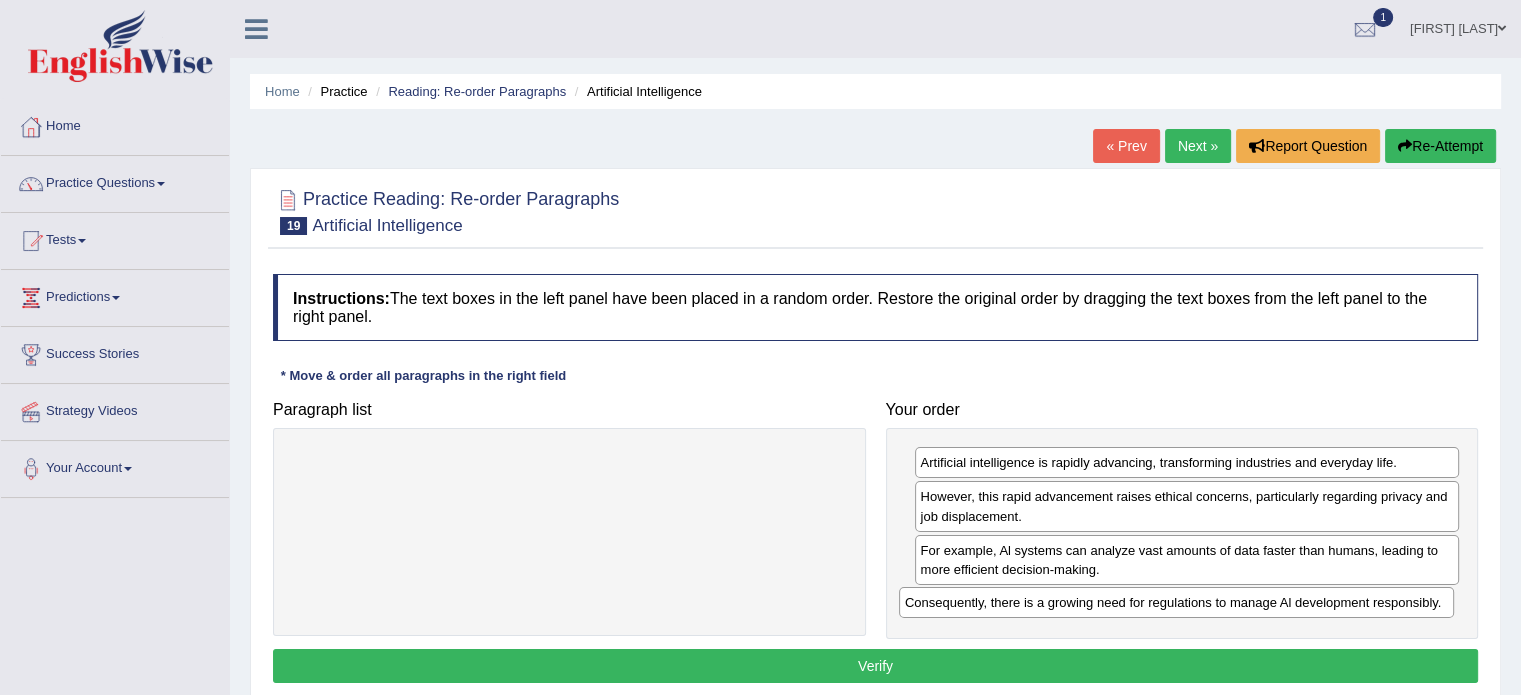drag, startPoint x: 432, startPoint y: 459, endPoint x: 1039, endPoint y: 599, distance: 622.9358 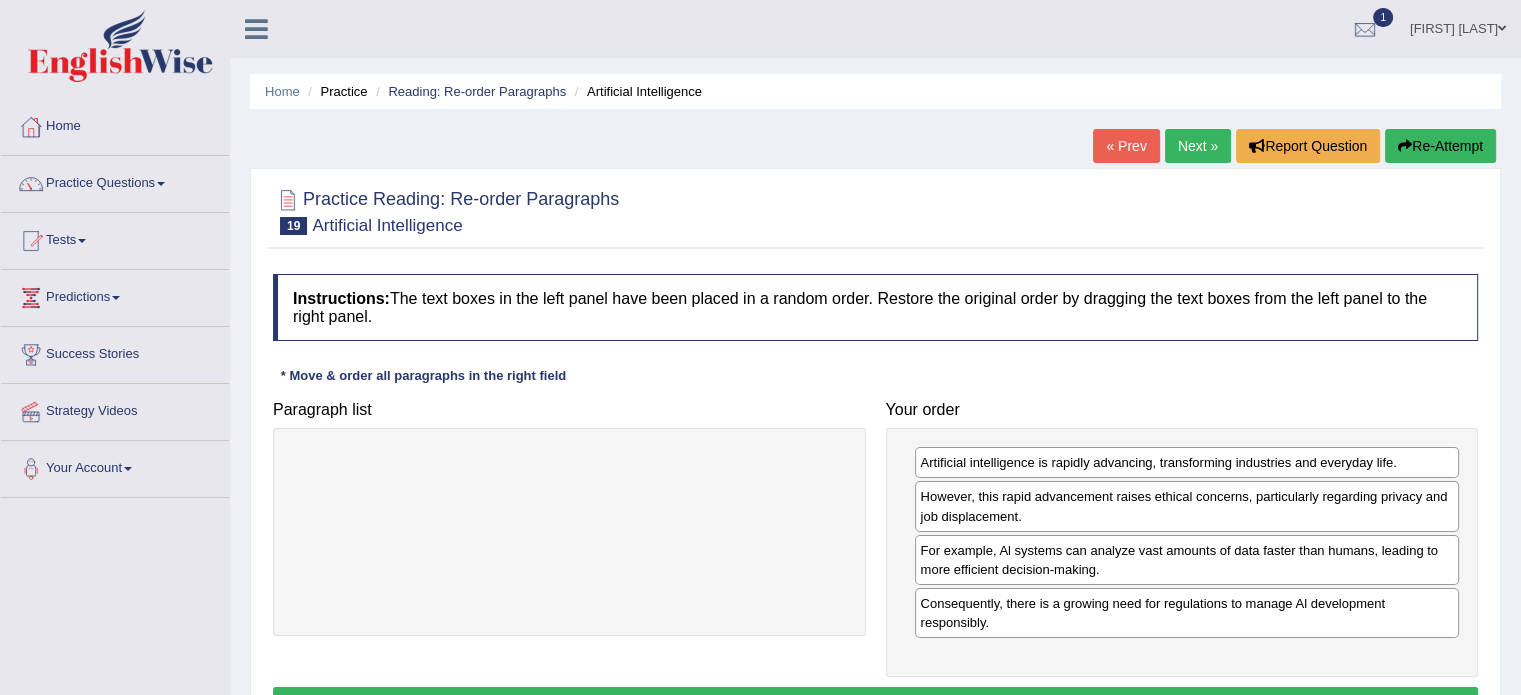 scroll, scrollTop: 100, scrollLeft: 0, axis: vertical 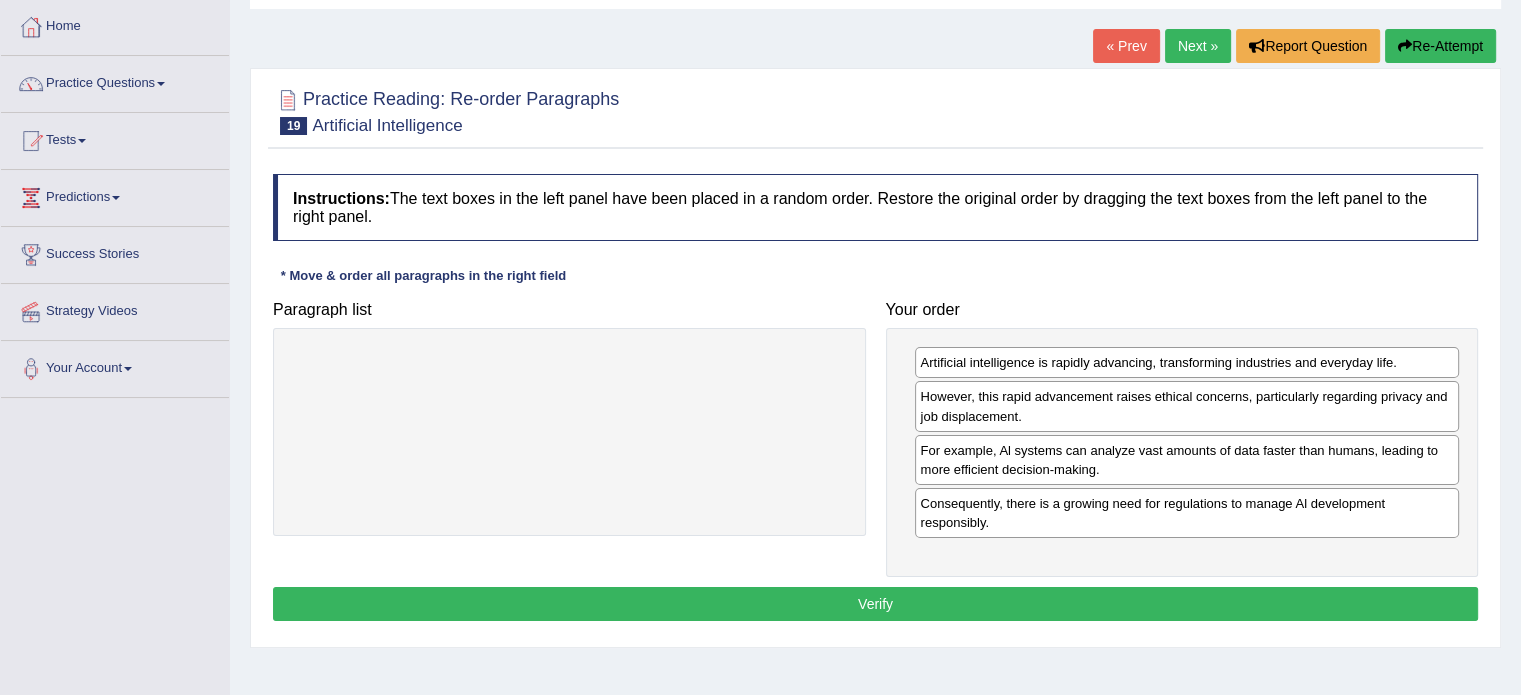 click on "Verify" at bounding box center (875, 604) 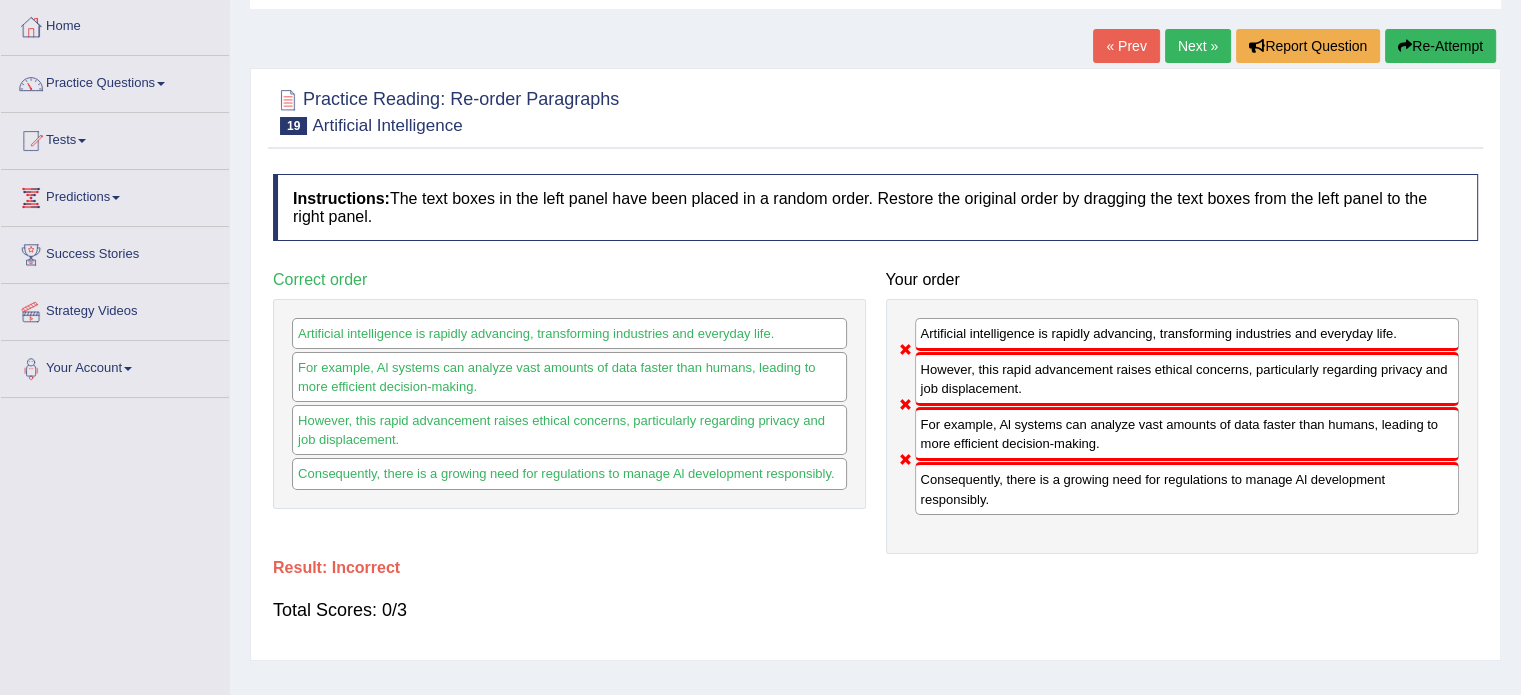 click on "Next »" at bounding box center [1198, 46] 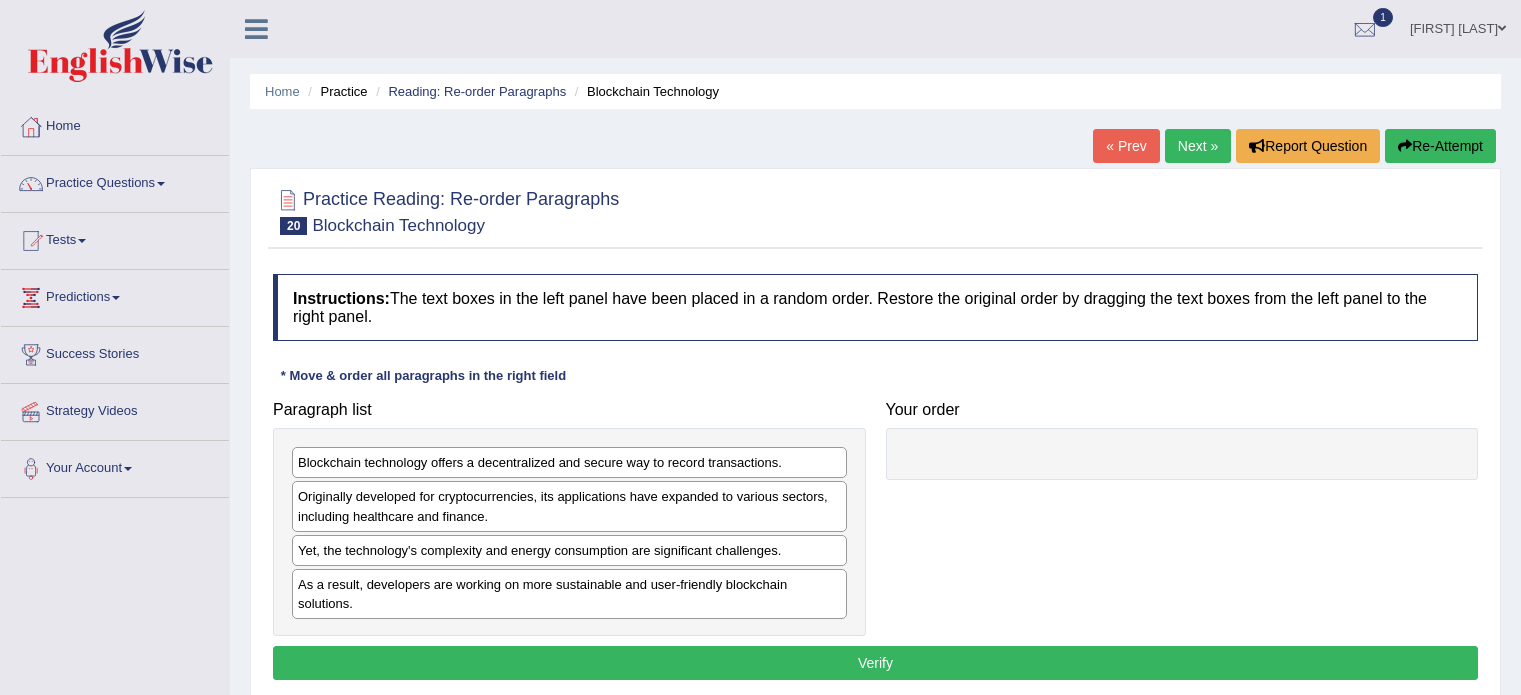 scroll, scrollTop: 100, scrollLeft: 0, axis: vertical 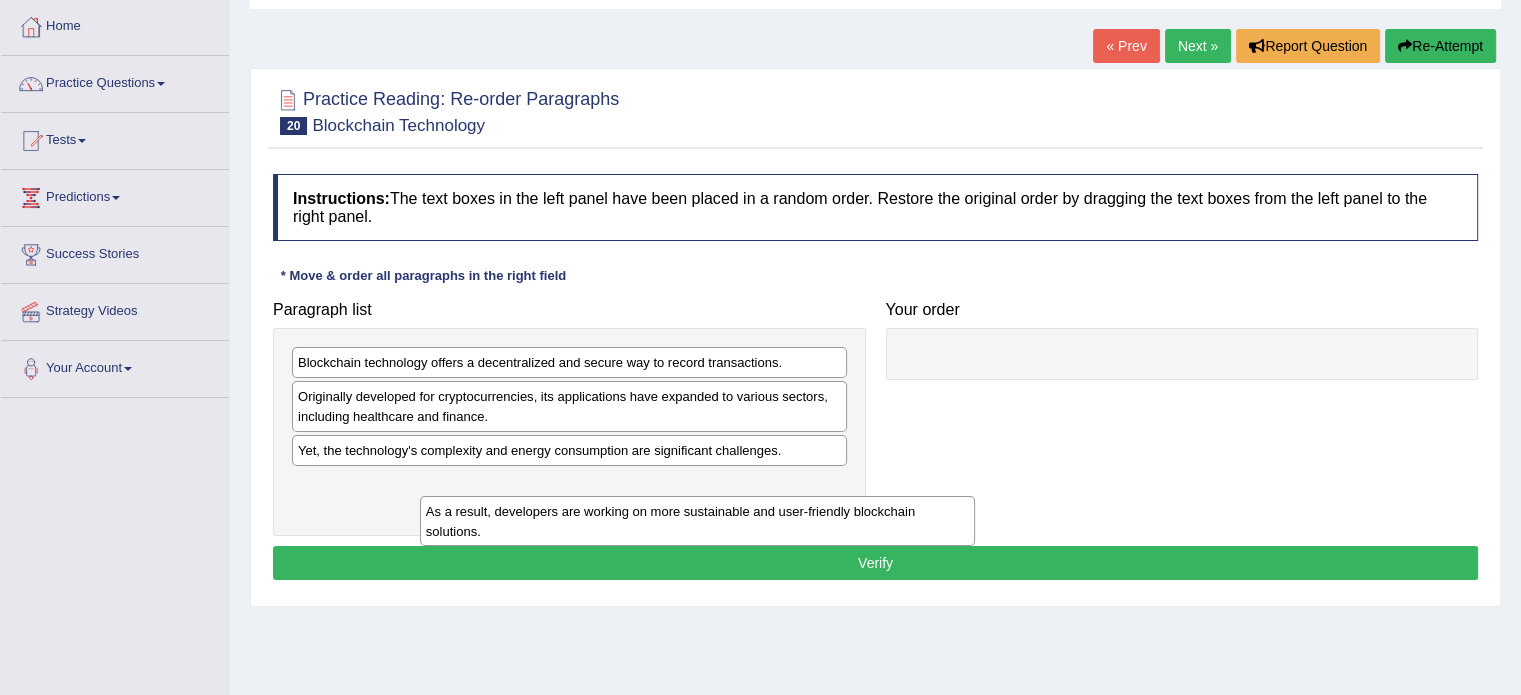 drag, startPoint x: 476, startPoint y: 486, endPoint x: 429, endPoint y: 540, distance: 71.5891 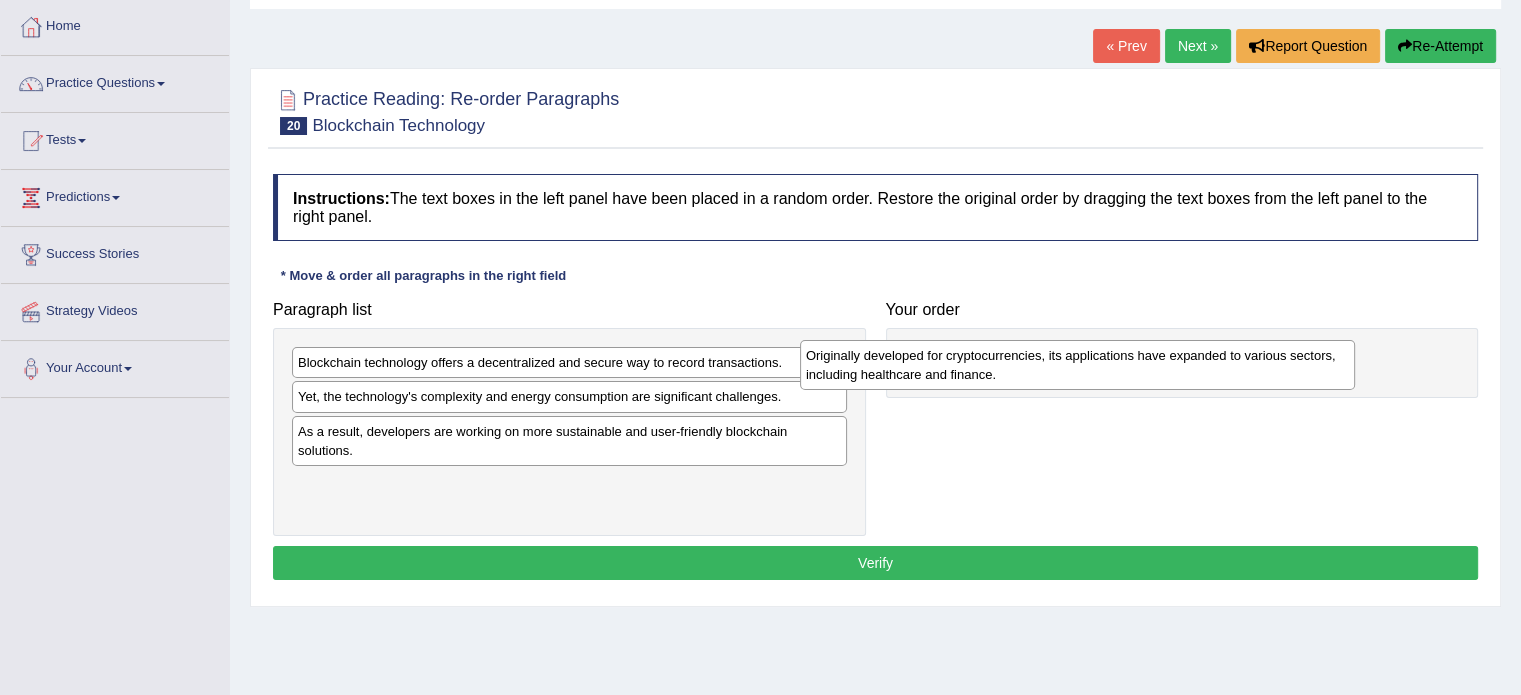 drag, startPoint x: 460, startPoint y: 404, endPoint x: 968, endPoint y: 363, distance: 509.65186 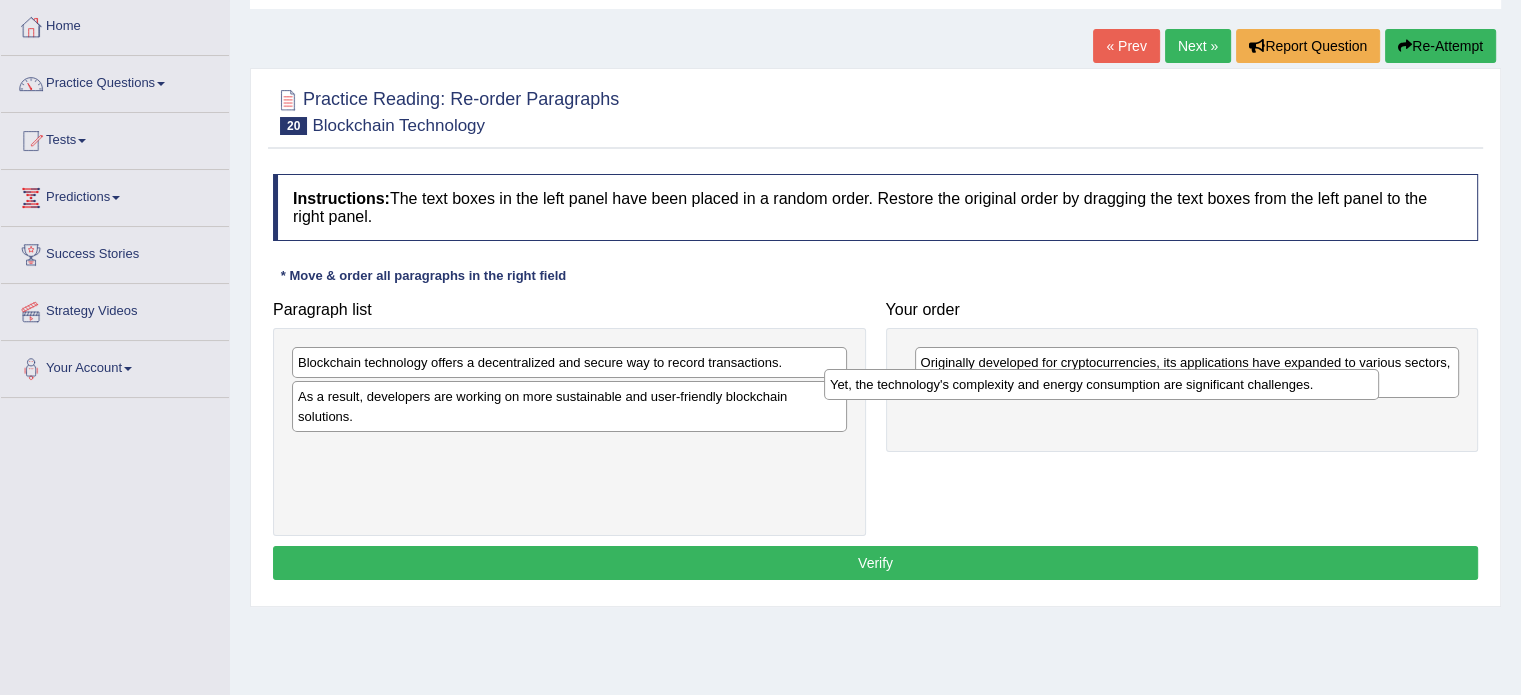 drag, startPoint x: 524, startPoint y: 396, endPoint x: 1064, endPoint y: 384, distance: 540.1333 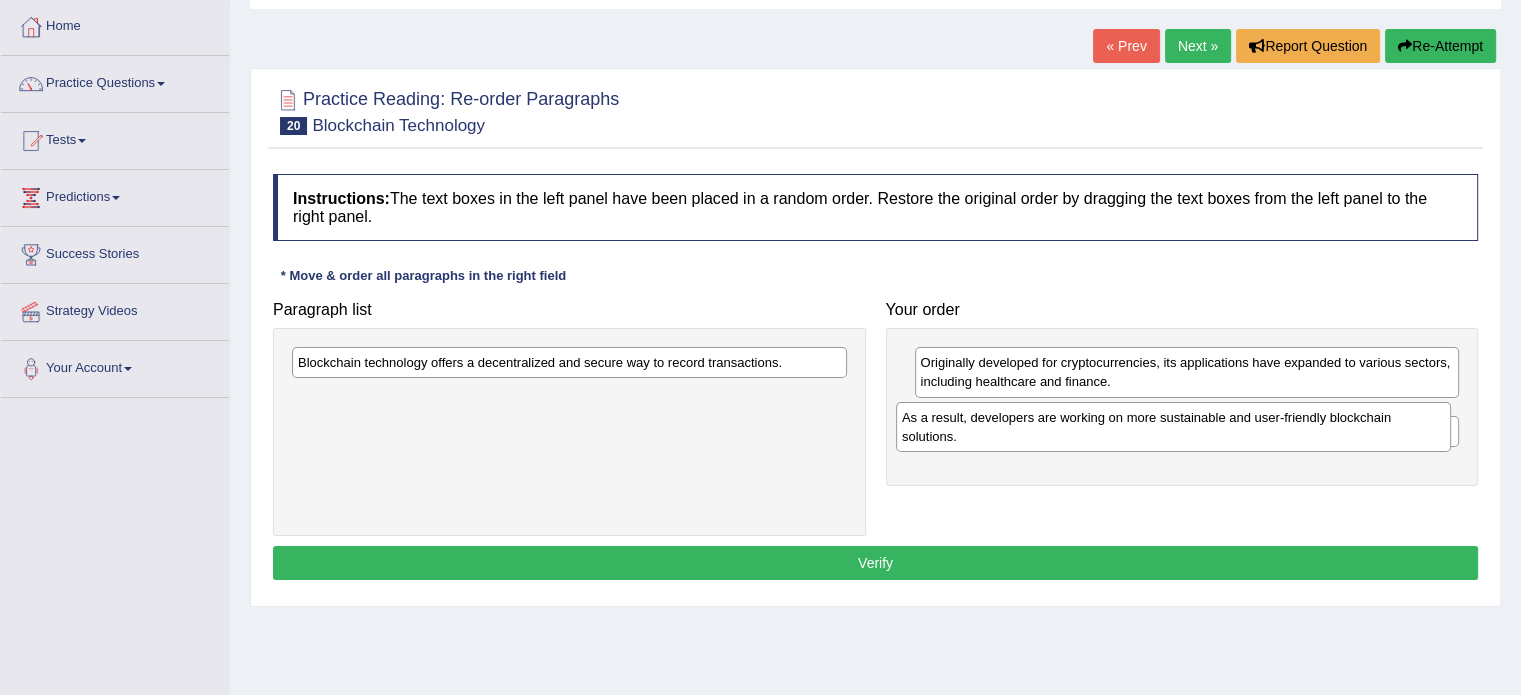 drag, startPoint x: 459, startPoint y: 388, endPoint x: 1063, endPoint y: 409, distance: 604.3649 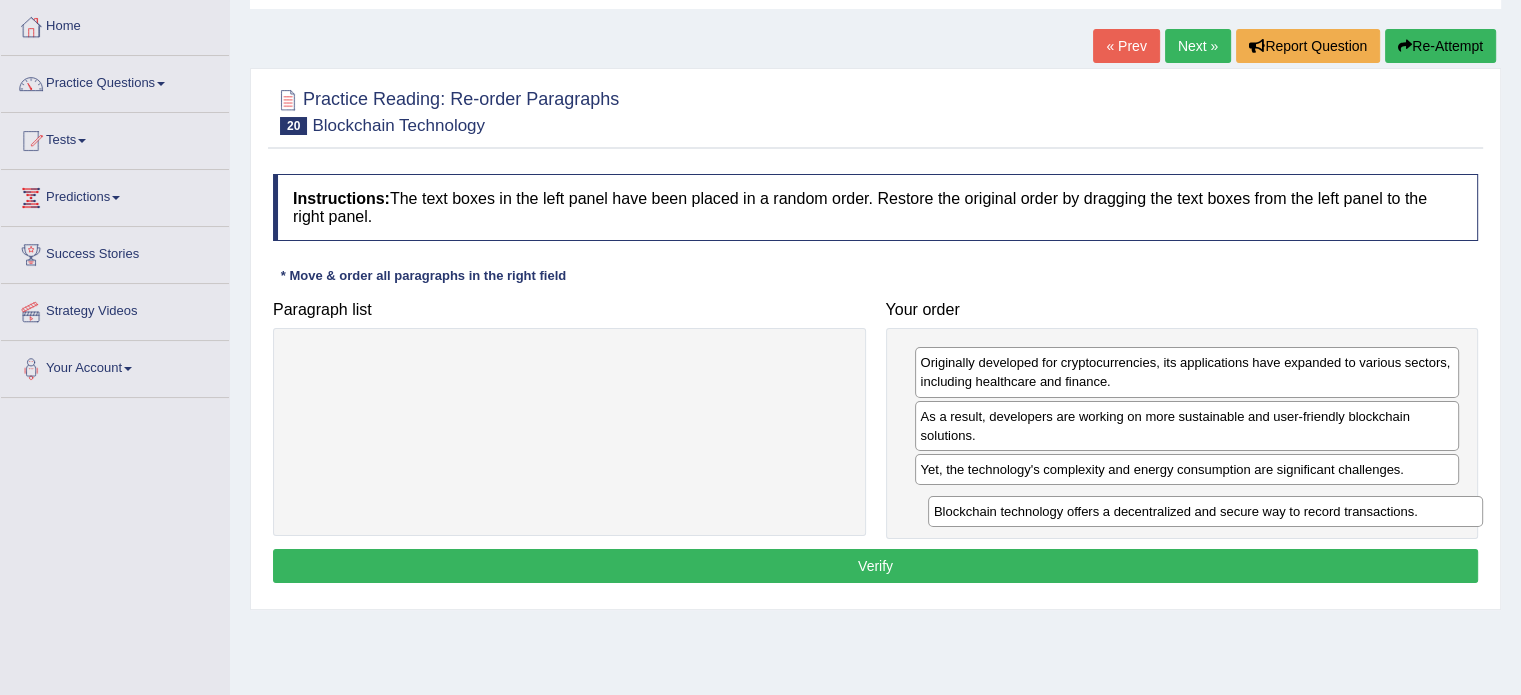 drag, startPoint x: 516, startPoint y: 354, endPoint x: 1134, endPoint y: 494, distance: 633.65924 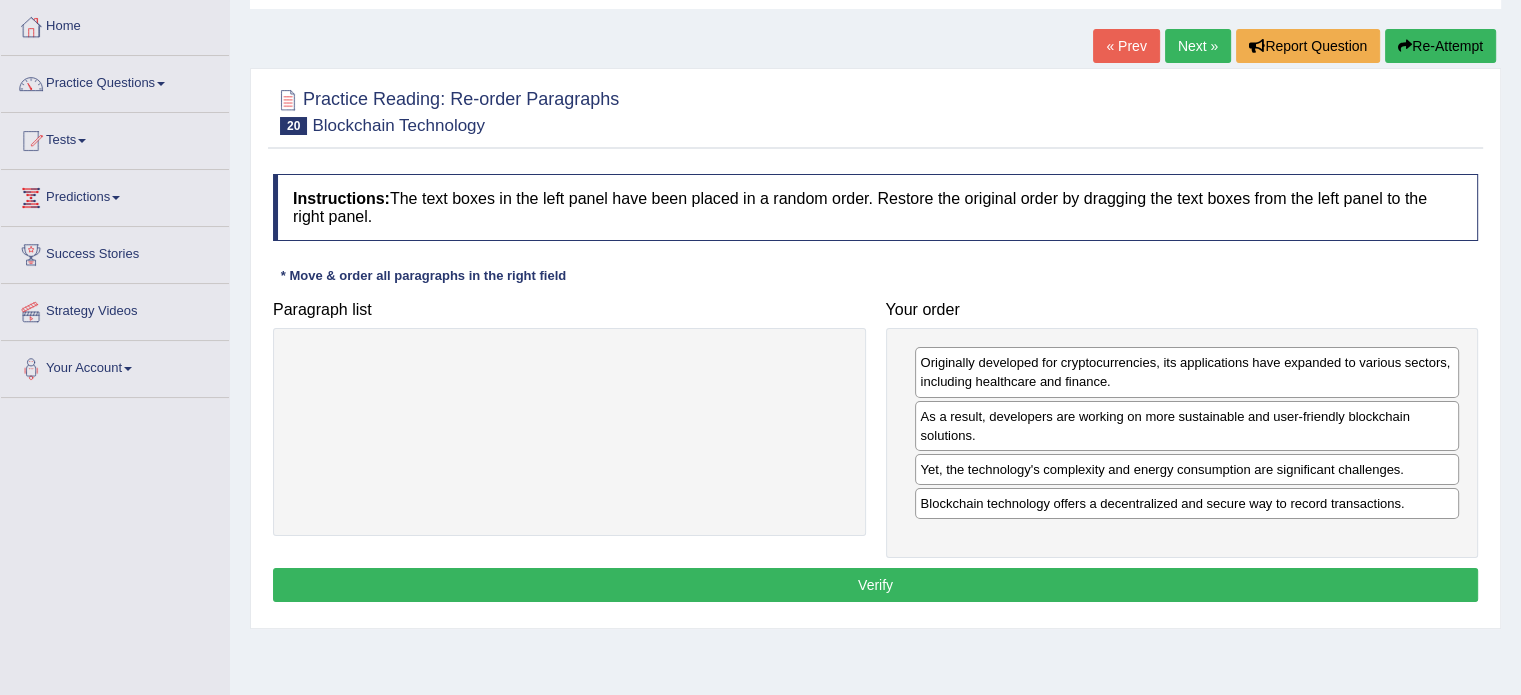 click on "Verify" at bounding box center (875, 585) 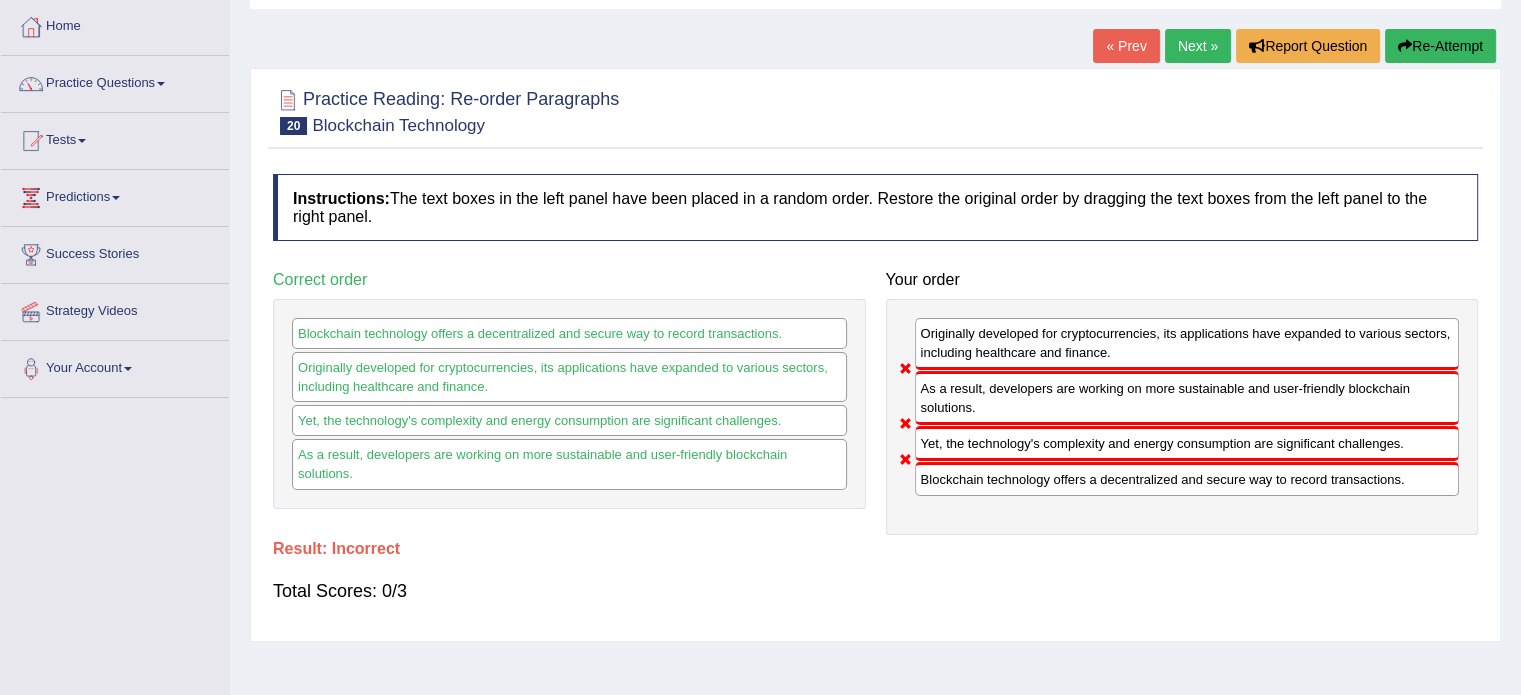 click on "Next »" at bounding box center [1198, 46] 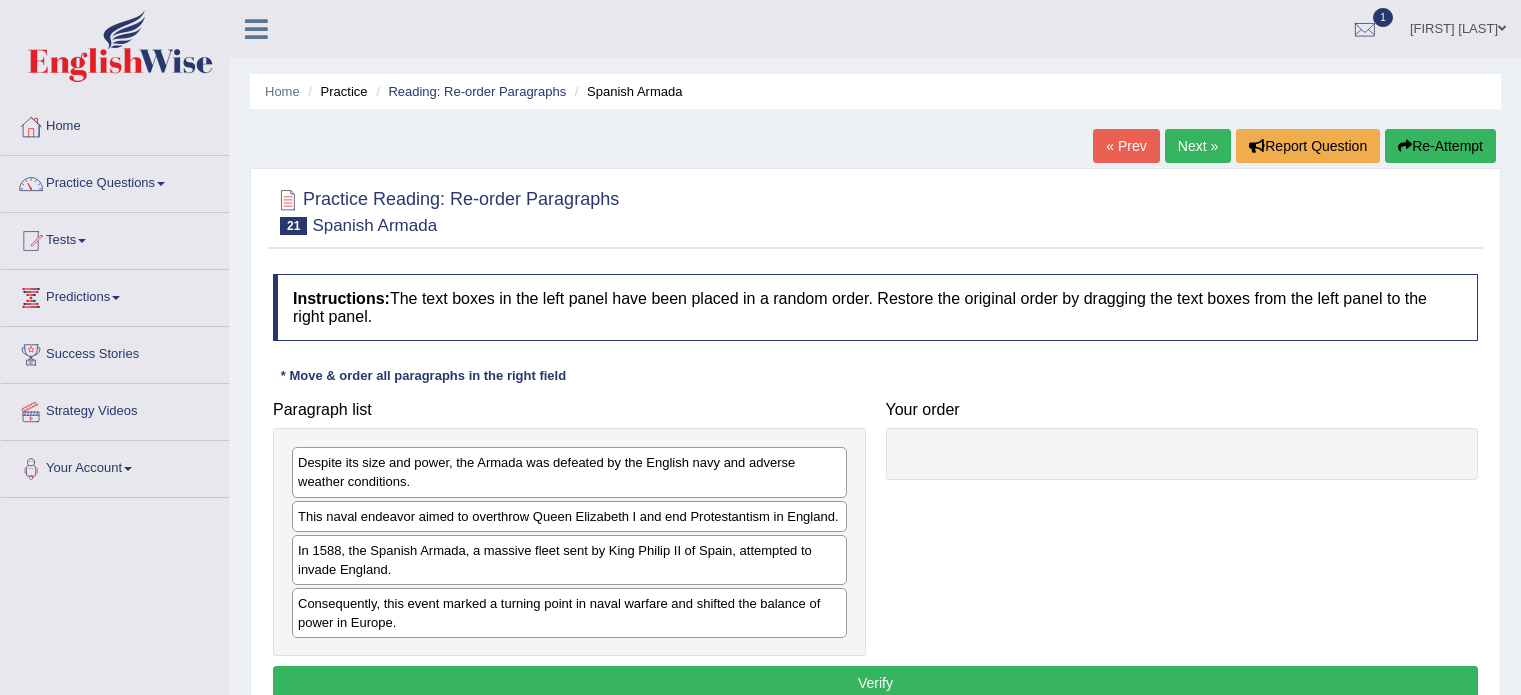 scroll, scrollTop: 0, scrollLeft: 0, axis: both 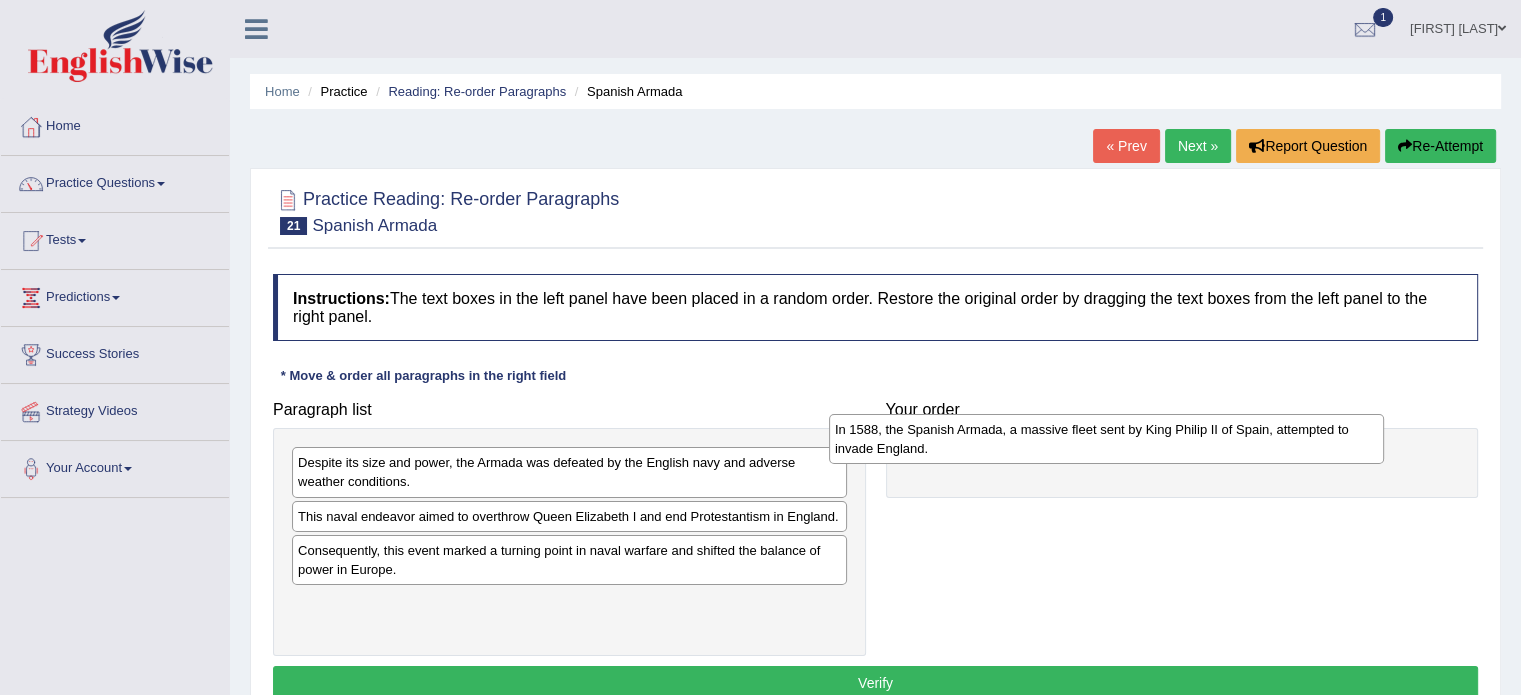 drag, startPoint x: 348, startPoint y: 549, endPoint x: 885, endPoint y: 429, distance: 550.2445 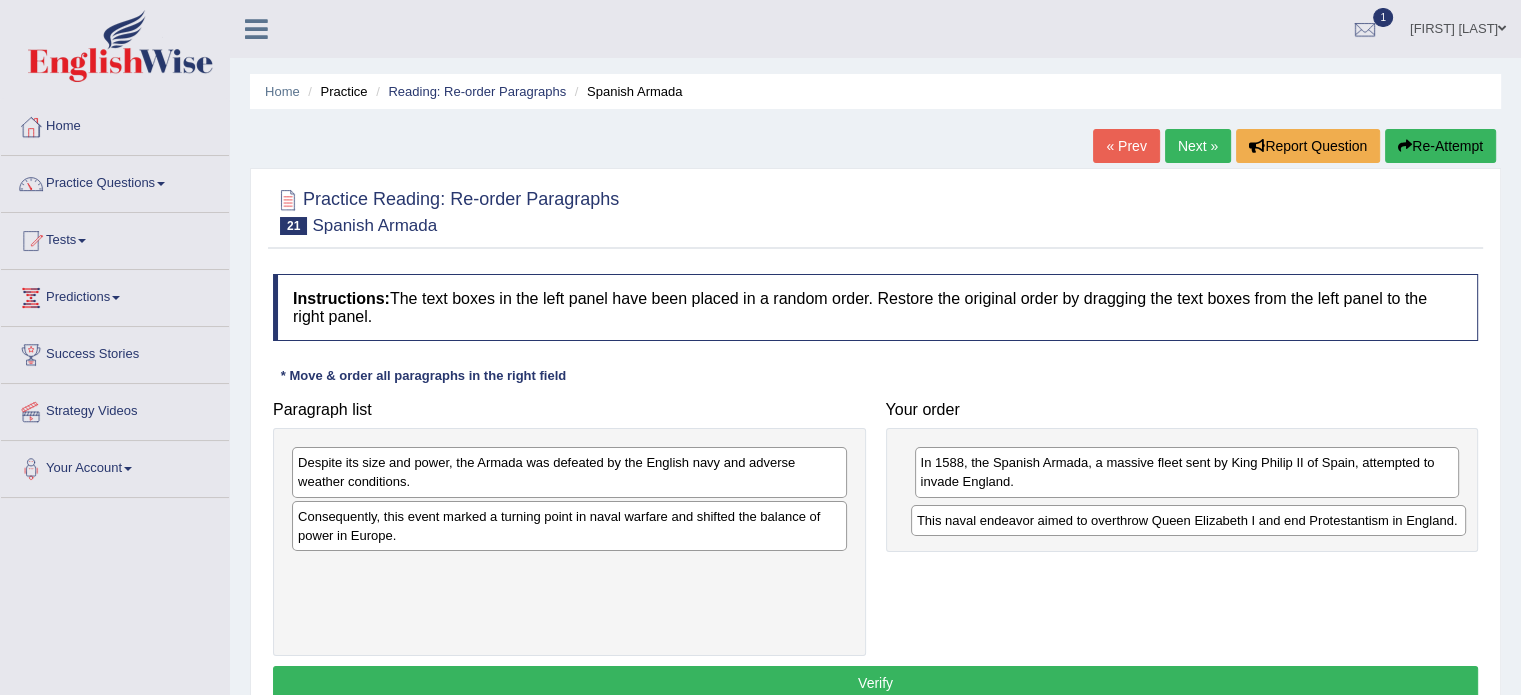 drag, startPoint x: 365, startPoint y: 514, endPoint x: 984, endPoint y: 519, distance: 619.0202 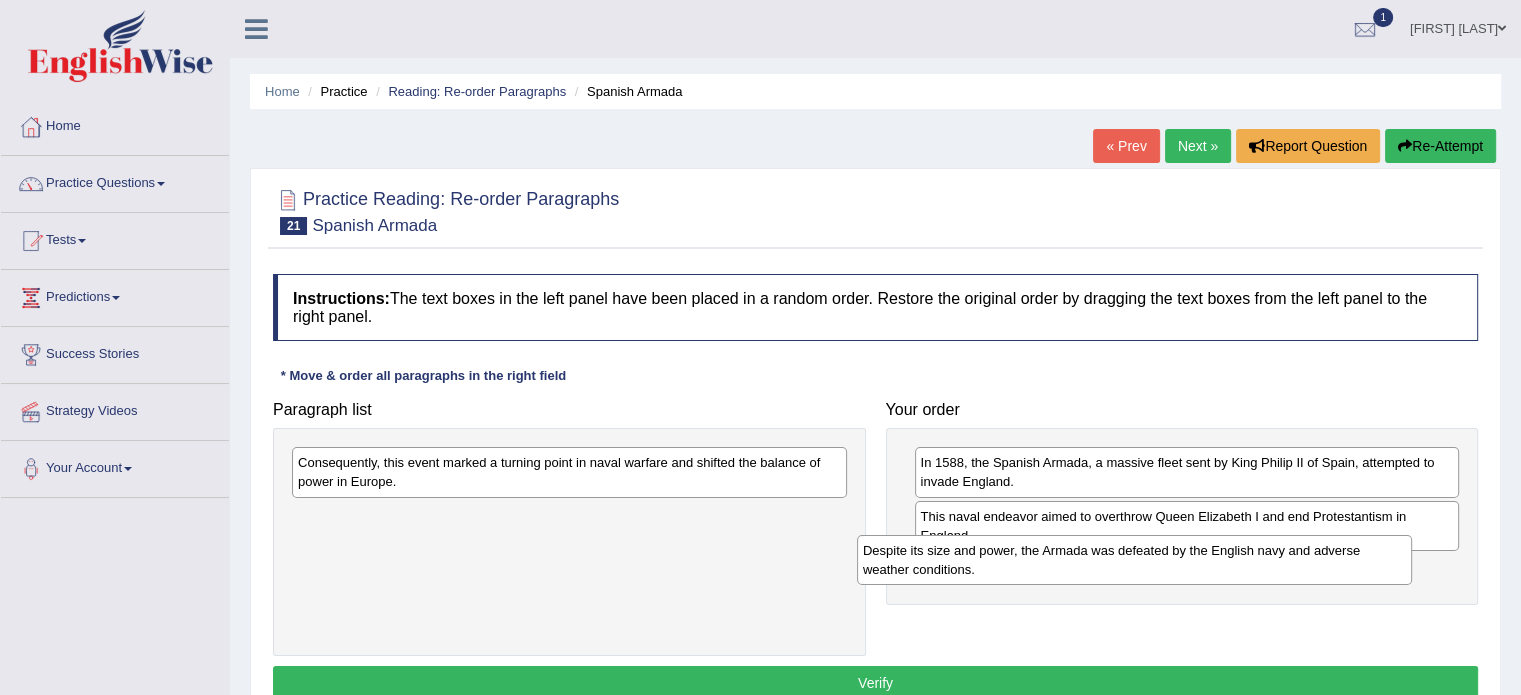 drag, startPoint x: 481, startPoint y: 469, endPoint x: 1046, endPoint y: 557, distance: 571.812 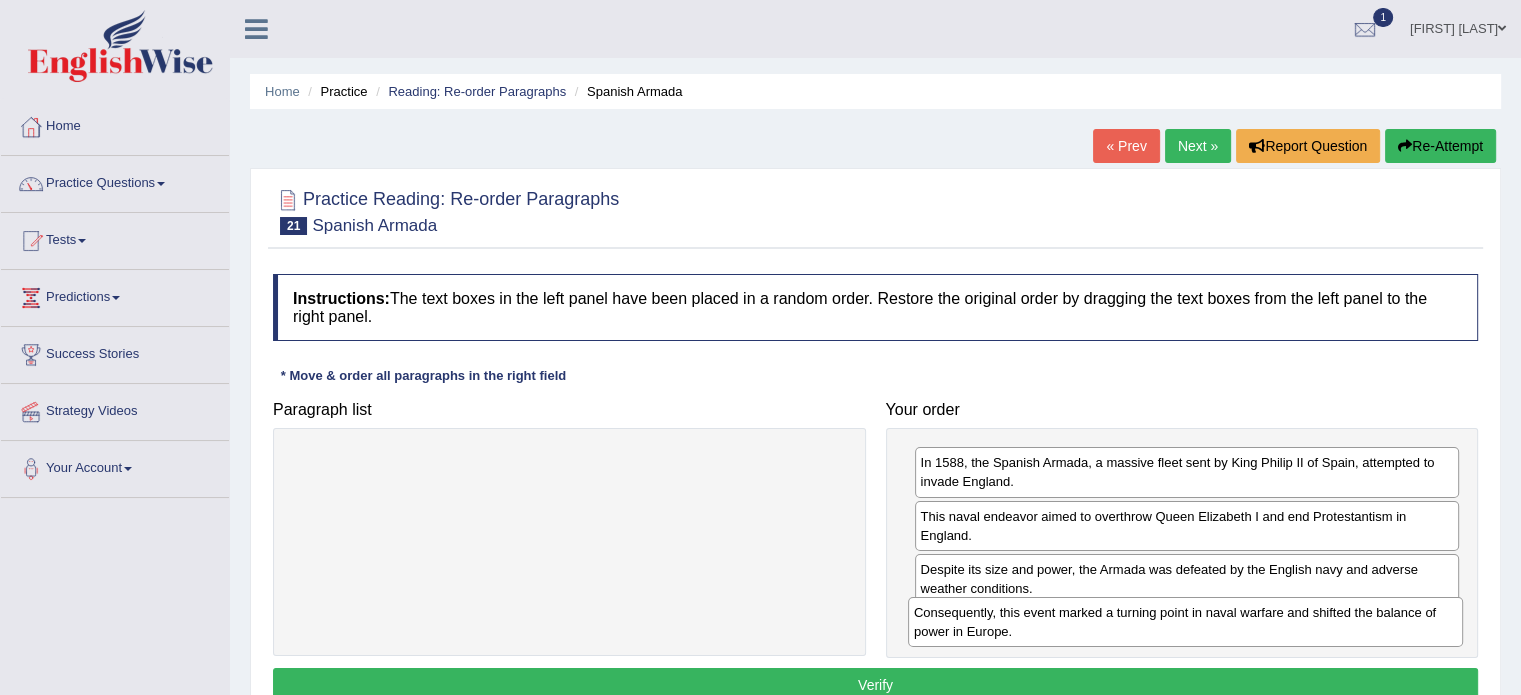 drag, startPoint x: 589, startPoint y: 462, endPoint x: 1205, endPoint y: 612, distance: 634 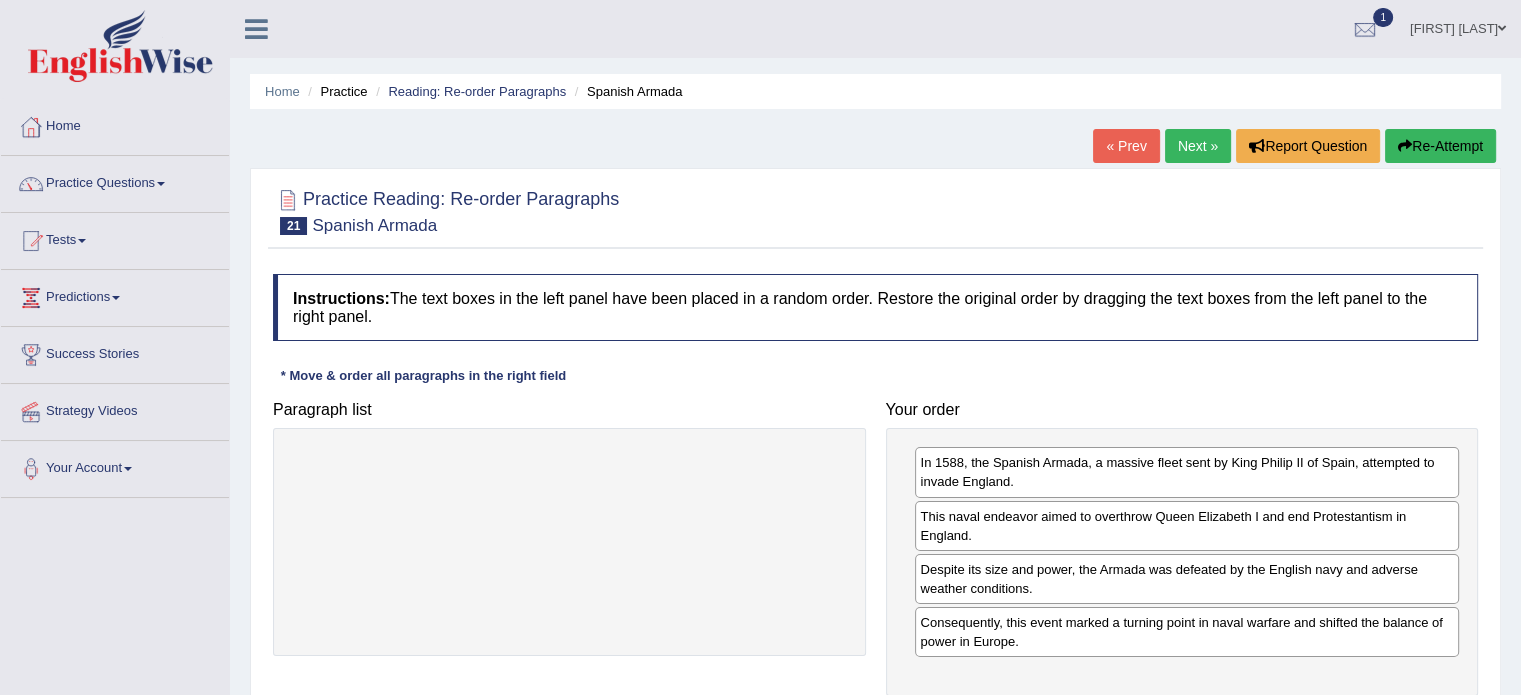 scroll, scrollTop: 100, scrollLeft: 0, axis: vertical 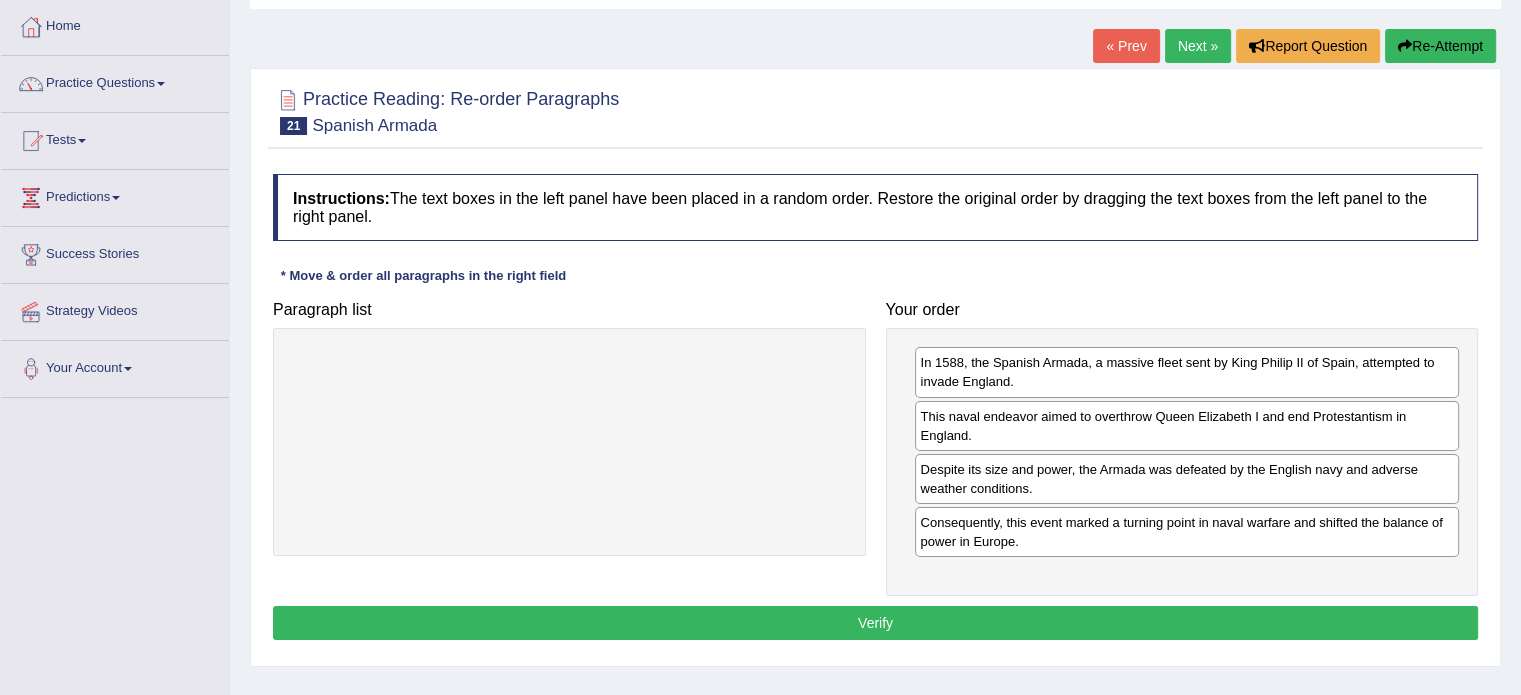 click on "Verify" at bounding box center [875, 623] 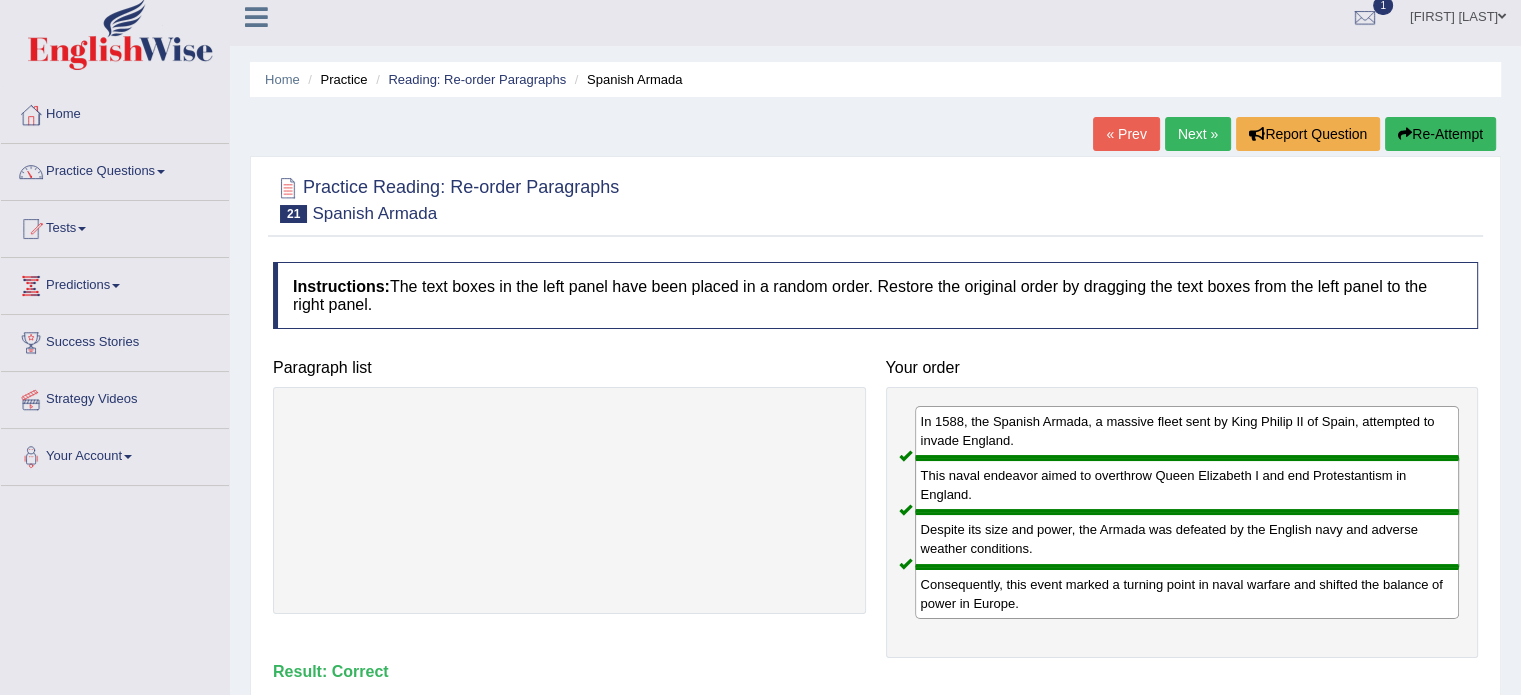 scroll, scrollTop: 0, scrollLeft: 0, axis: both 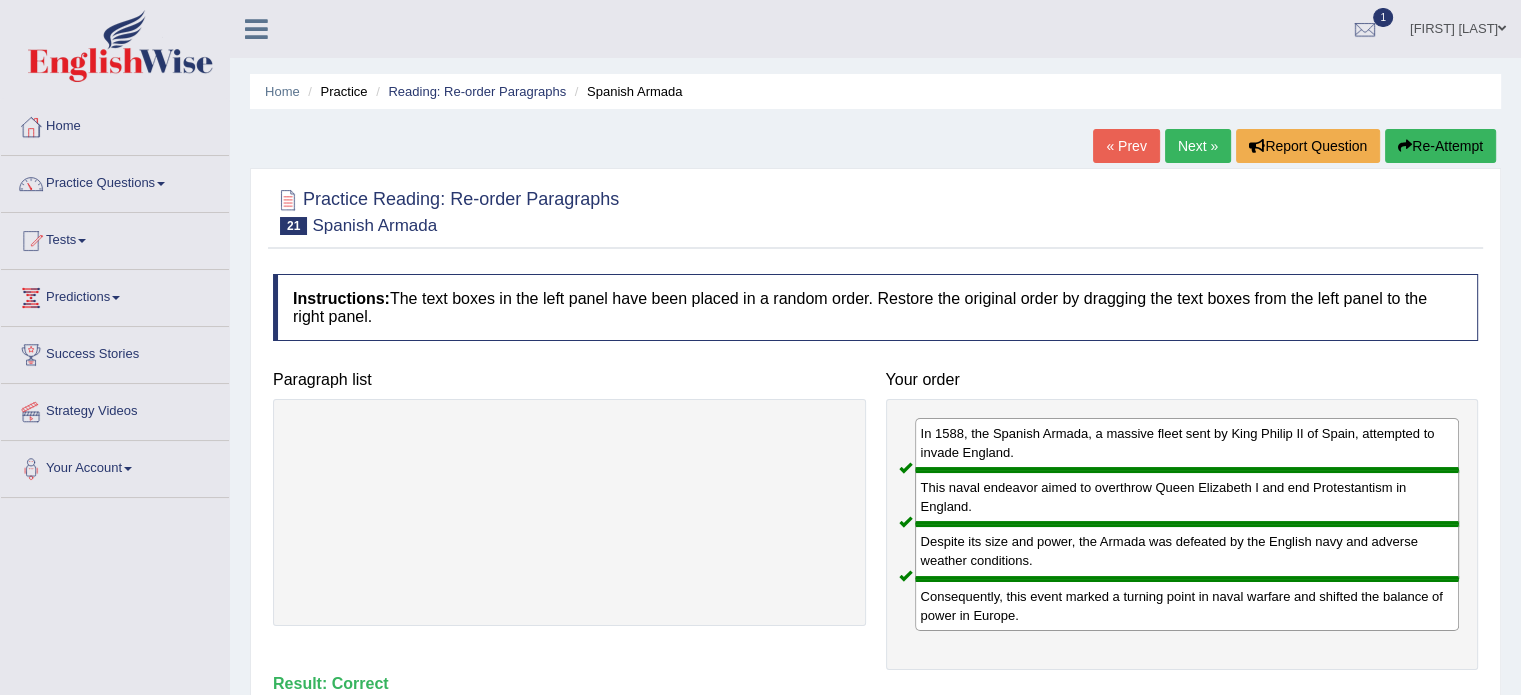 click on "Next »" at bounding box center [1198, 146] 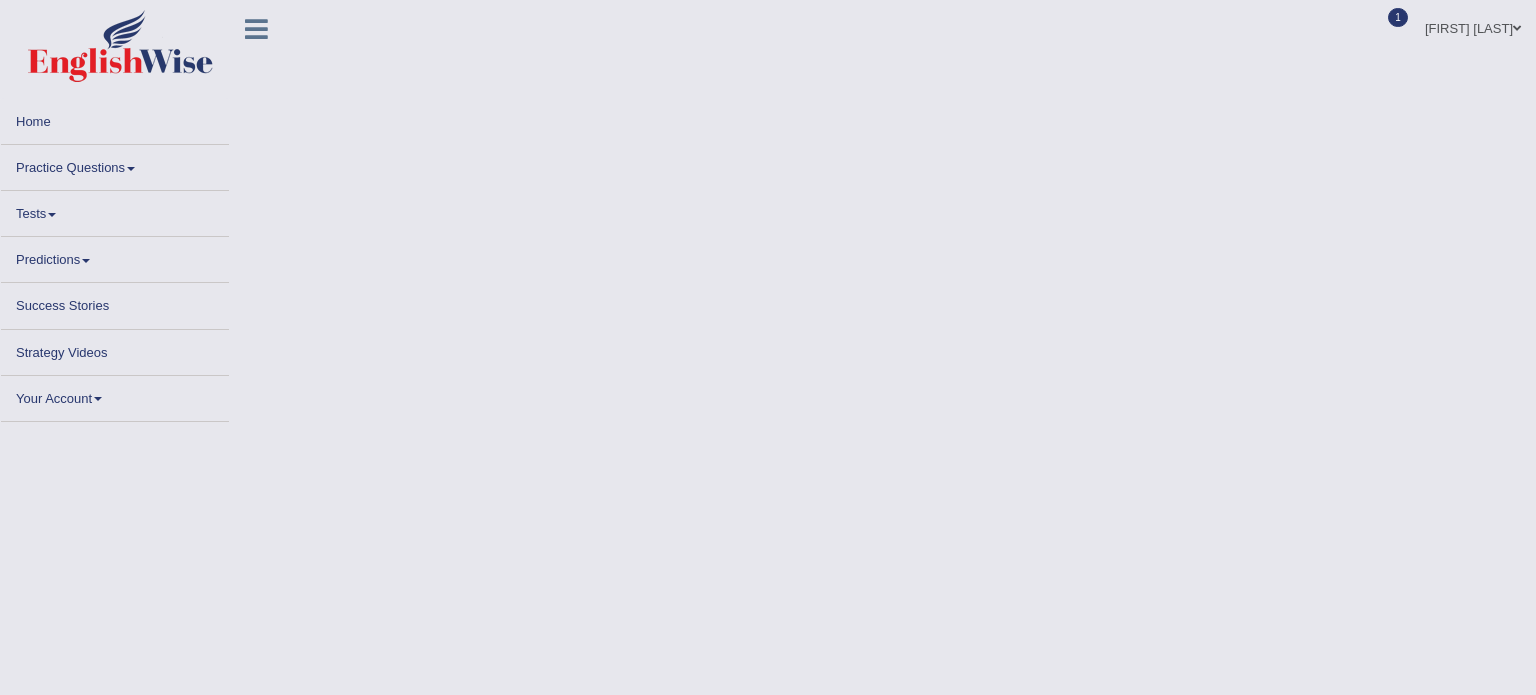 scroll, scrollTop: 0, scrollLeft: 0, axis: both 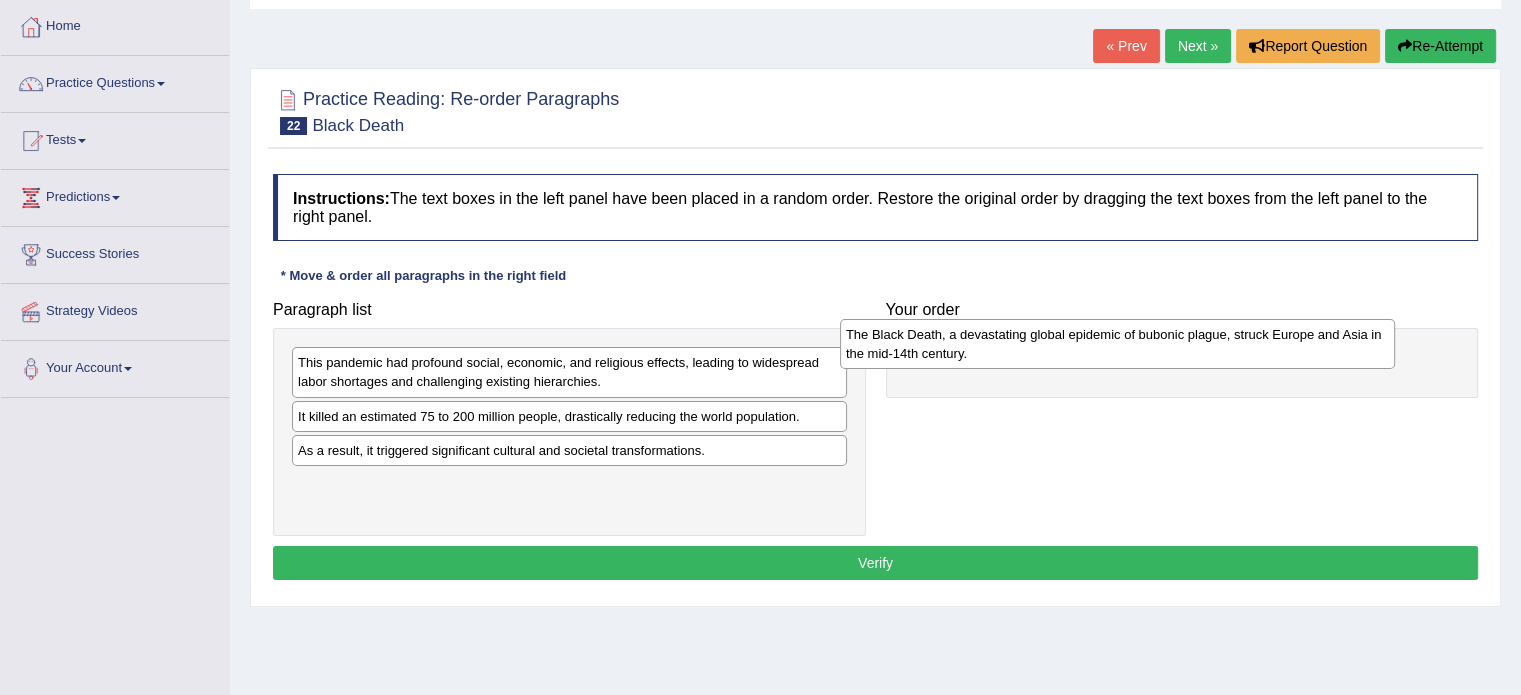 drag, startPoint x: 400, startPoint y: 465, endPoint x: 948, endPoint y: 350, distance: 559.9366 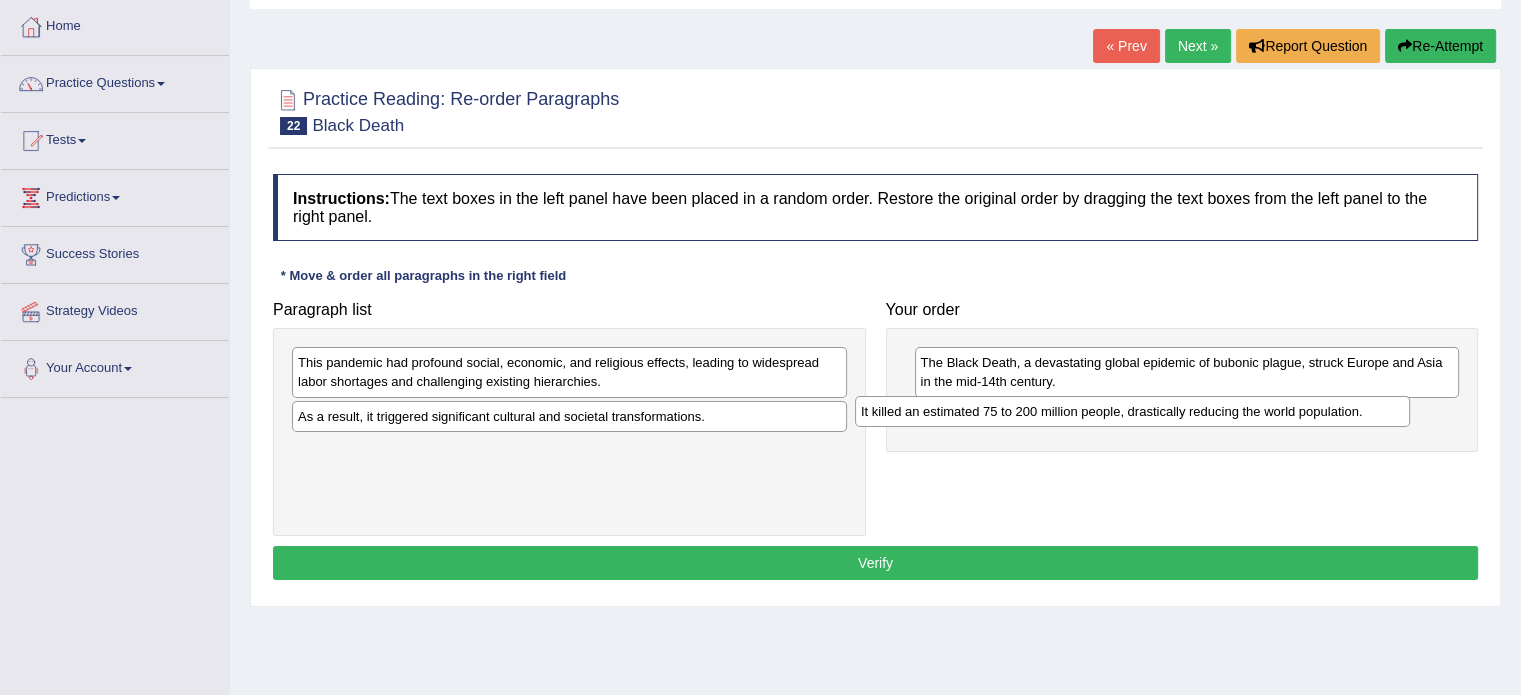 drag, startPoint x: 495, startPoint y: 416, endPoint x: 1058, endPoint y: 412, distance: 563.0142 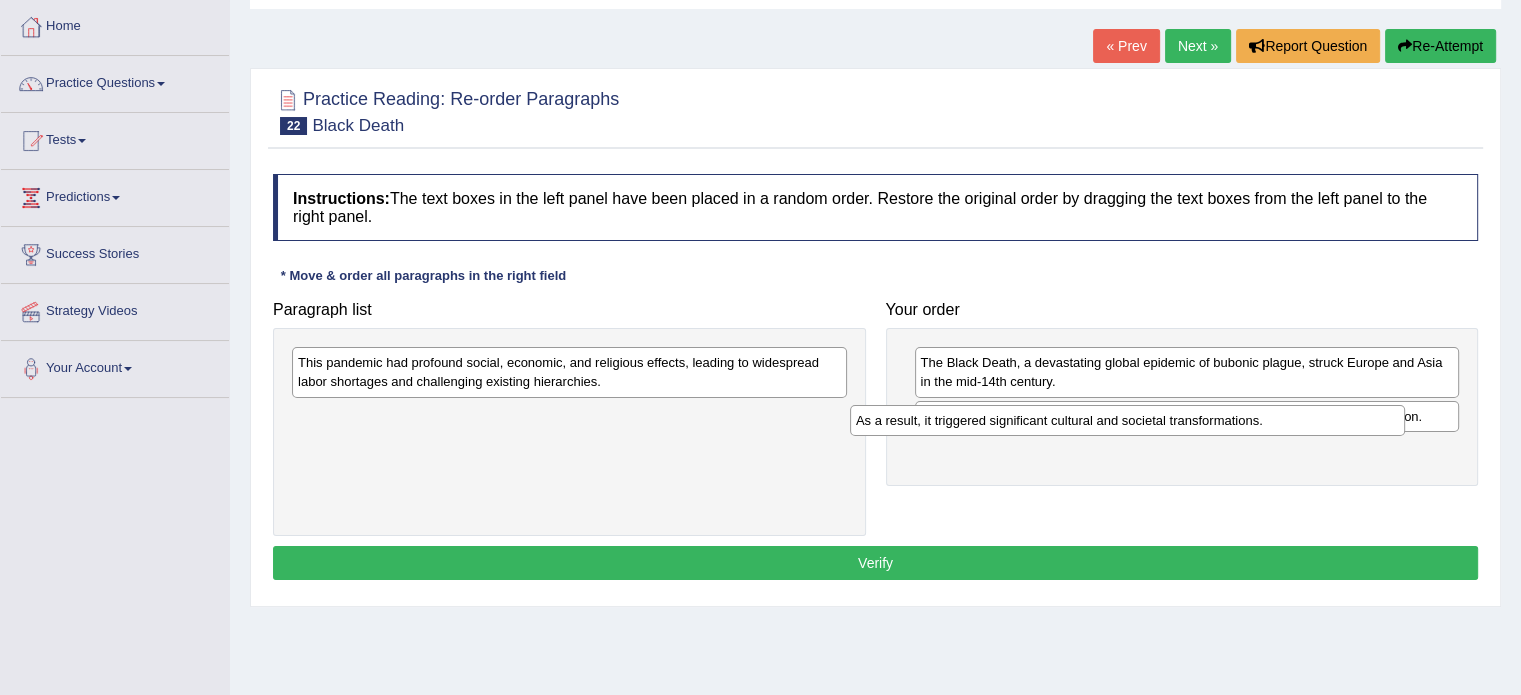 drag, startPoint x: 508, startPoint y: 422, endPoint x: 1066, endPoint y: 427, distance: 558.0224 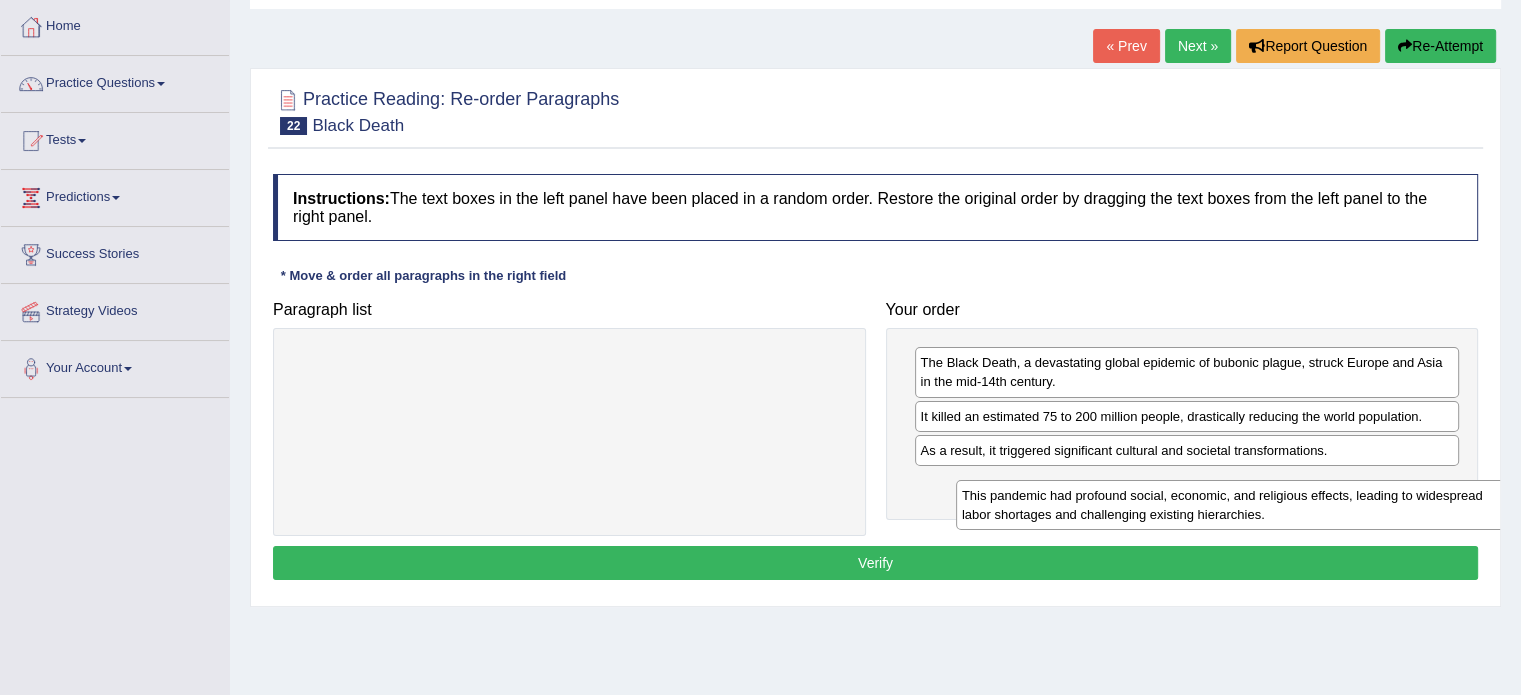 drag, startPoint x: 592, startPoint y: 355, endPoint x: 1256, endPoint y: 488, distance: 677.189 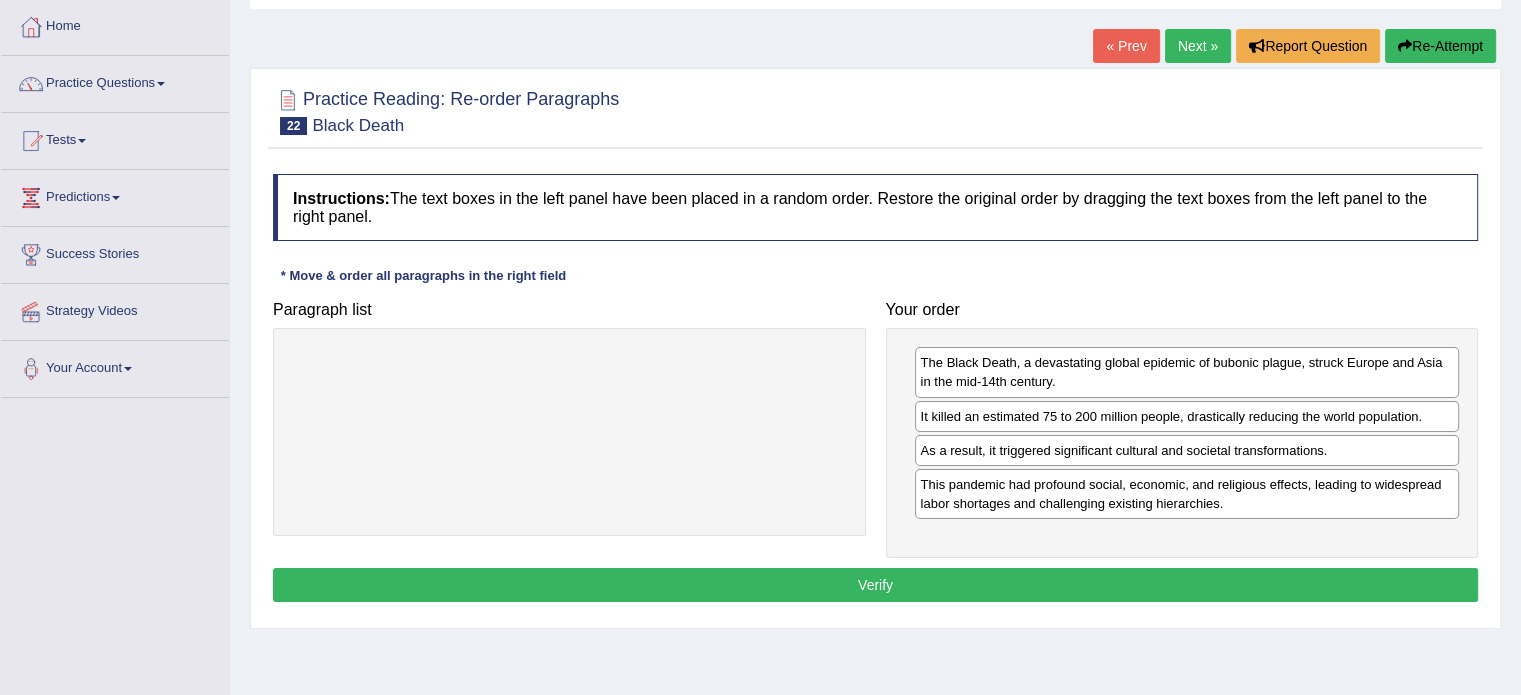 click on "Verify" at bounding box center (875, 585) 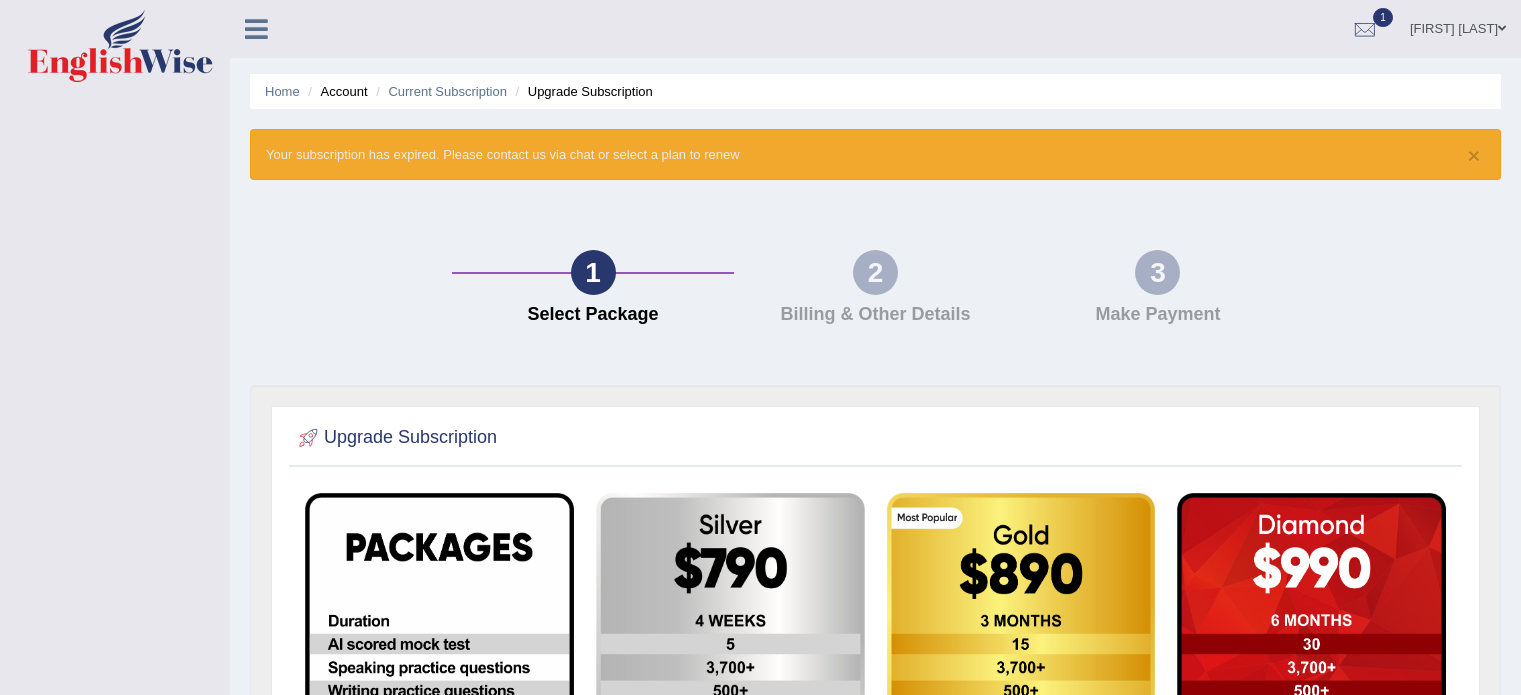 scroll, scrollTop: 0, scrollLeft: 0, axis: both 